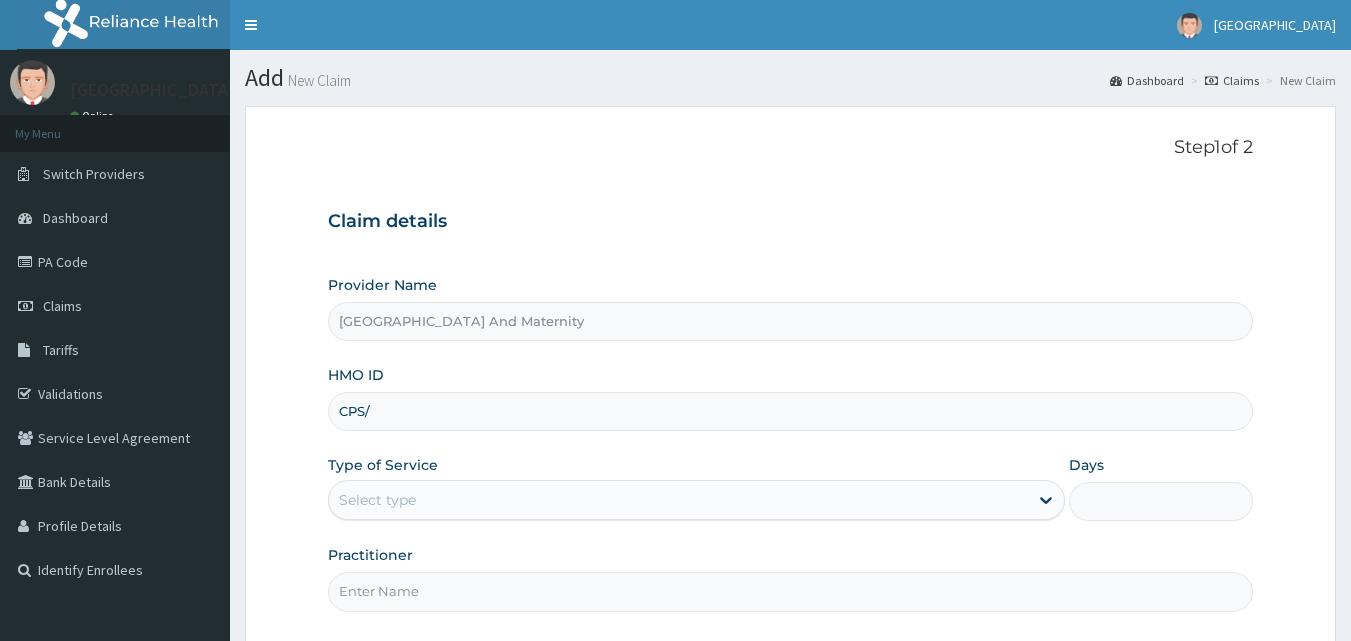 scroll, scrollTop: 0, scrollLeft: 0, axis: both 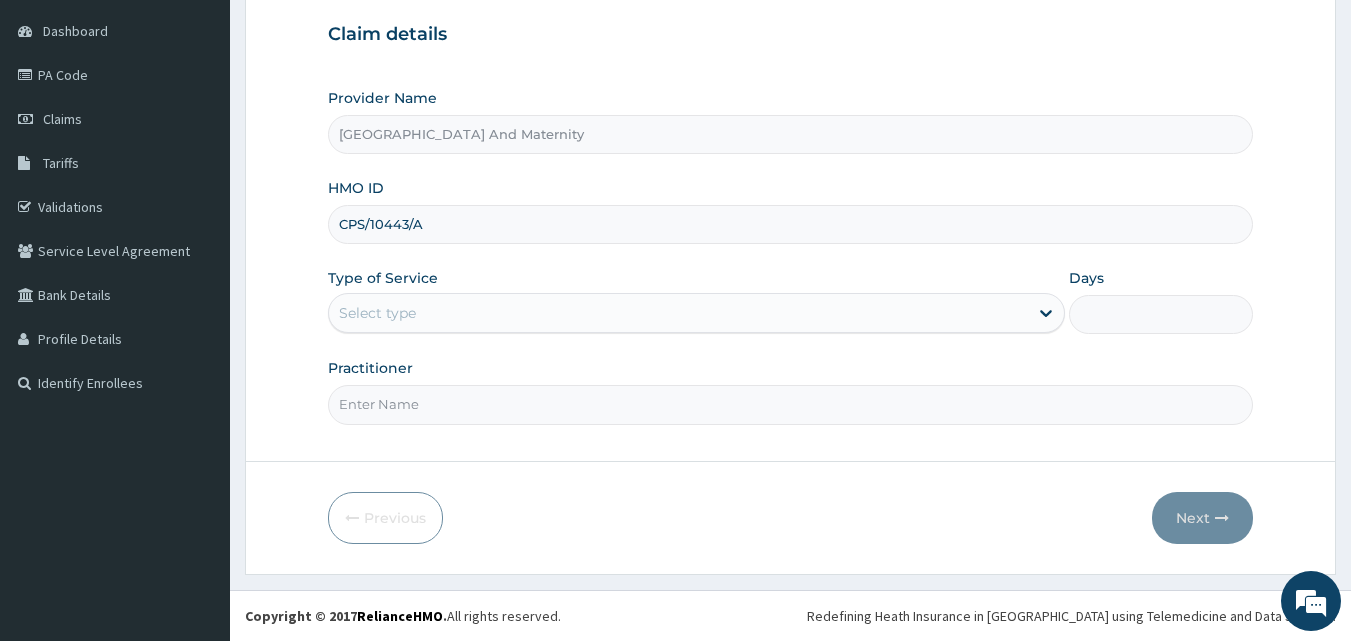 type on "CPS/10443/A" 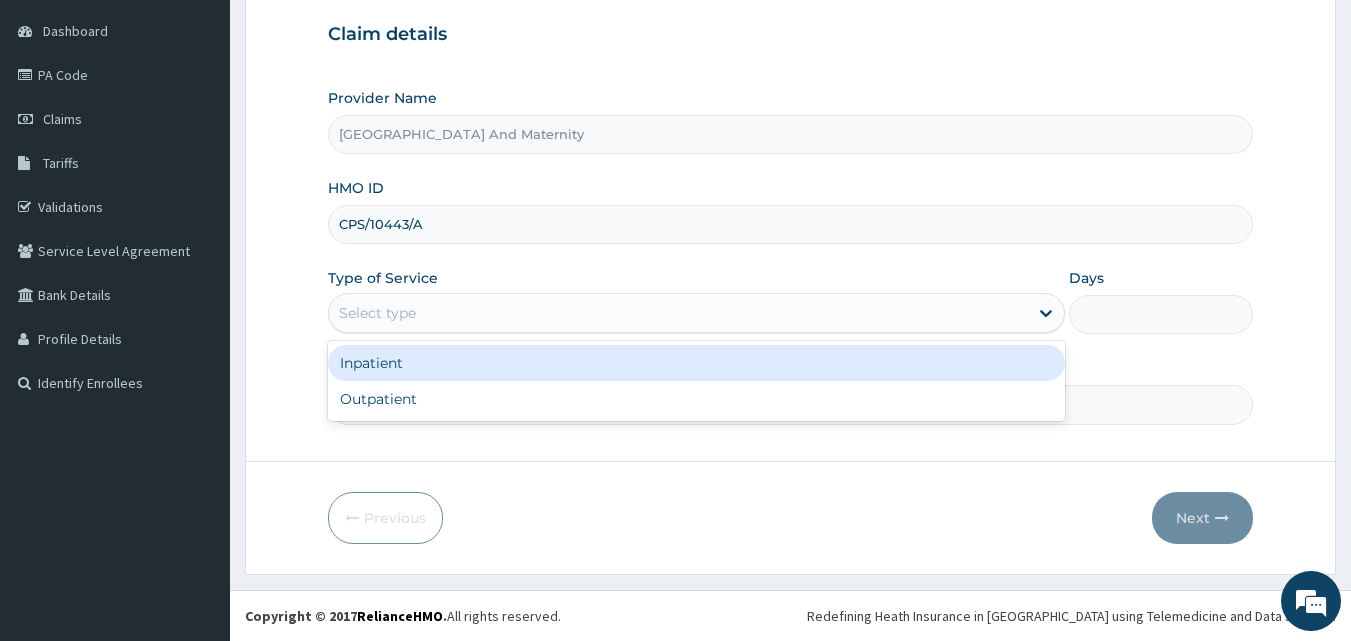 click on "Select type" at bounding box center [678, 313] 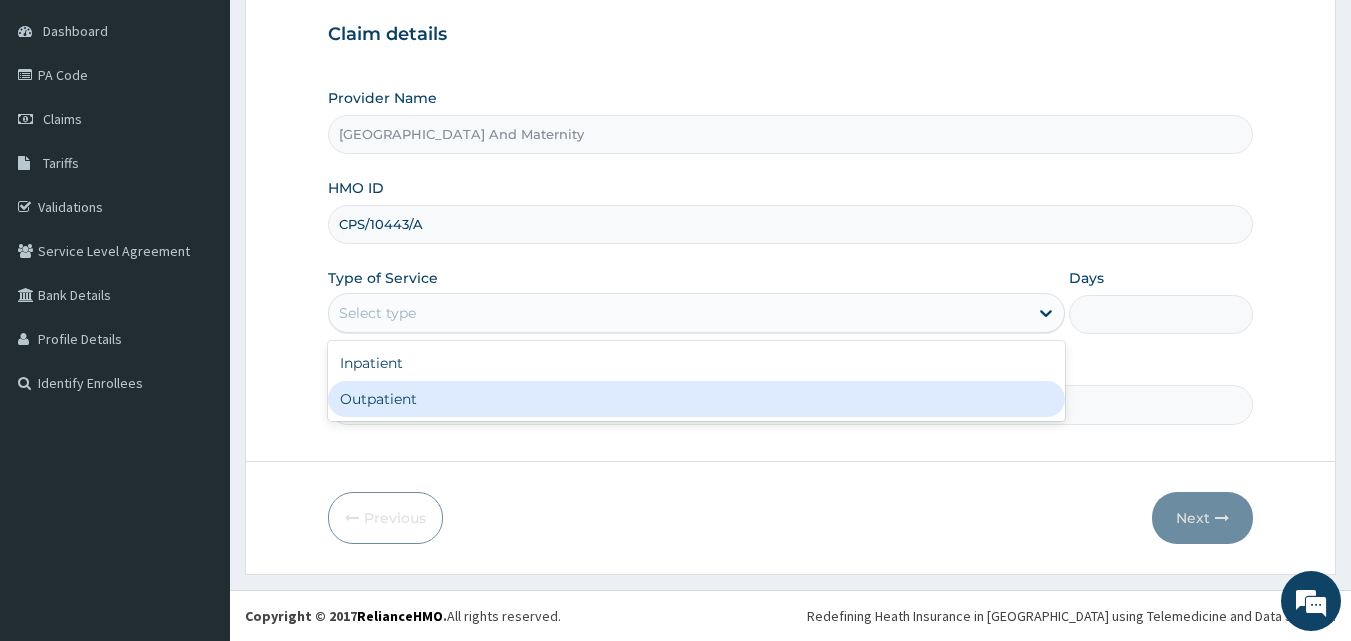 click on "Outpatient" at bounding box center [696, 399] 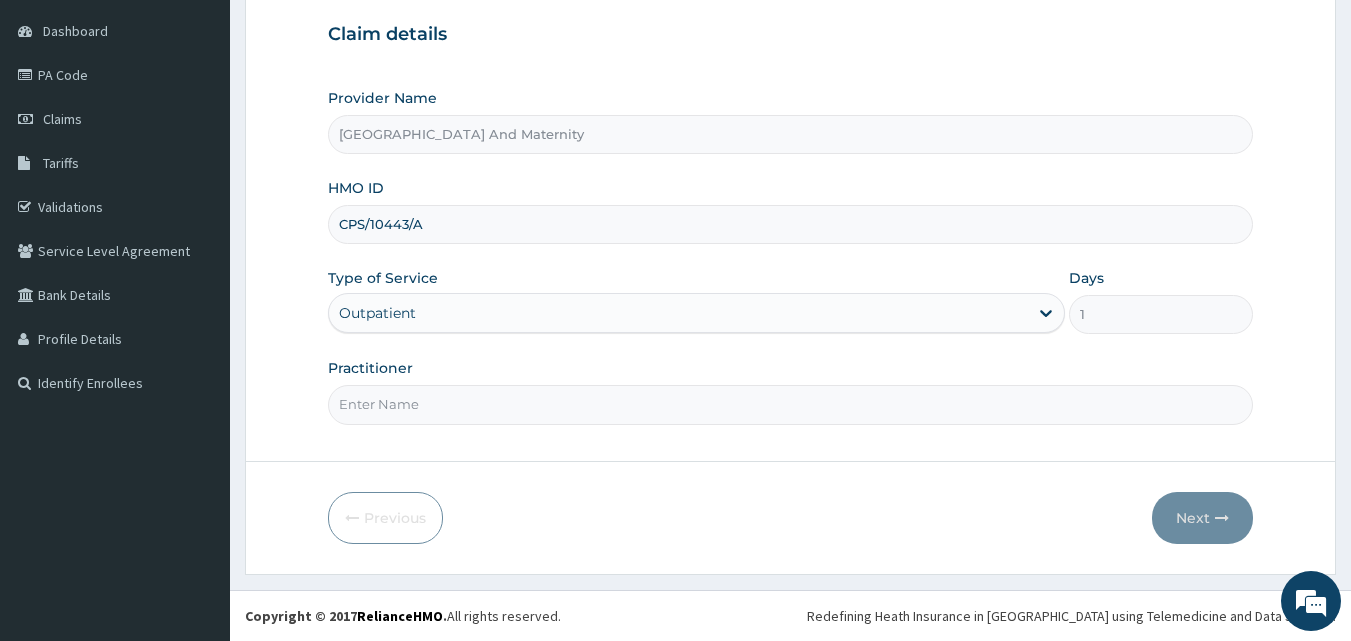 click on "Practitioner" at bounding box center [791, 404] 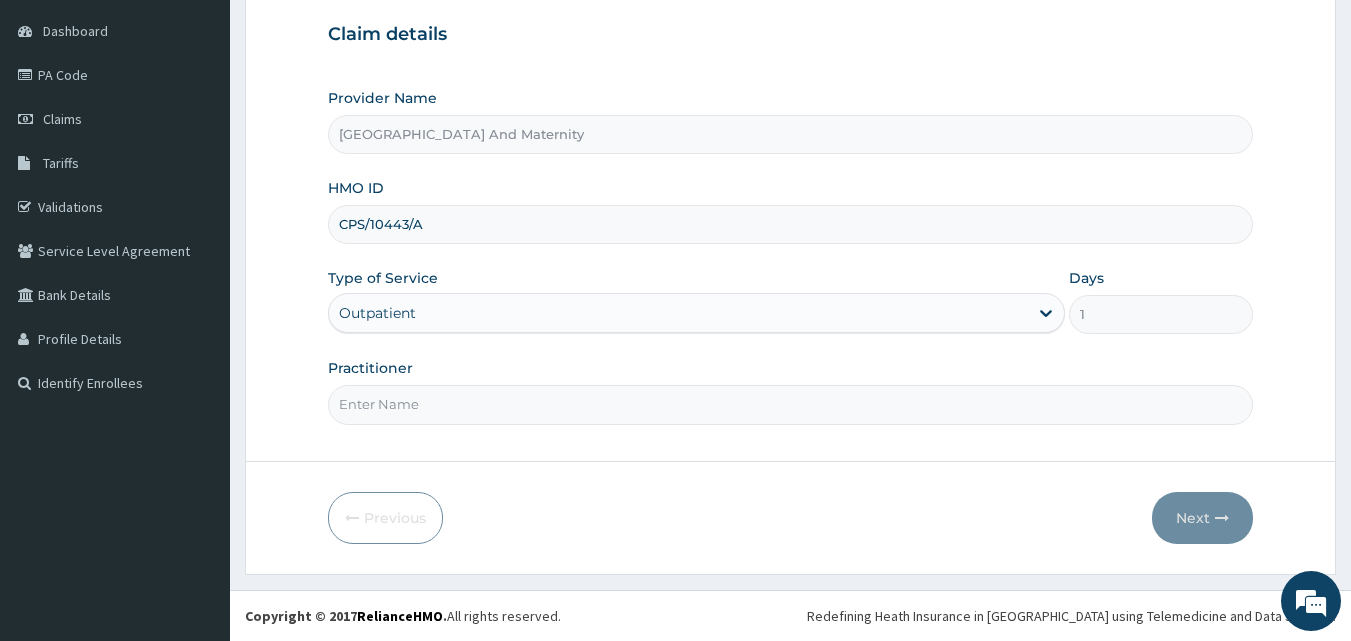 type on "[PERSON_NAME]" 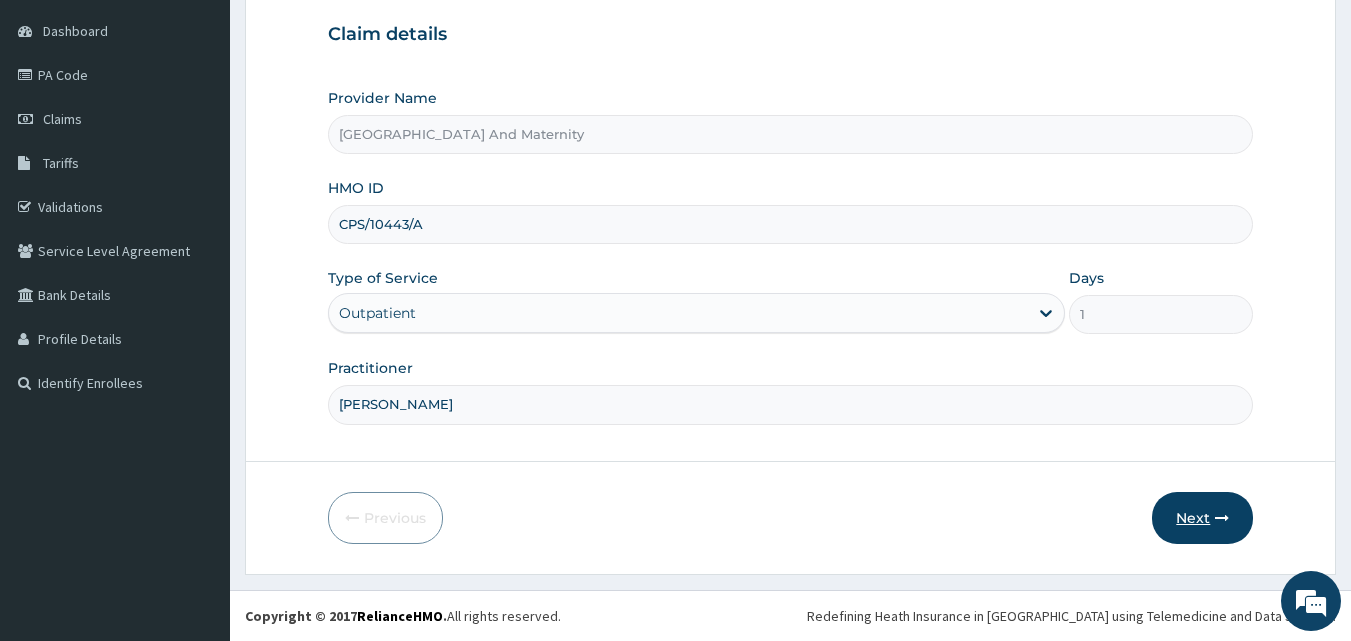 click on "Next" at bounding box center [1202, 518] 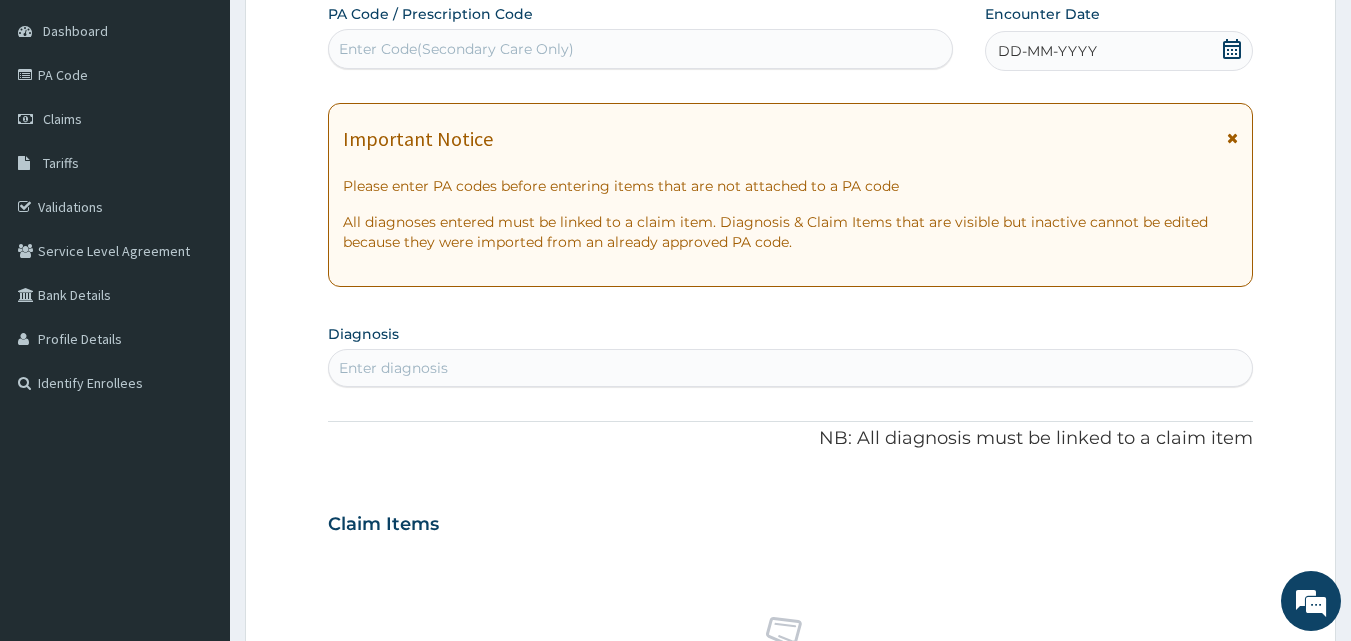 click on "Enter Code(Secondary Care Only)" at bounding box center (641, 49) 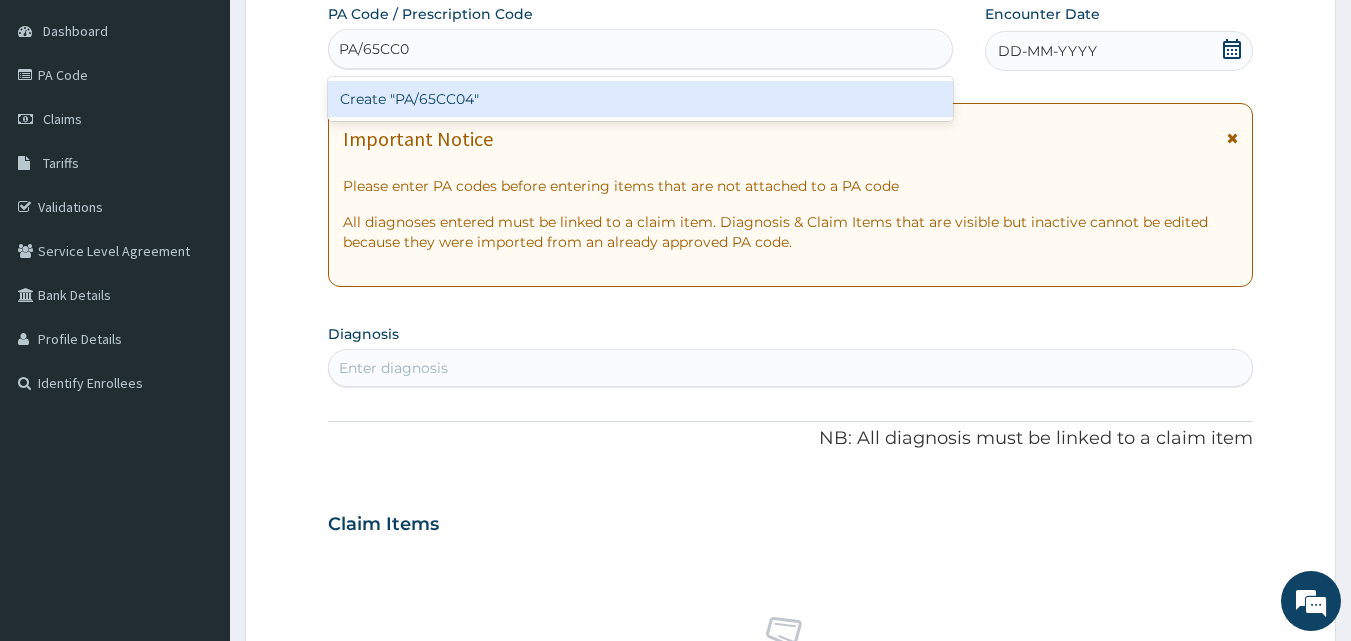 type on "PA/65CC04" 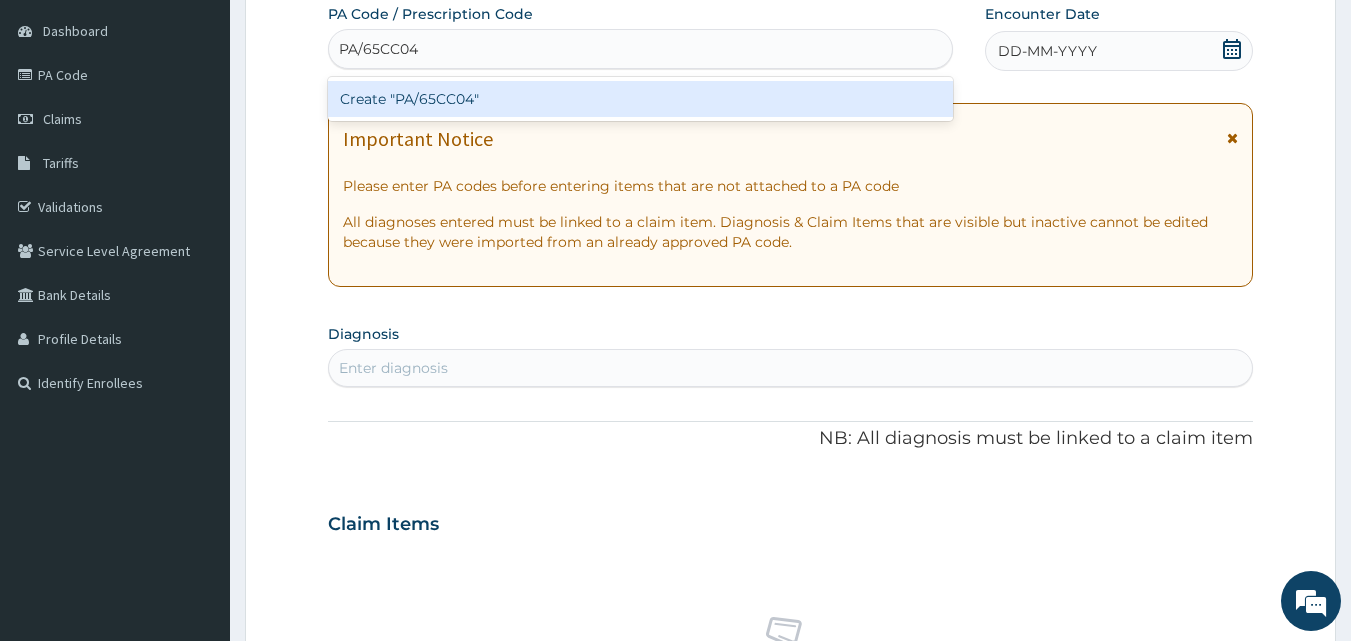 click on "Create "PA/65CC04"" at bounding box center [641, 99] 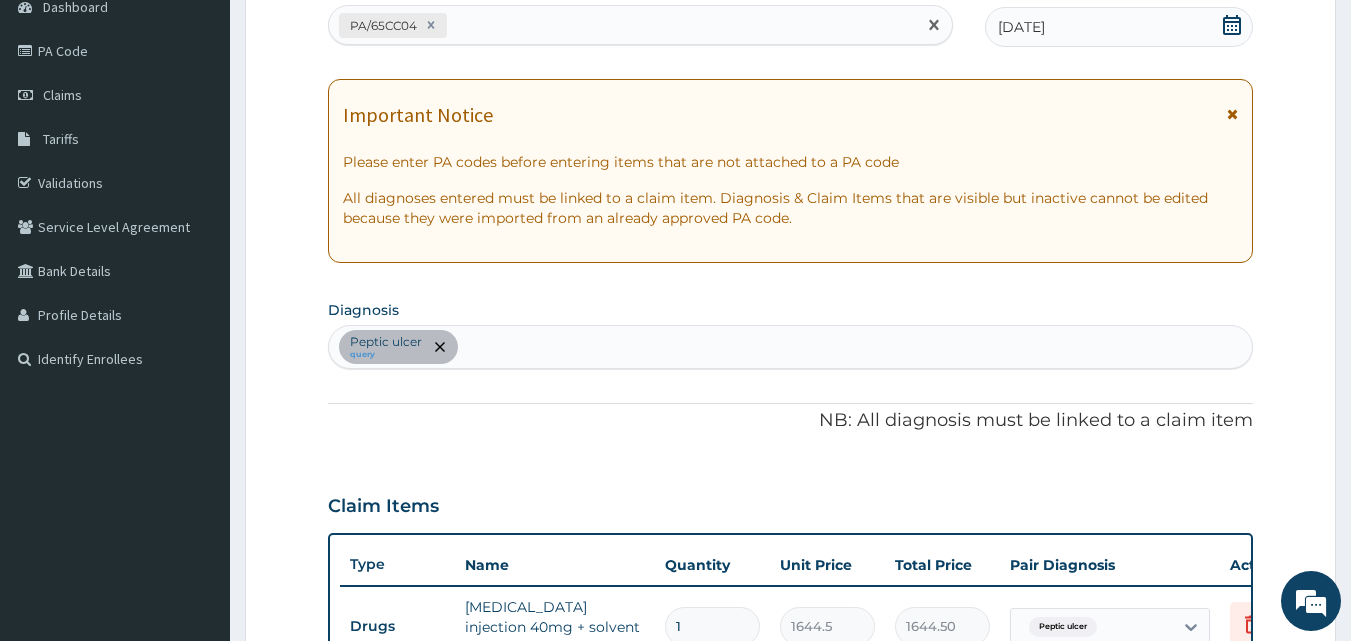 click on "PA/65CC04" at bounding box center (623, 25) 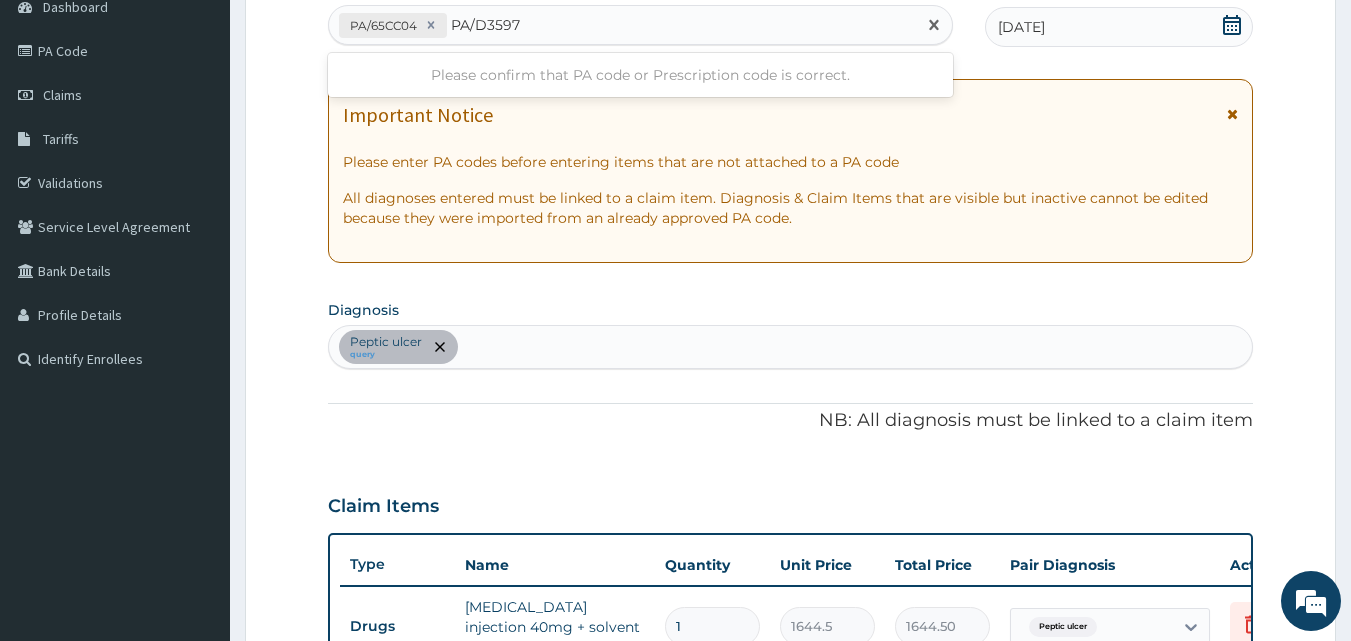 type on "PA/D35975" 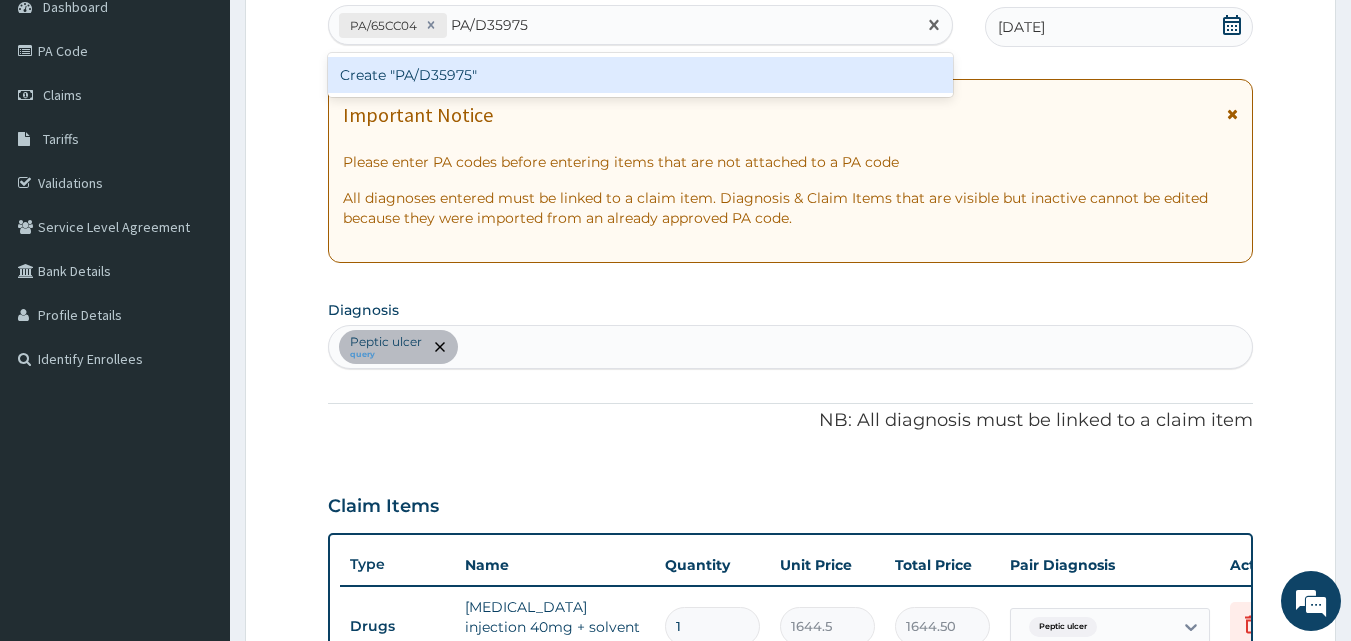 click on "Create "PA/D35975"" at bounding box center [641, 75] 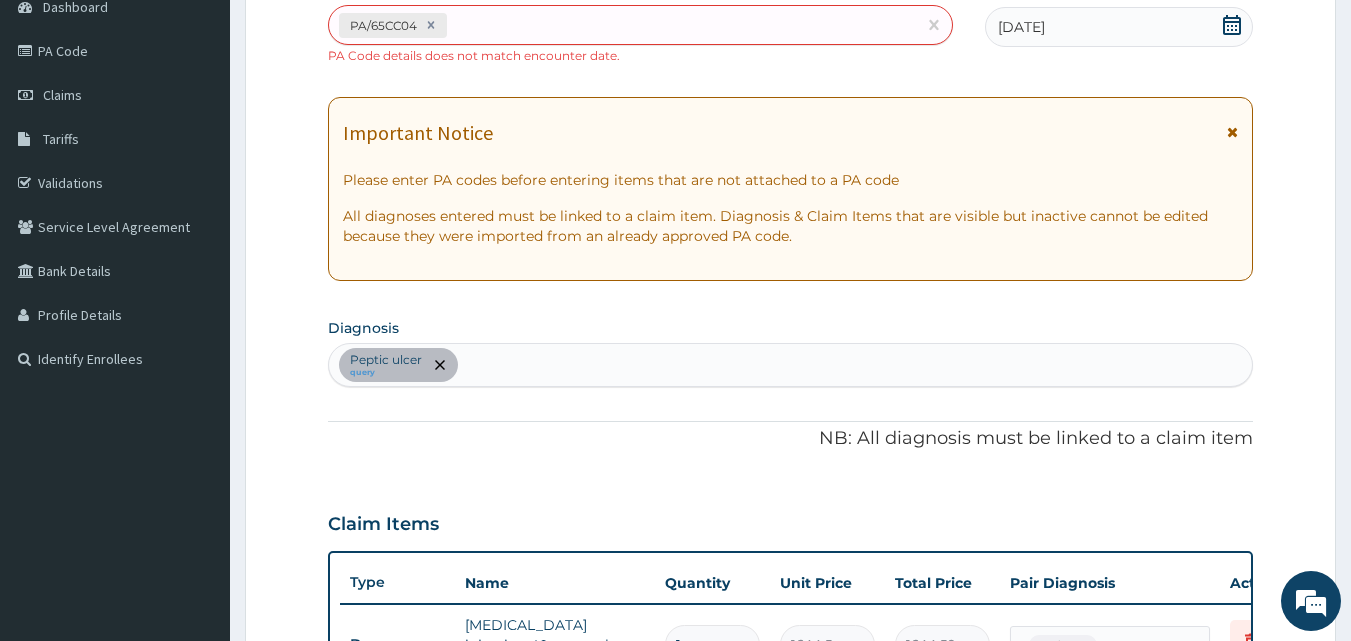scroll, scrollTop: 229, scrollLeft: 0, axis: vertical 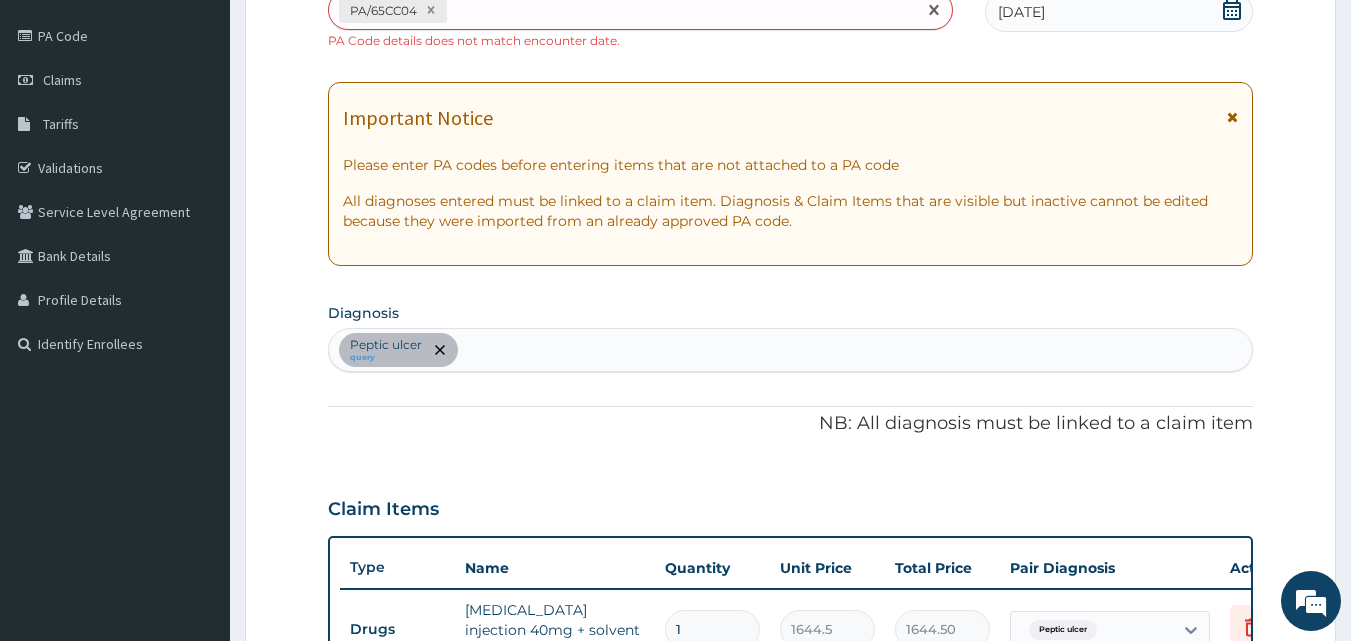 click on "PA/65CC04" at bounding box center [623, 10] 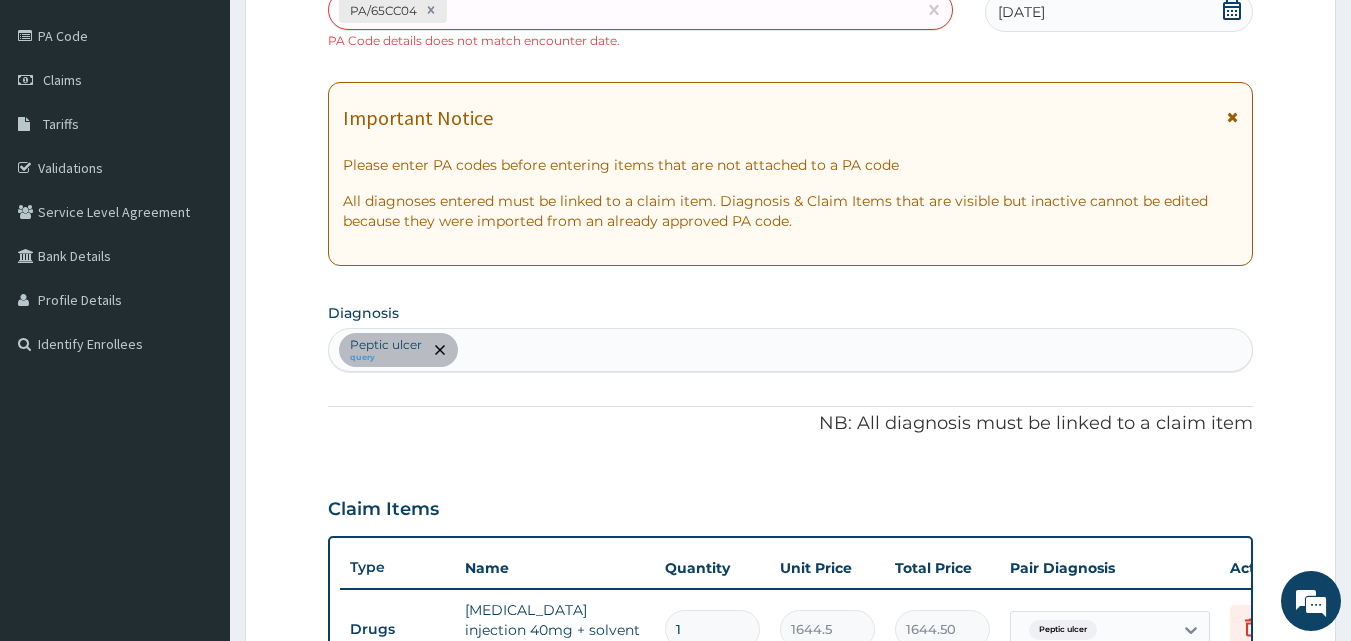 click 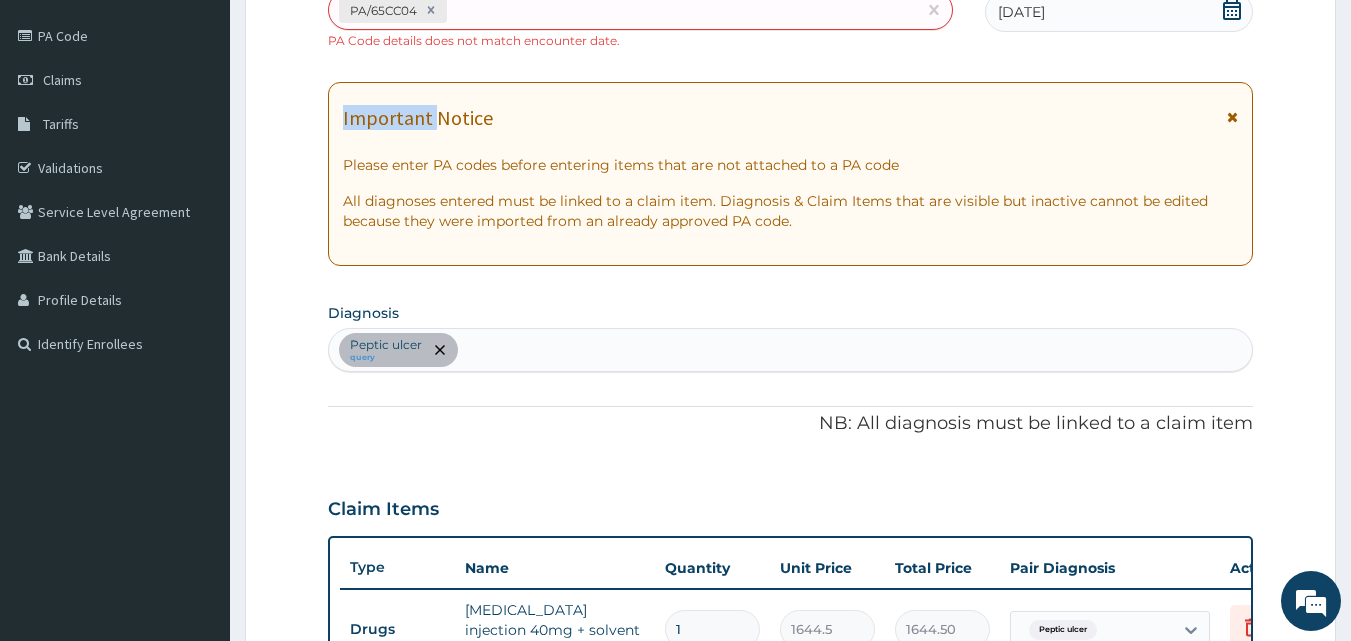 click 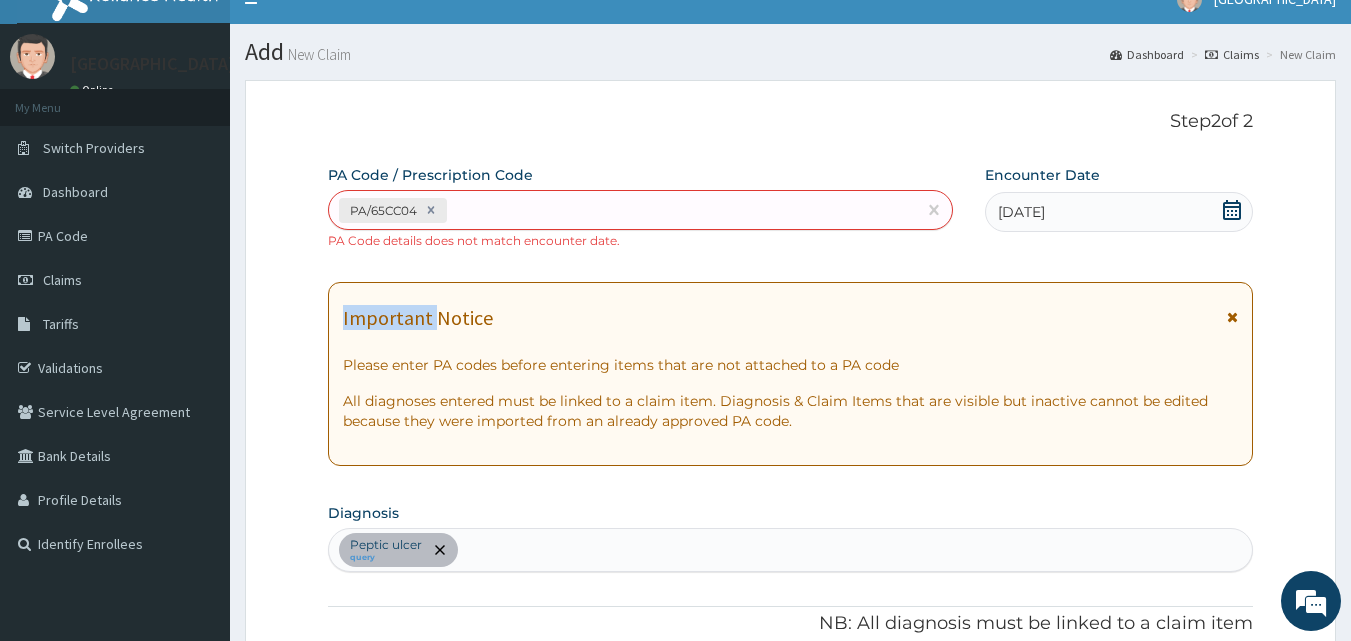 scroll, scrollTop: 0, scrollLeft: 0, axis: both 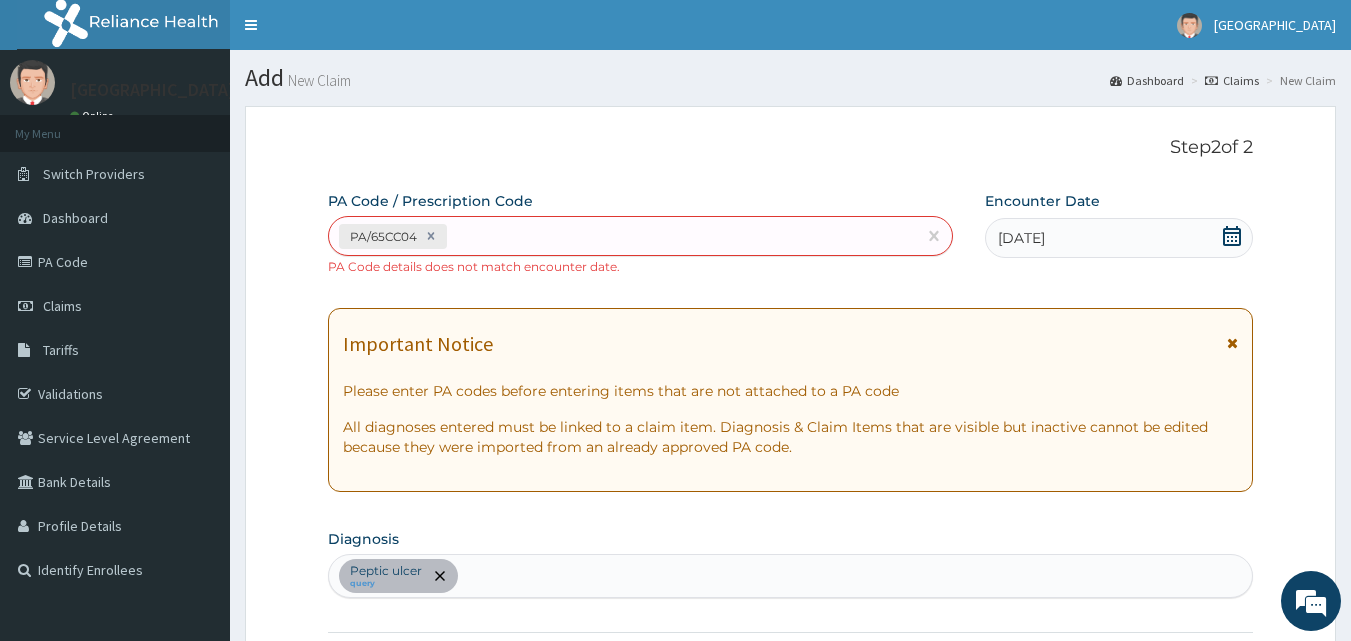 click 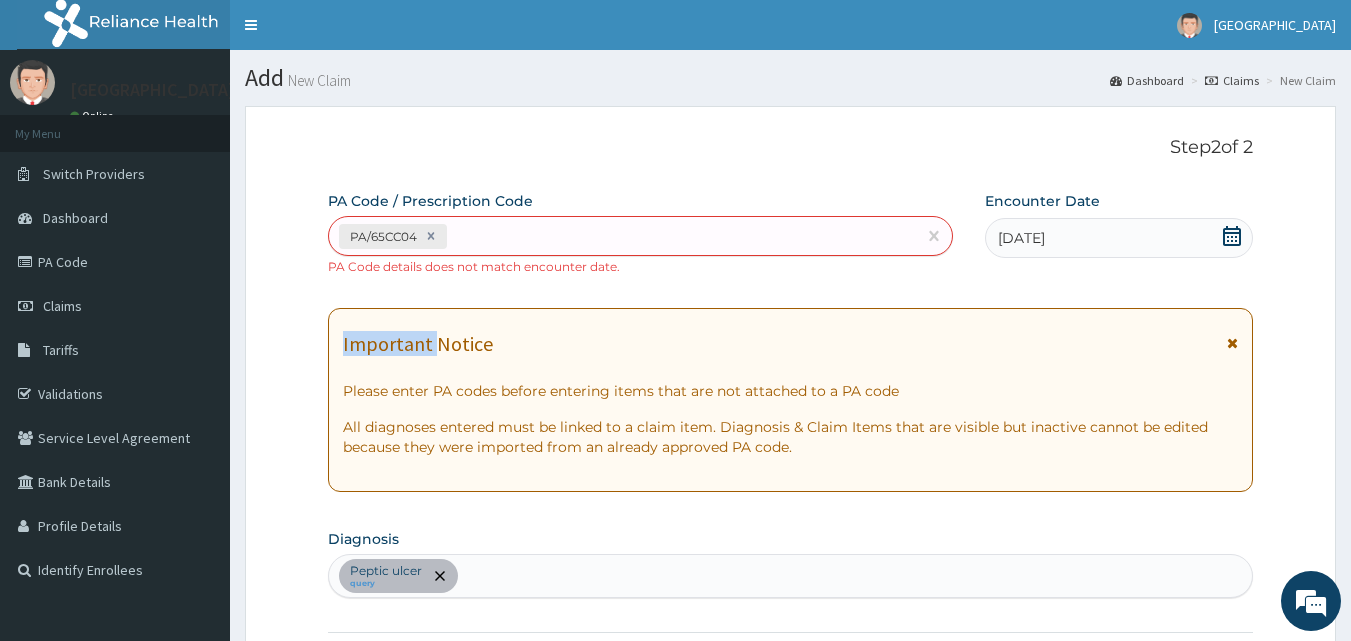 click 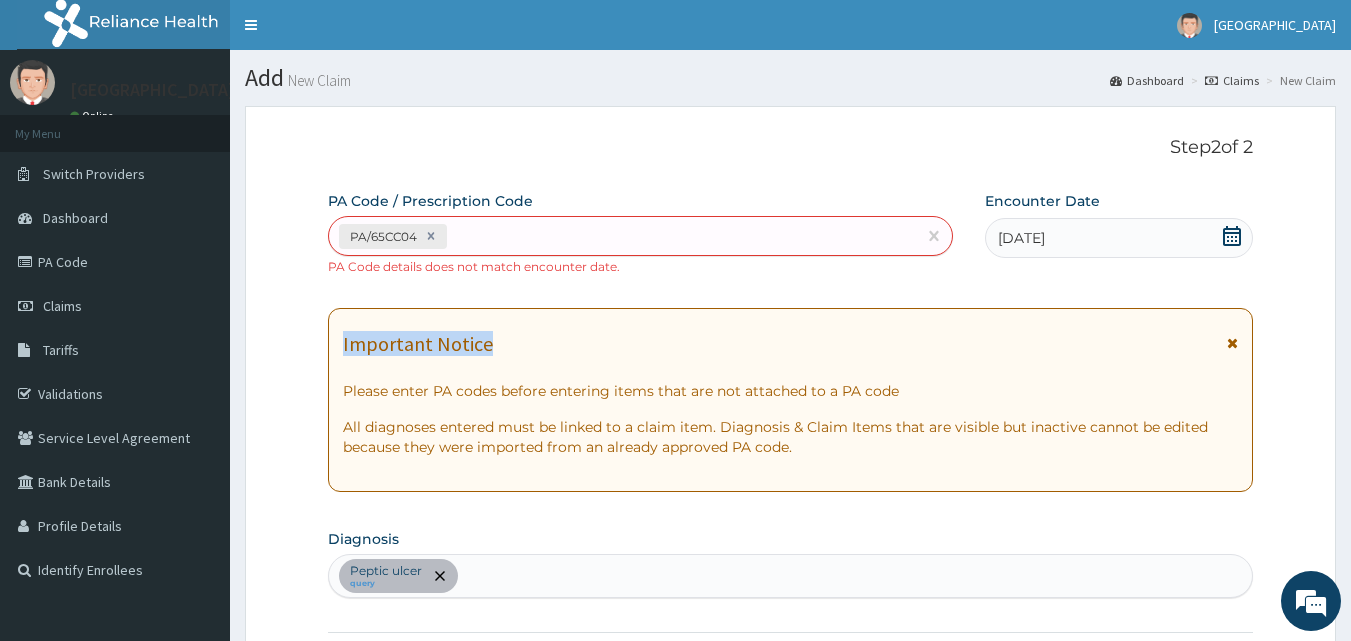 click 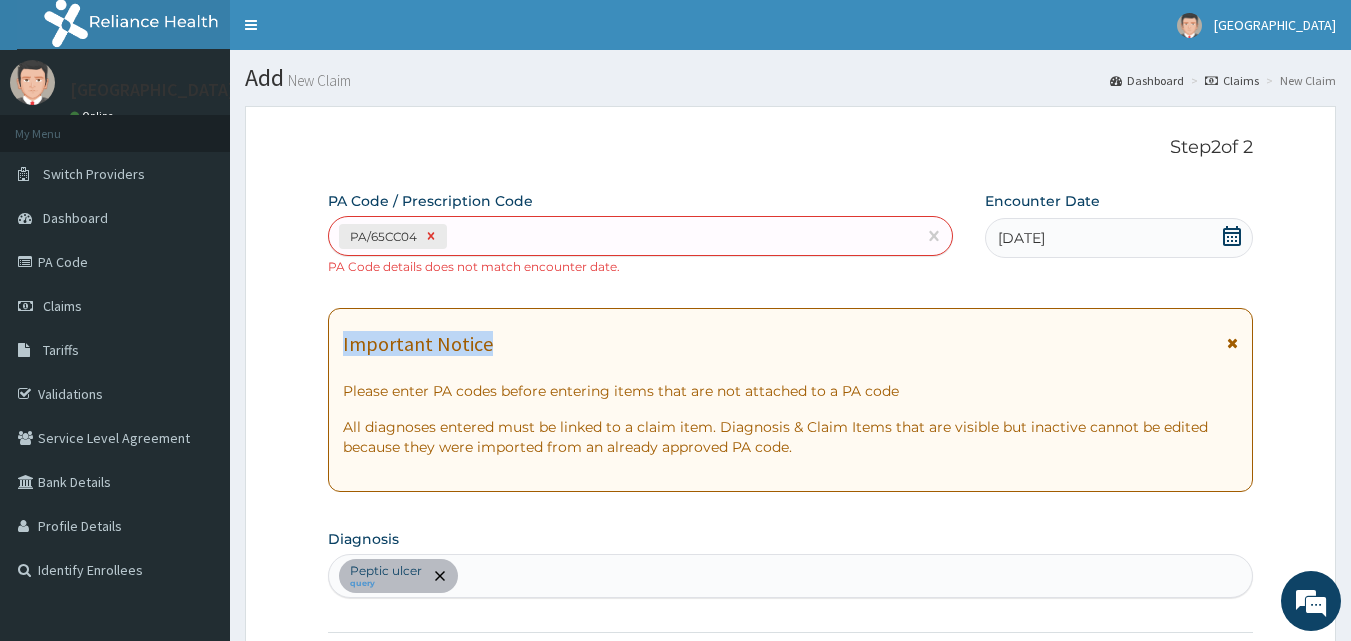click 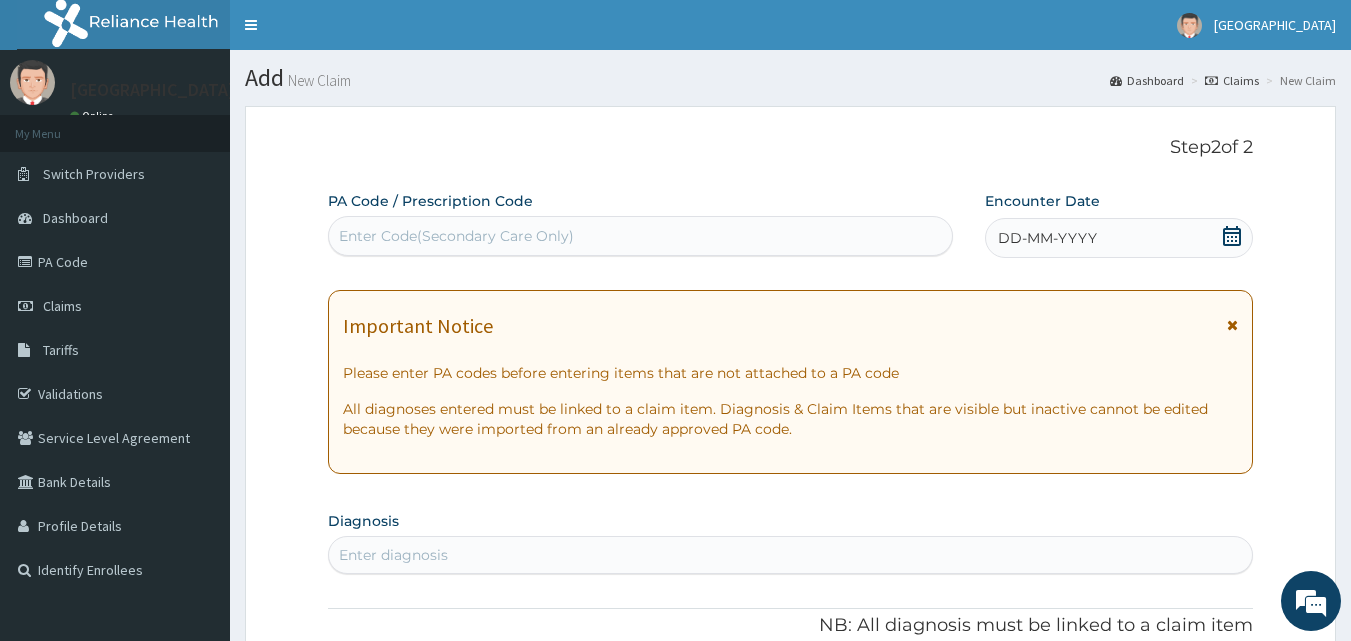 click 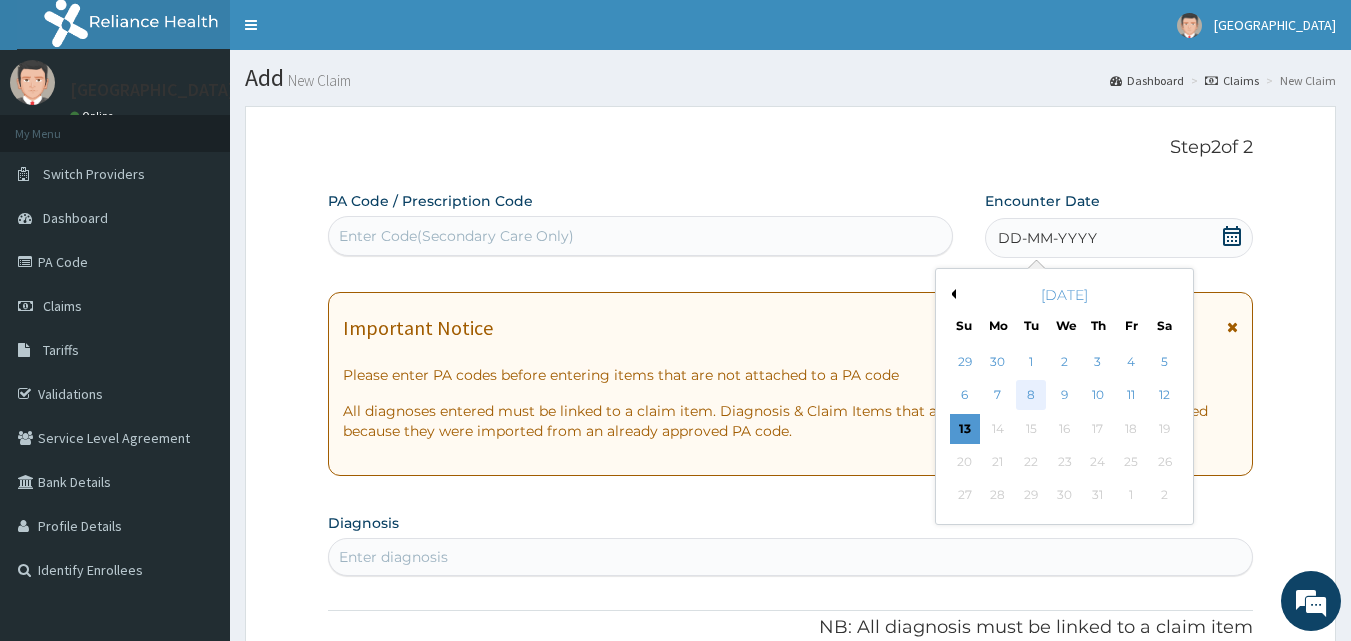click on "8" at bounding box center [1032, 396] 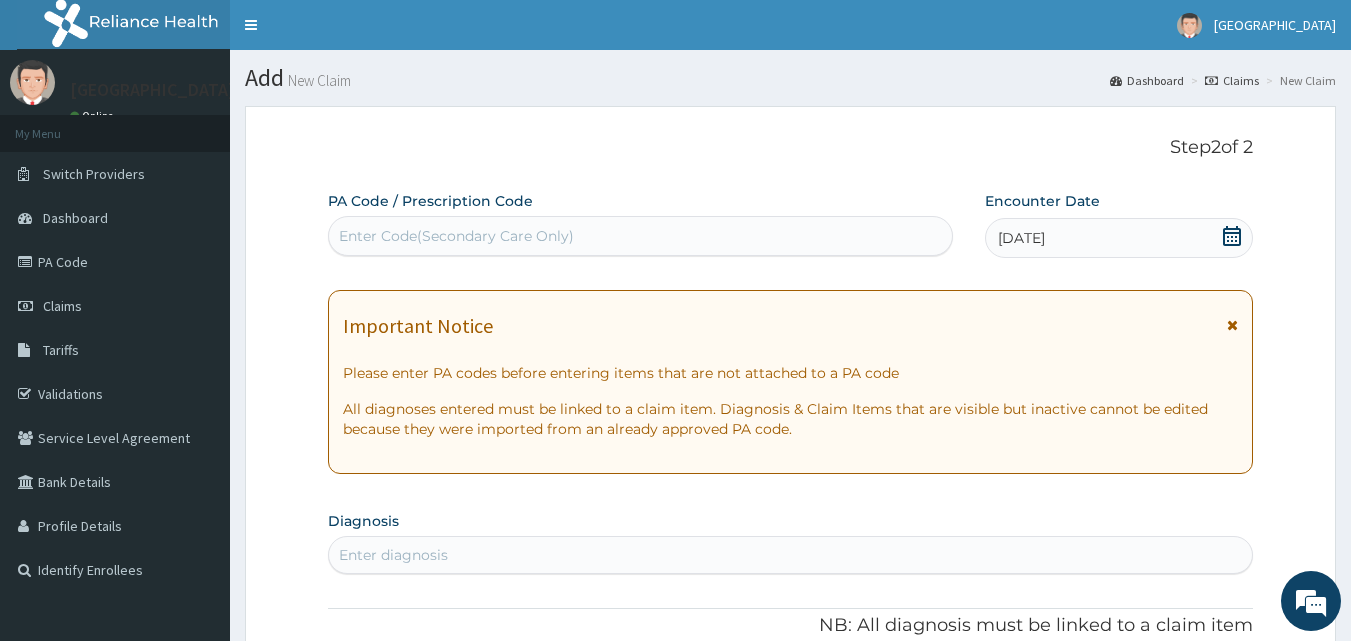 click on "Enter Code(Secondary Care Only)" at bounding box center [456, 236] 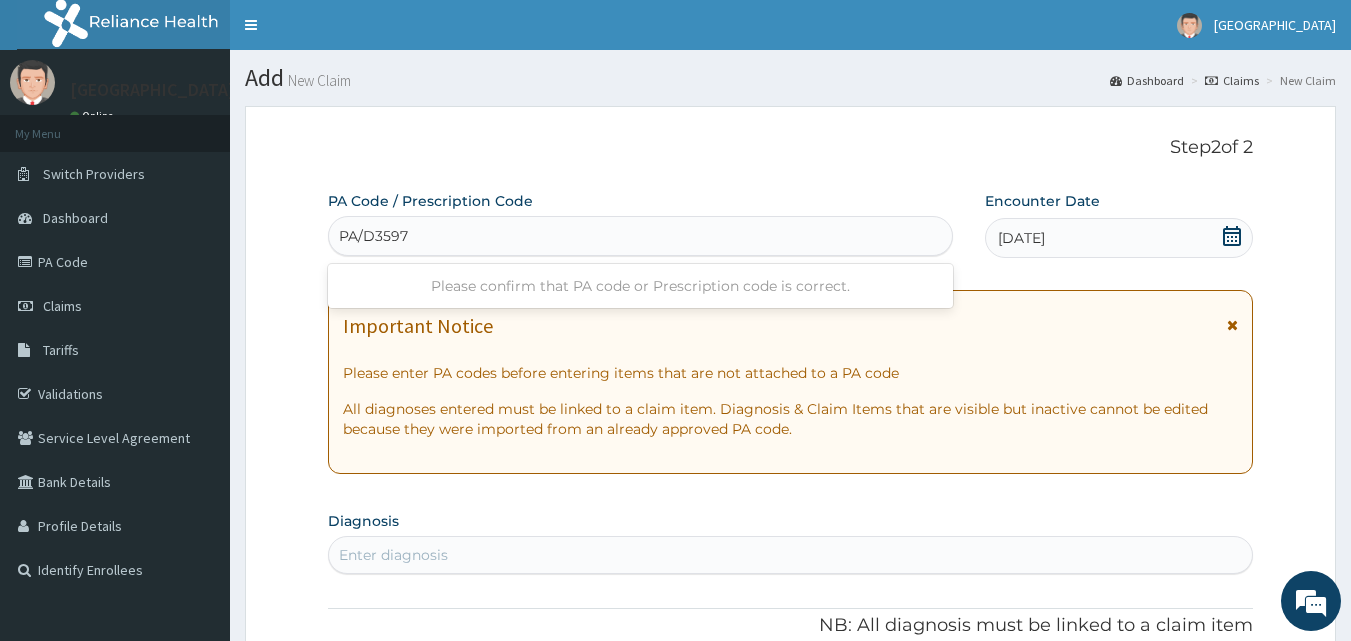 type on "PA/D35975" 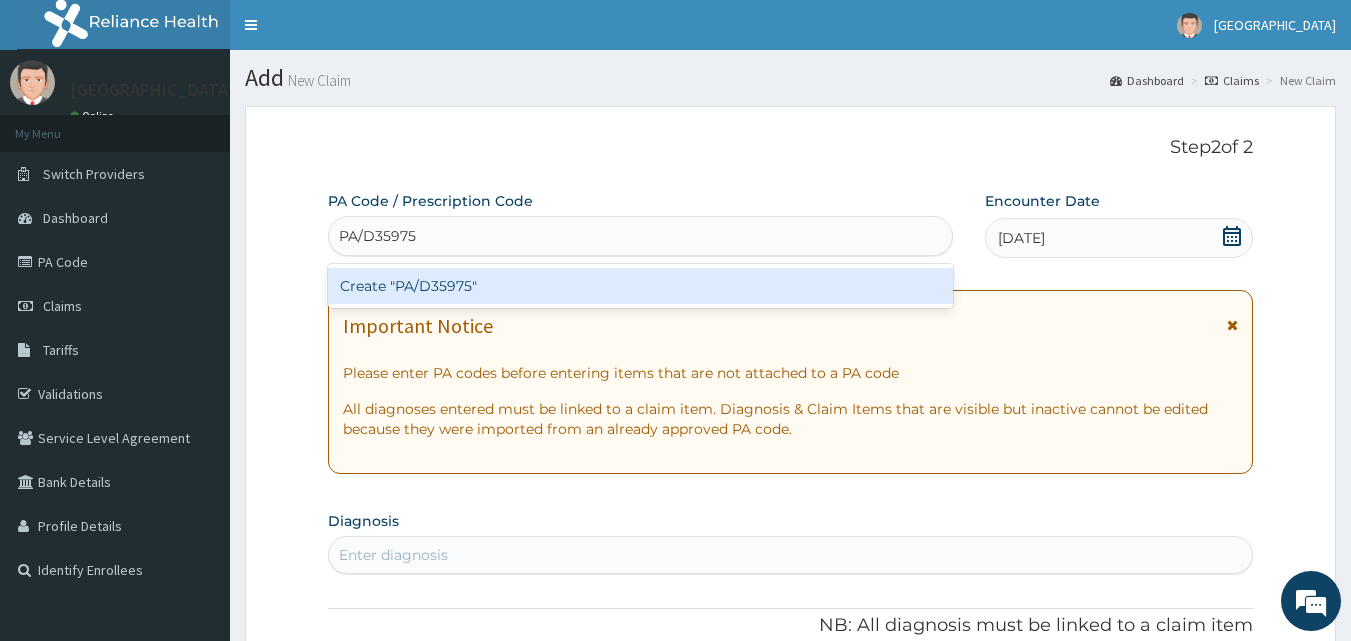 click on "Create "PA/D35975"" at bounding box center (641, 286) 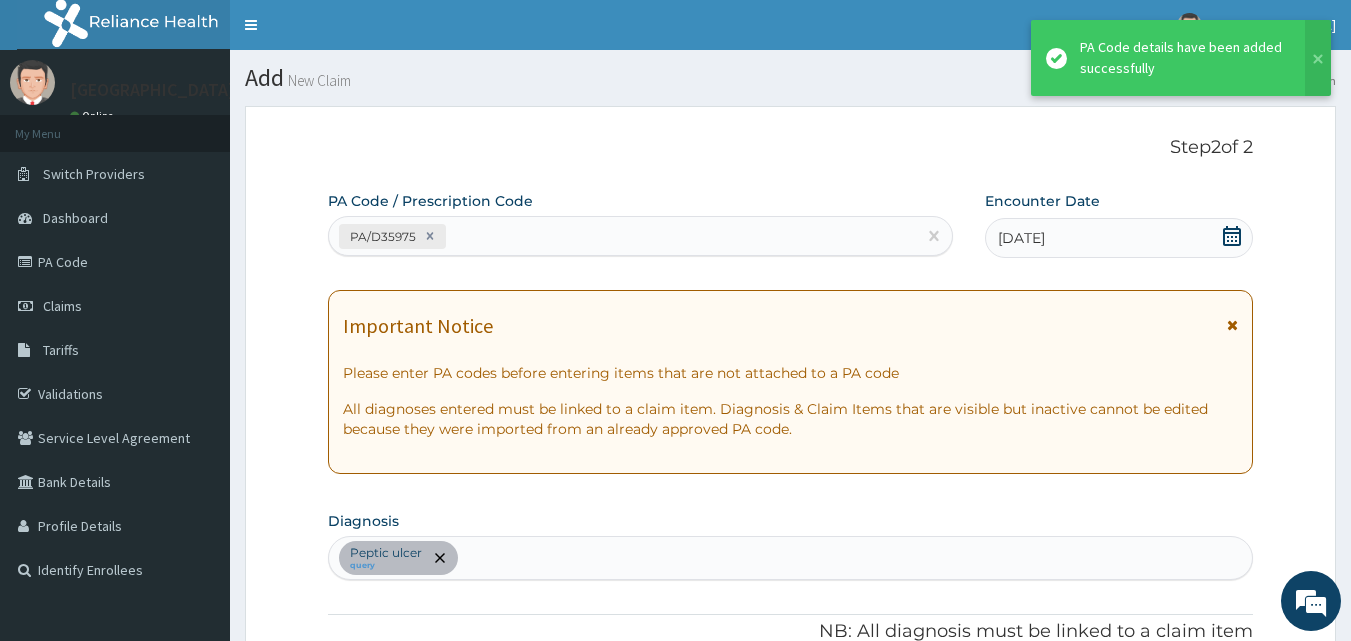 scroll, scrollTop: 512, scrollLeft: 0, axis: vertical 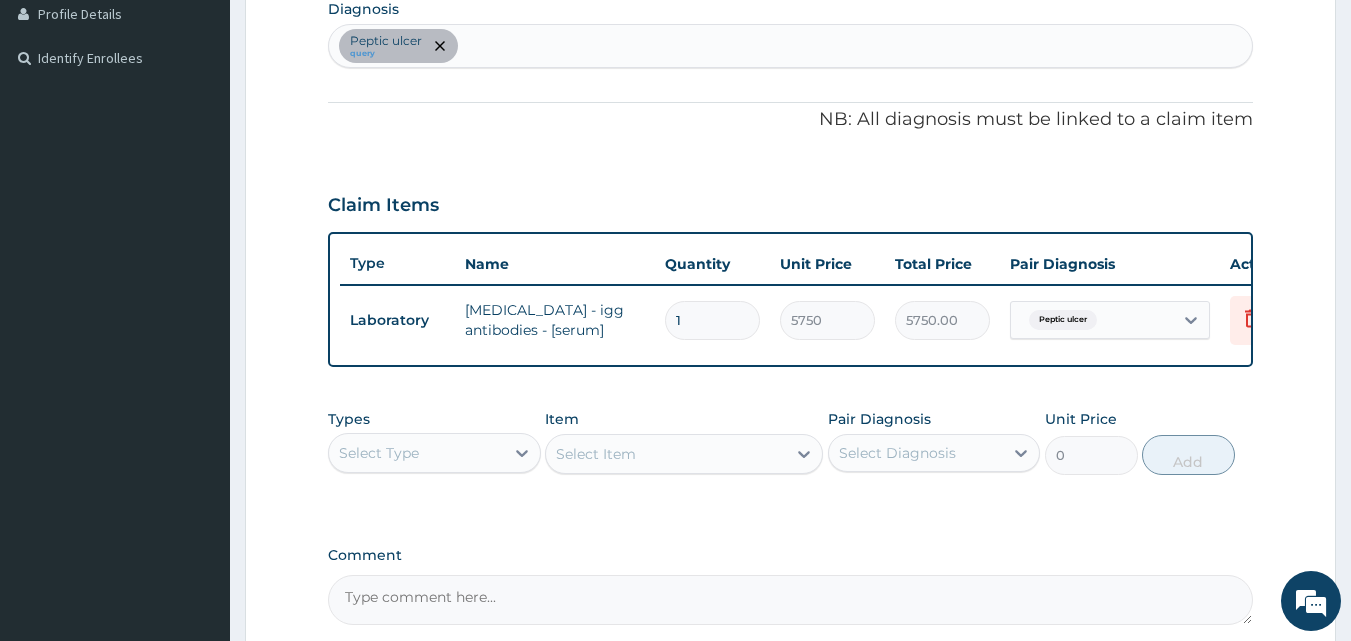 click on "Peptic ulcer query" at bounding box center [791, 46] 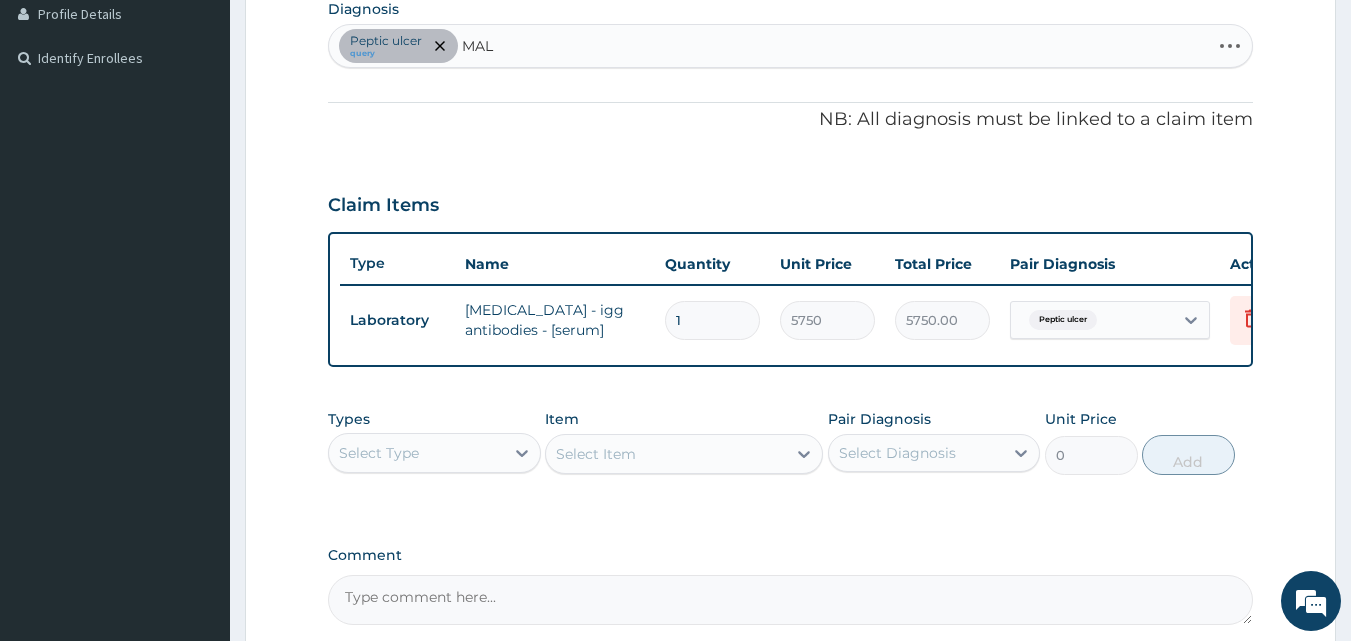 type on "MALA" 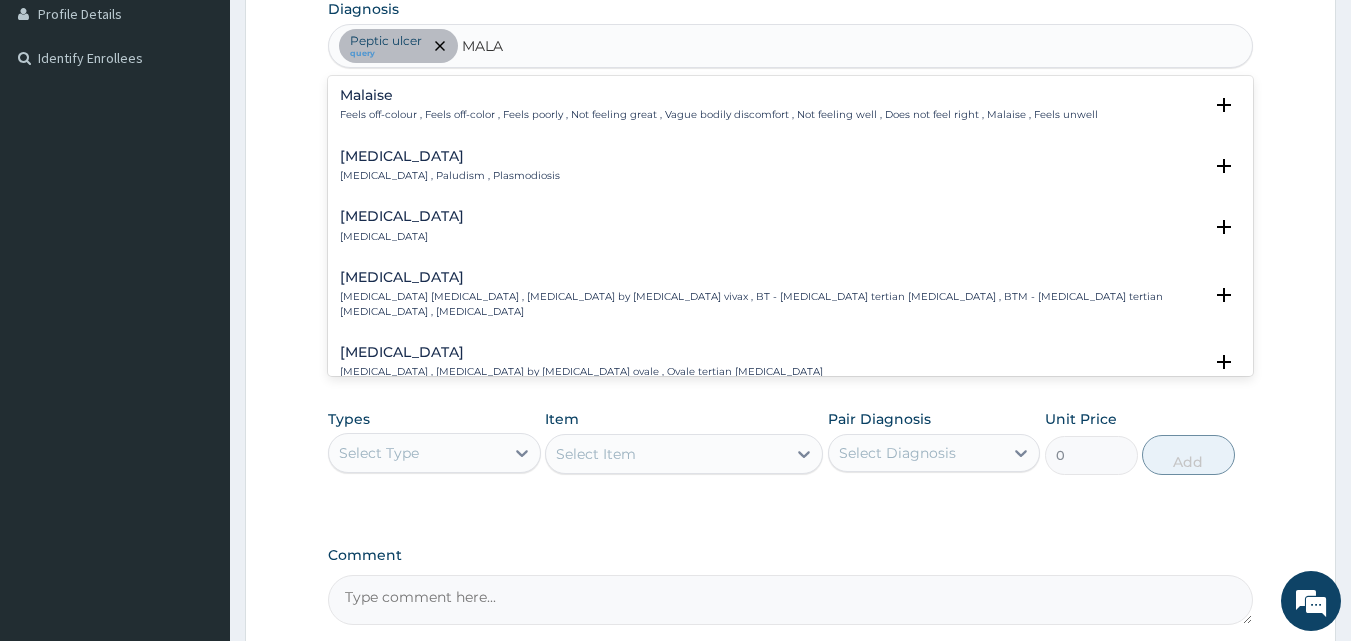 click on "Malaria , Paludism , Plasmodiosis" at bounding box center (450, 176) 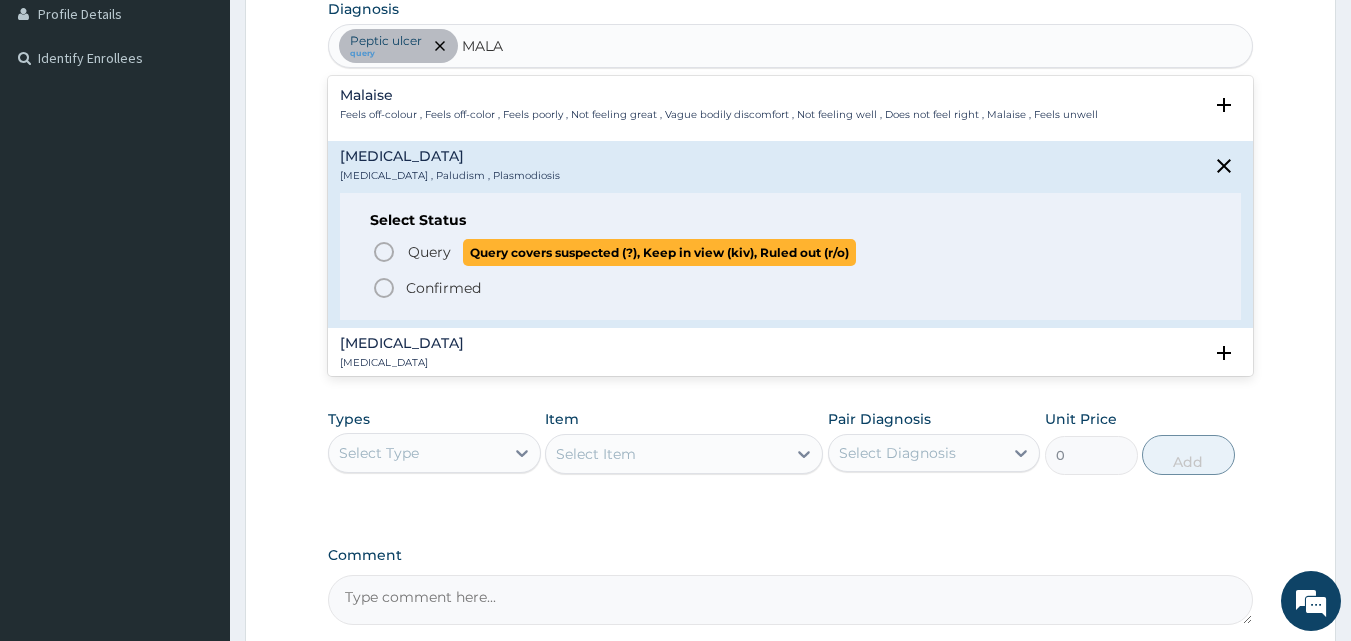 click 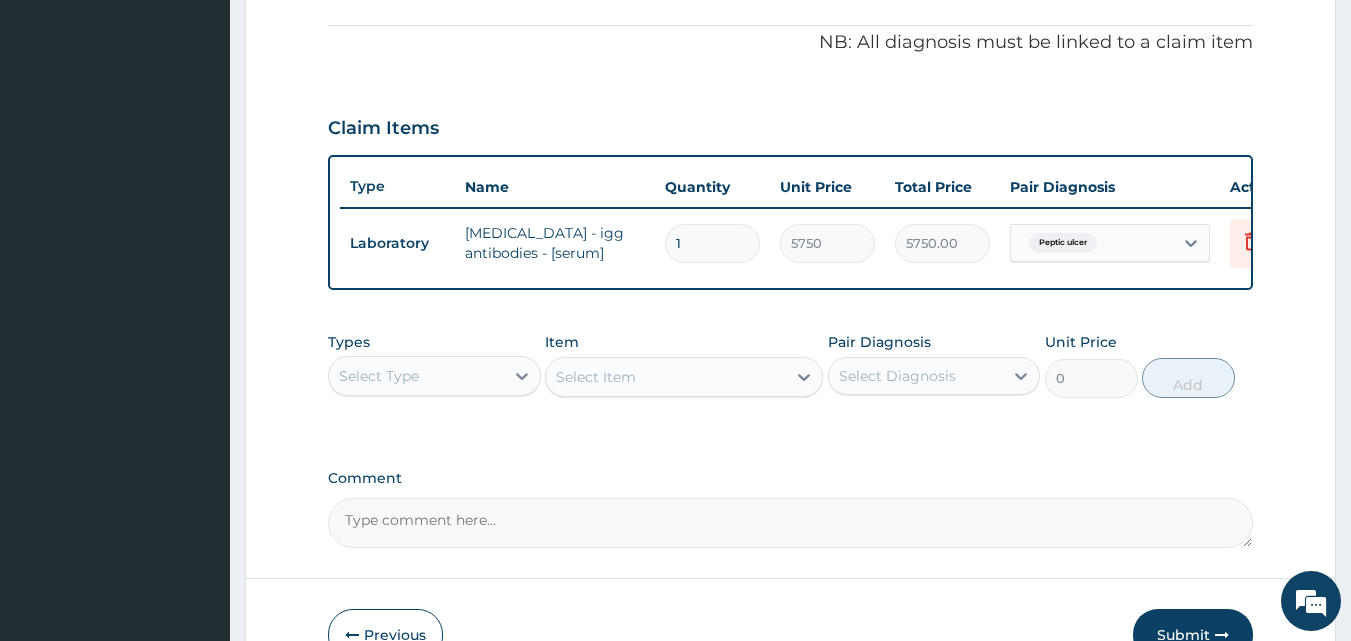 scroll, scrollTop: 718, scrollLeft: 0, axis: vertical 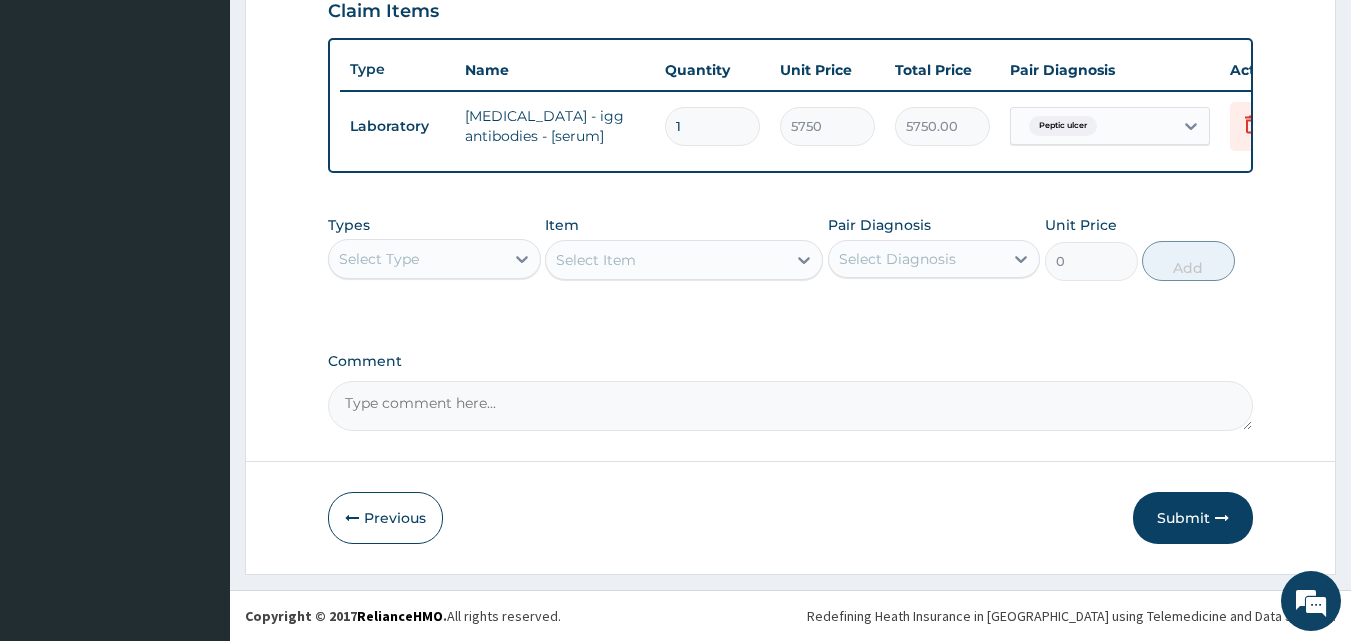 click on "Select Type" at bounding box center (416, 259) 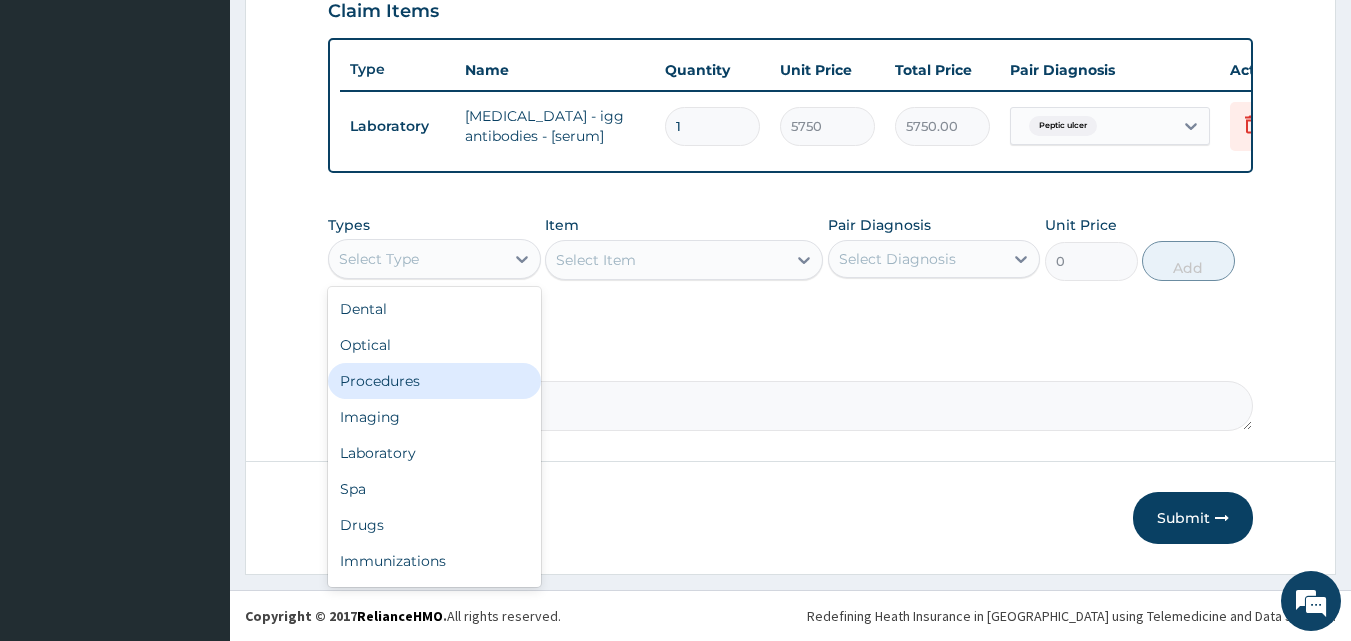 click on "Procedures" at bounding box center [434, 381] 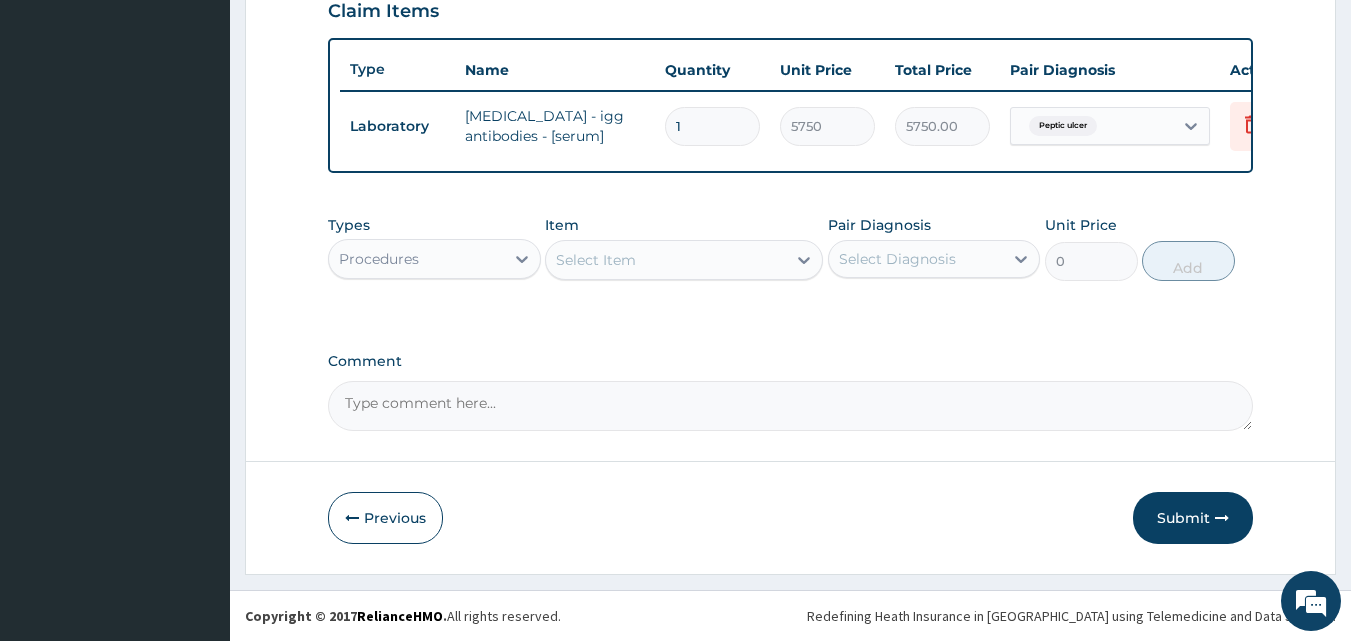 click on "Select Diagnosis" at bounding box center [897, 259] 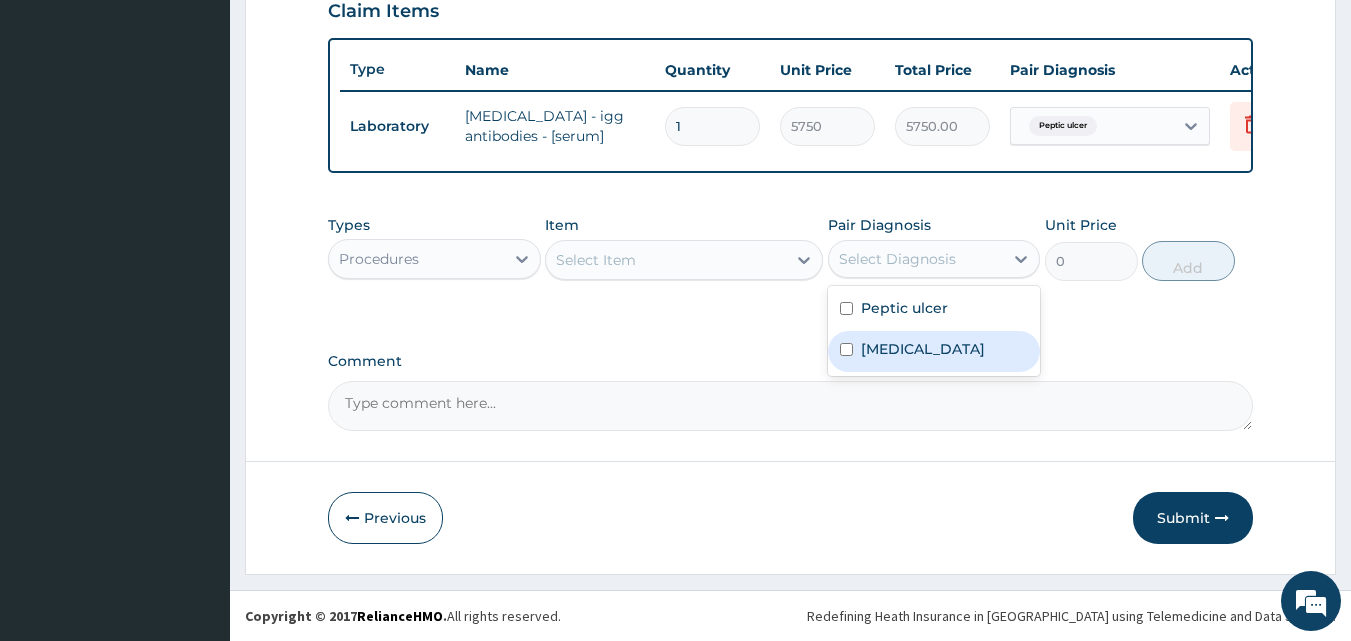 click on "Malaria" at bounding box center [923, 349] 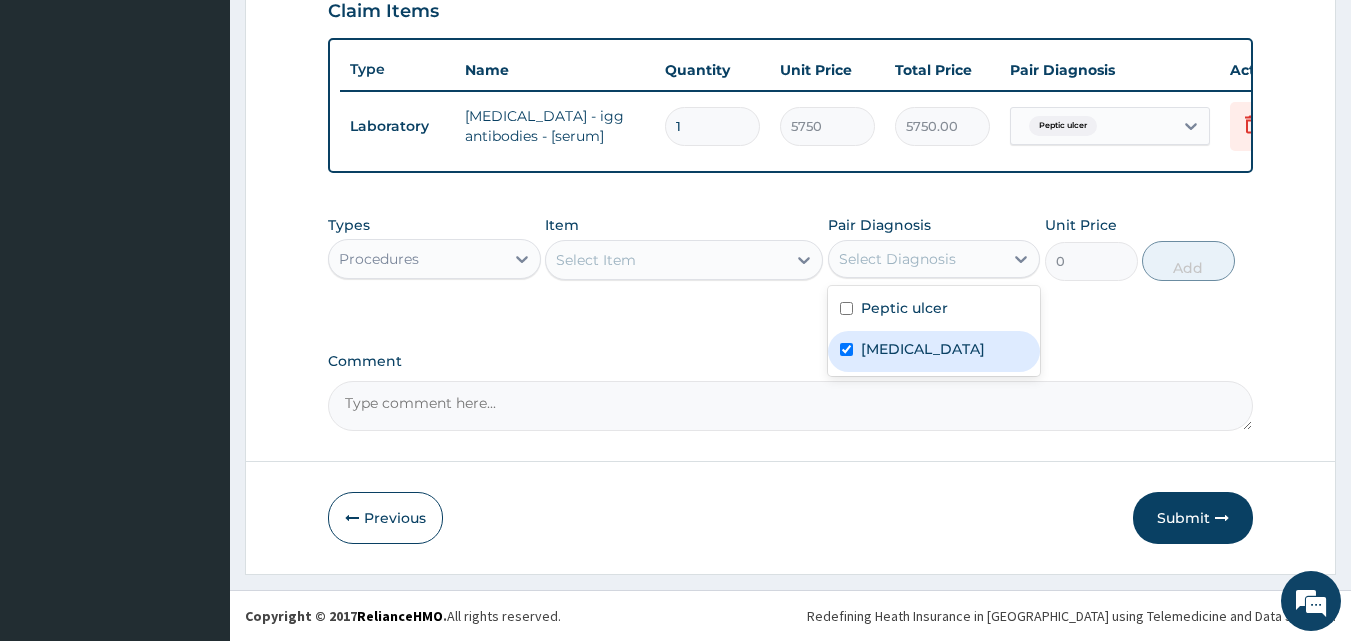 checkbox on "true" 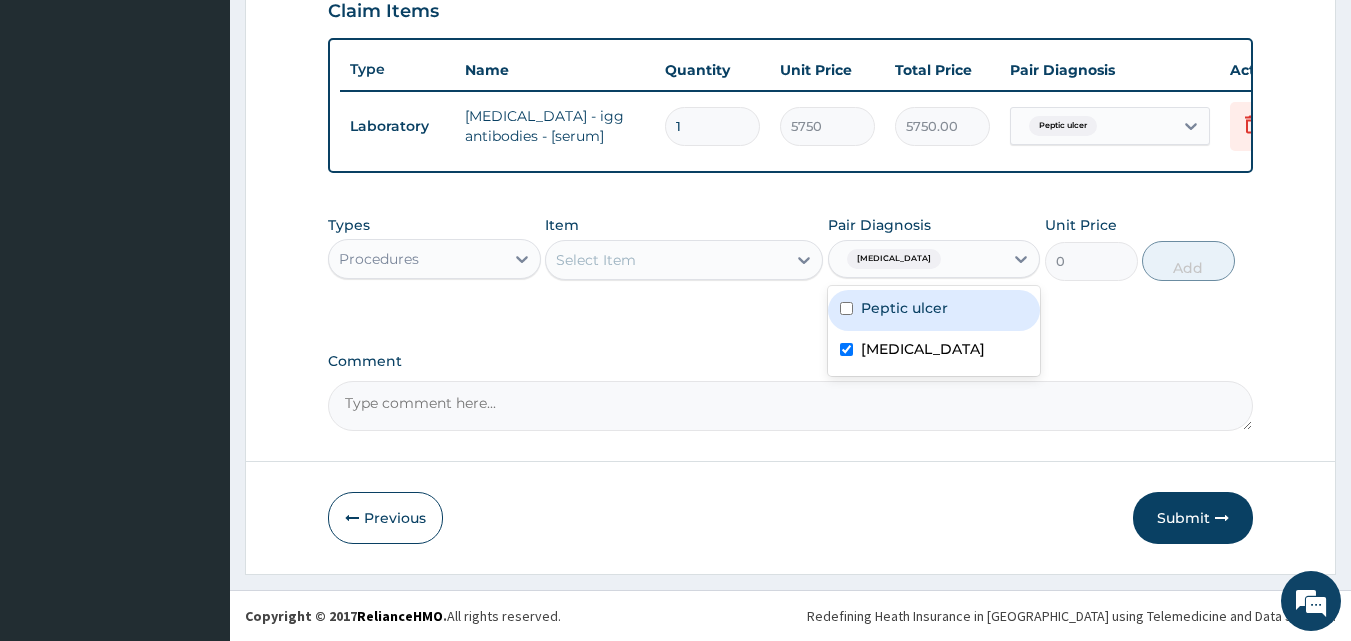 click on "Select Item" at bounding box center [666, 260] 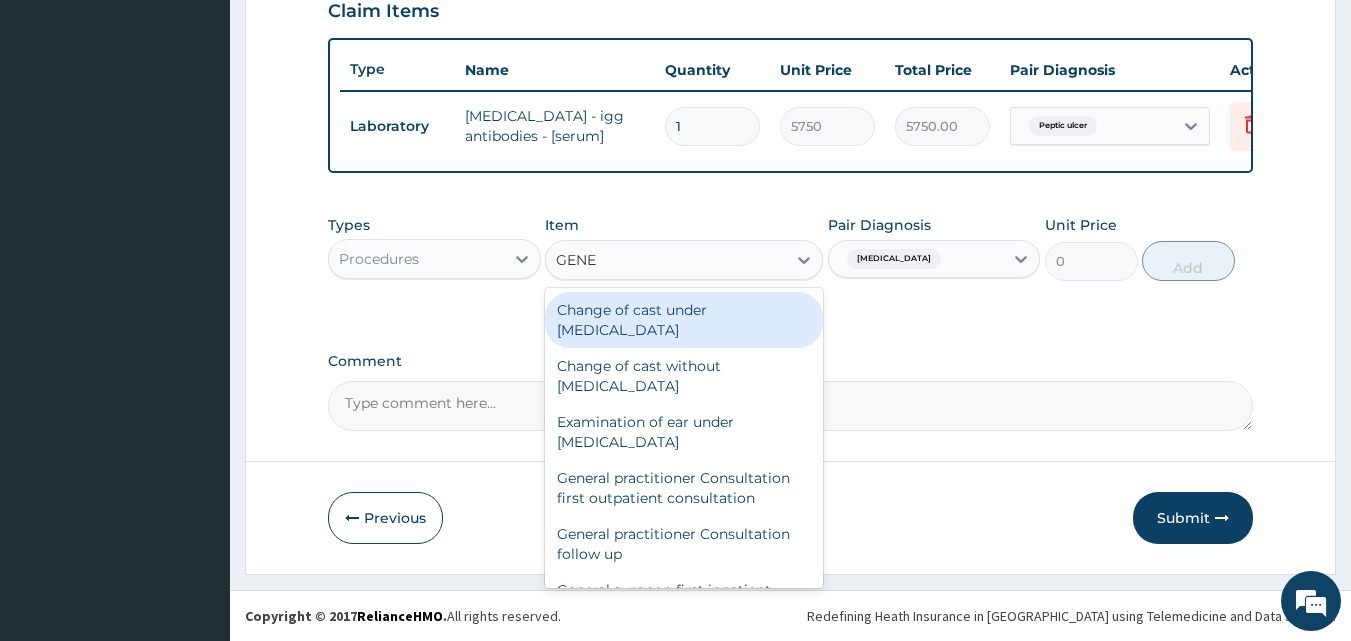 type on "GENER" 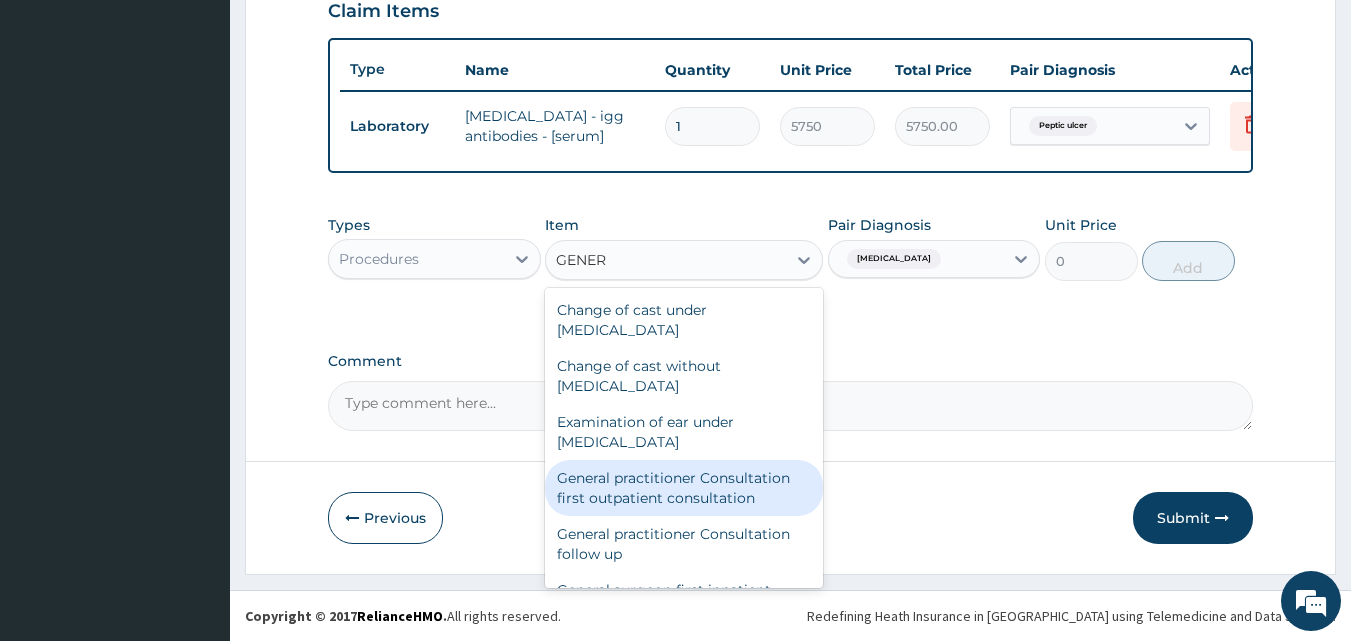 click on "General practitioner Consultation first outpatient consultation" at bounding box center [684, 488] 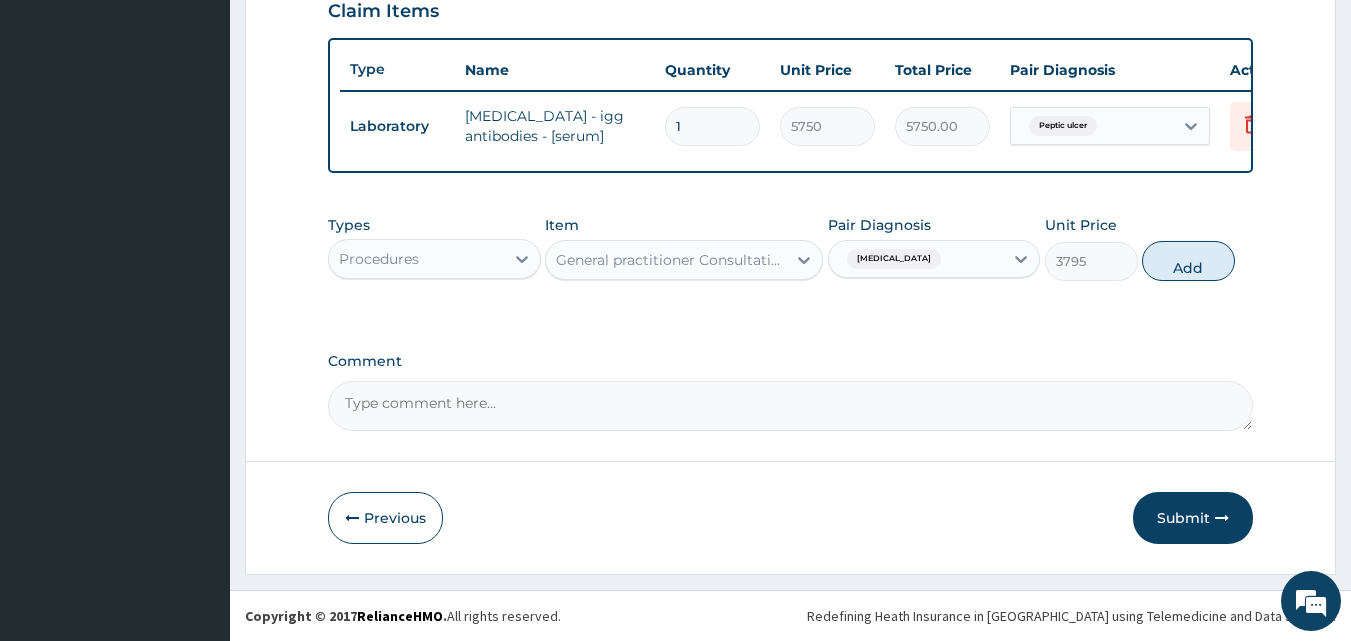 type 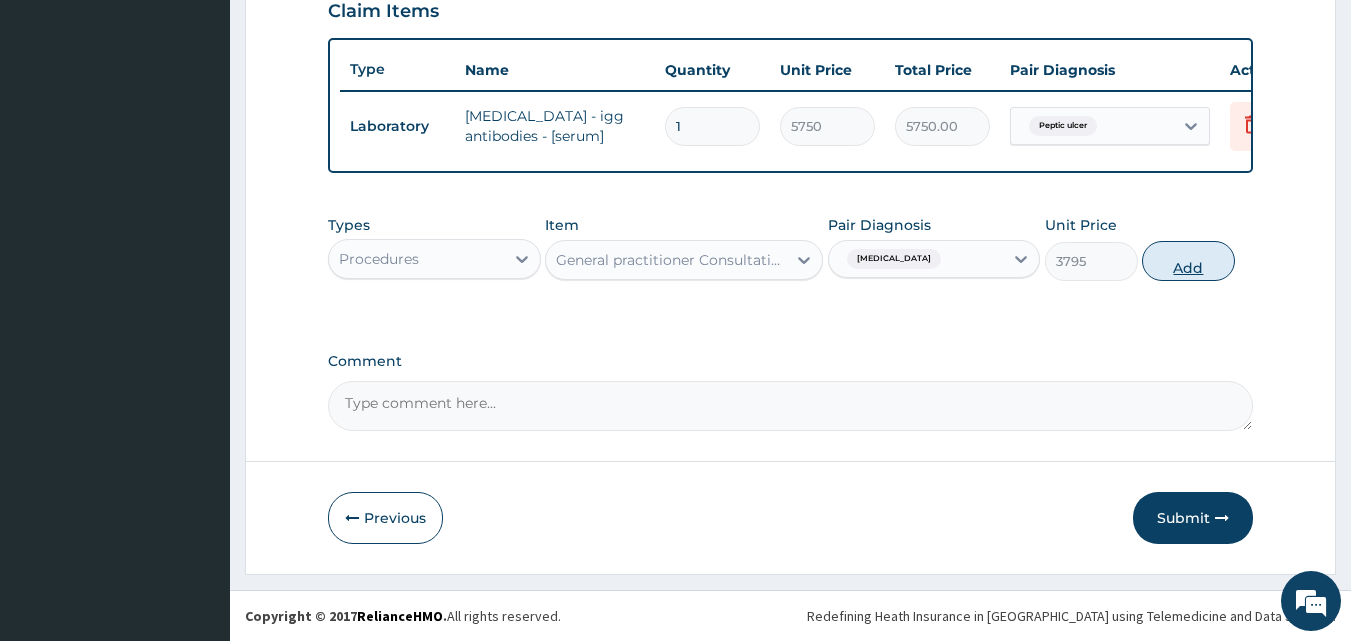 click on "Add" at bounding box center (1188, 261) 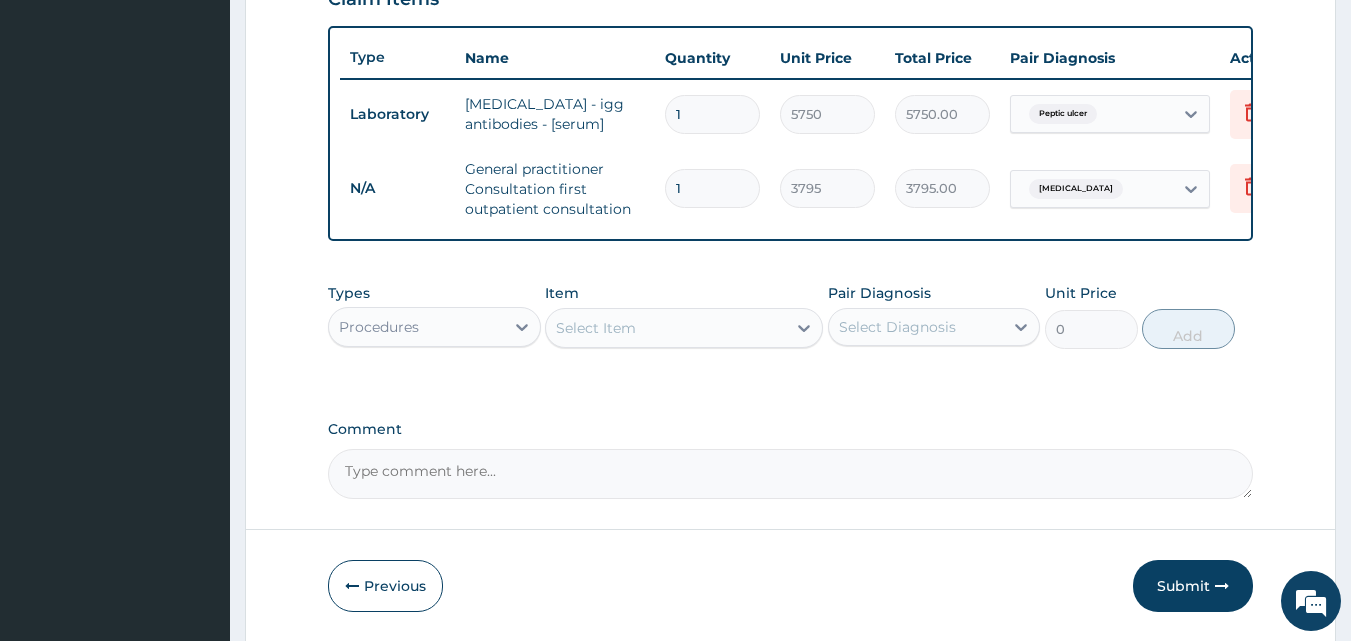 click on "Procedures" at bounding box center [379, 327] 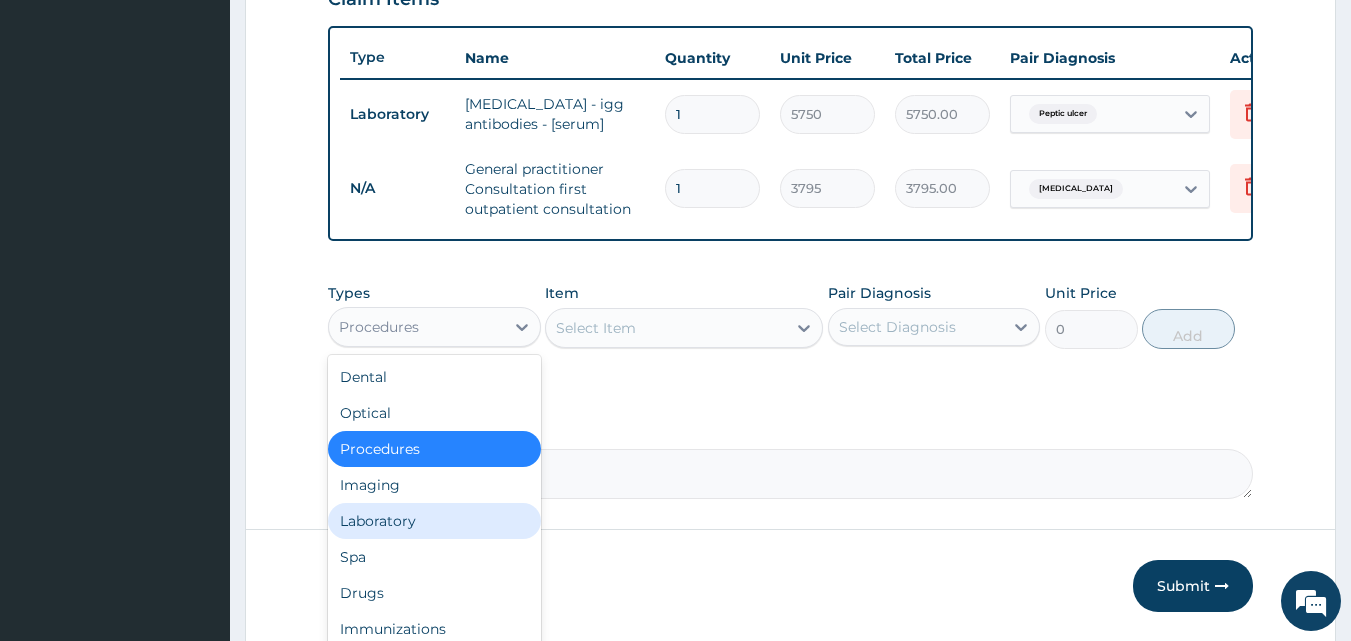 click on "Laboratory" at bounding box center (434, 521) 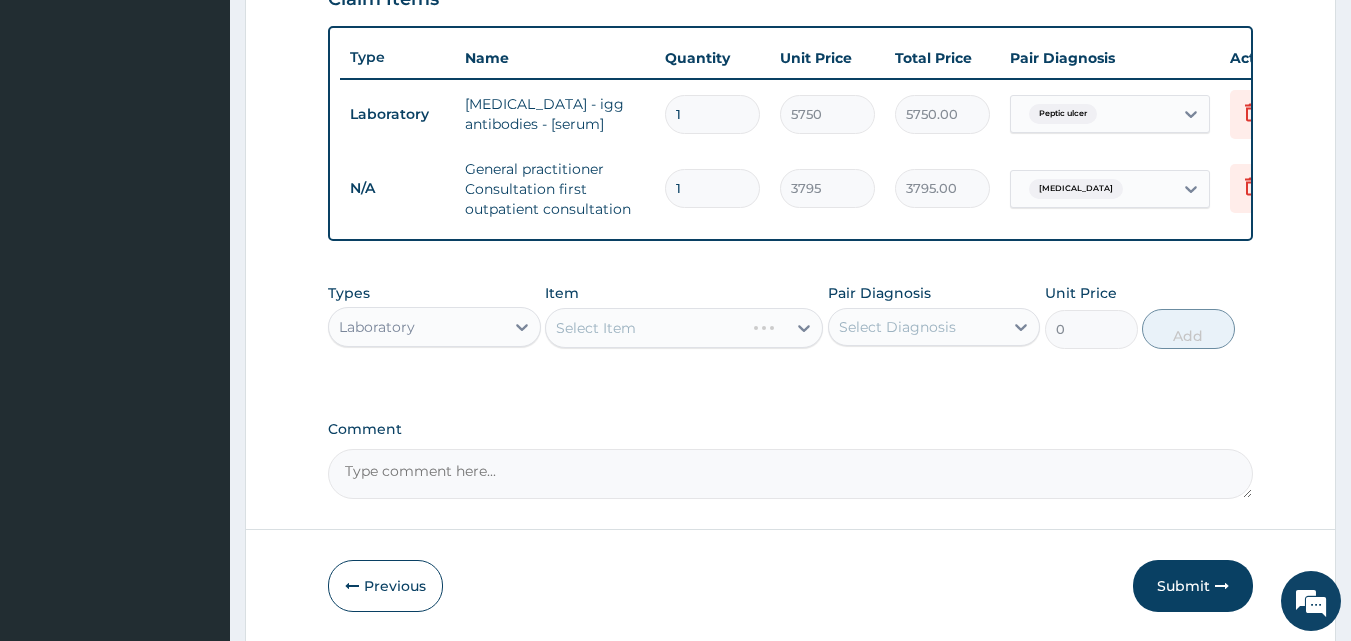 click on "Select Diagnosis" at bounding box center (897, 327) 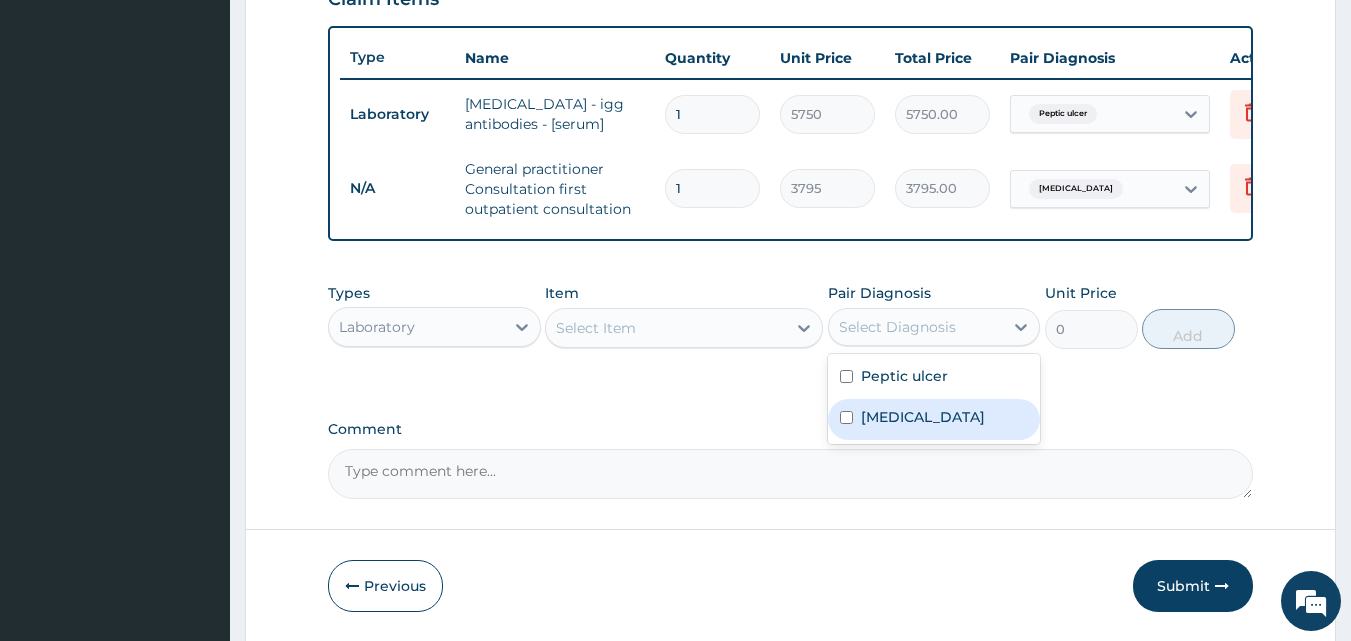 click on "Malaria" at bounding box center (934, 419) 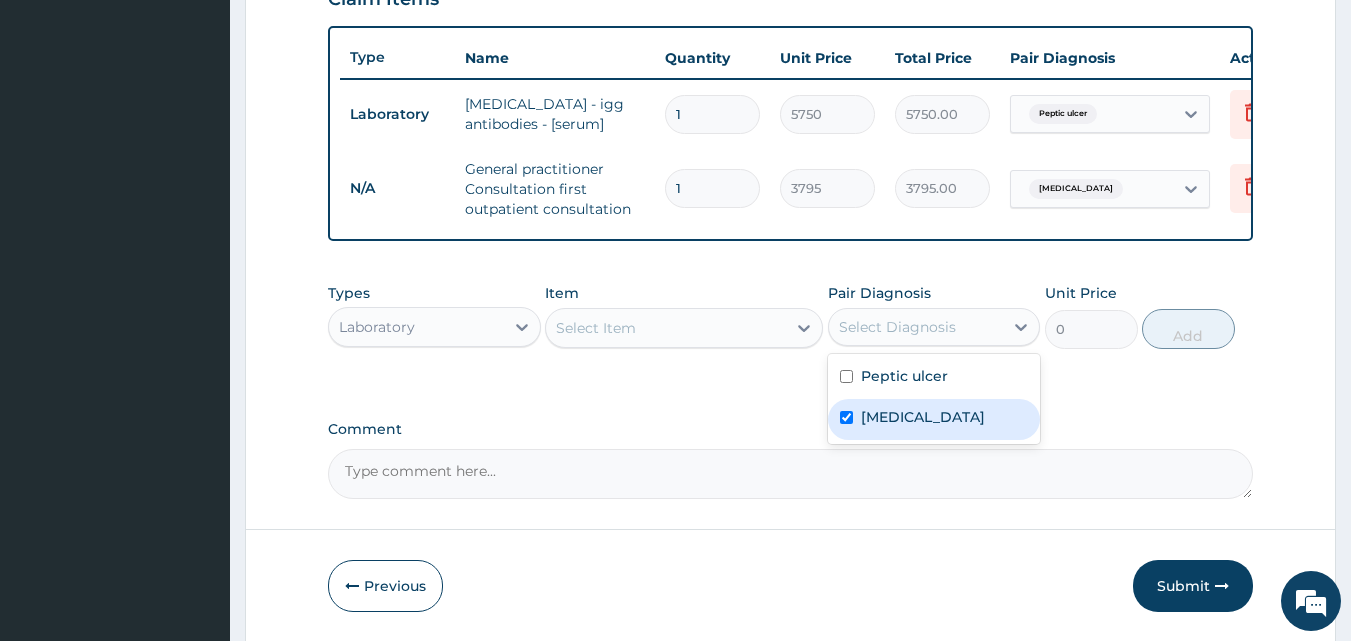 checkbox on "true" 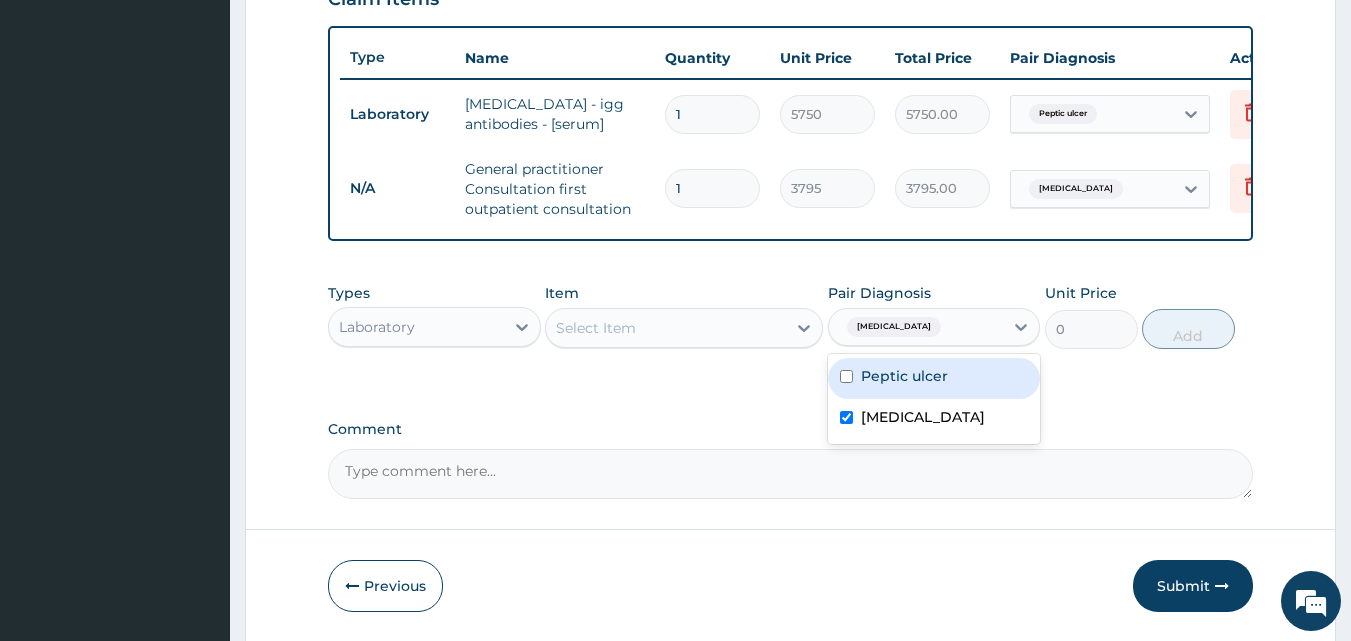click on "Select Item" at bounding box center [666, 328] 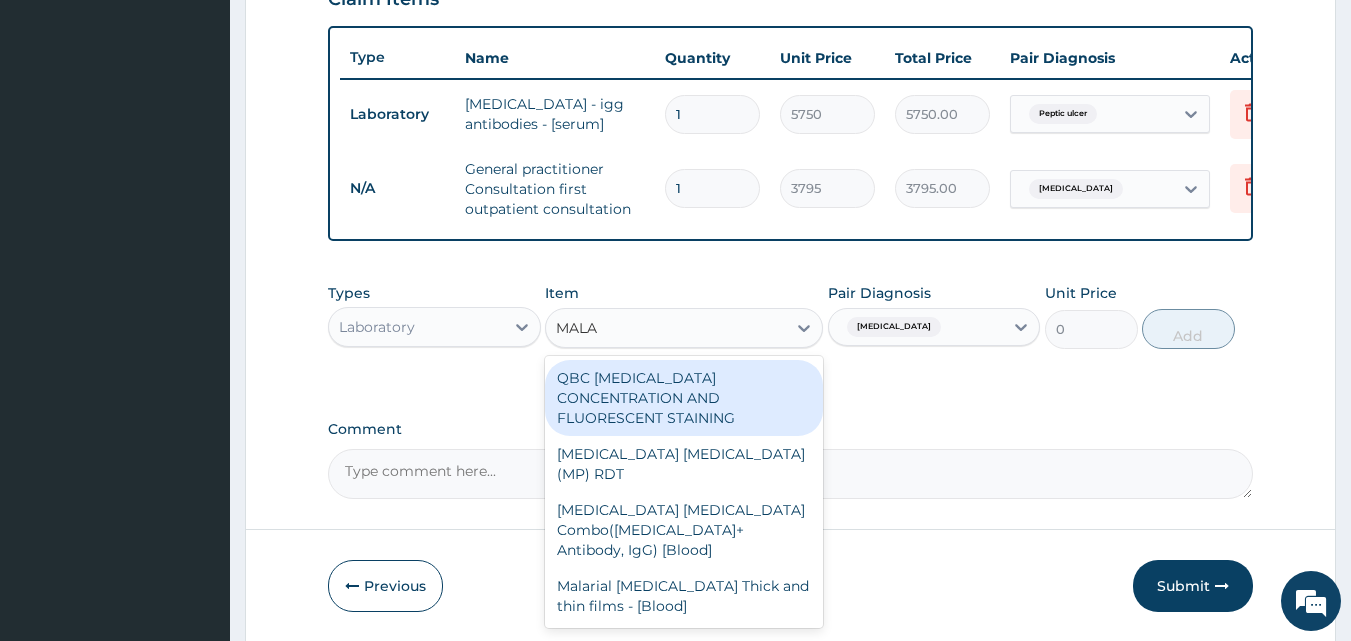type on "MALAR" 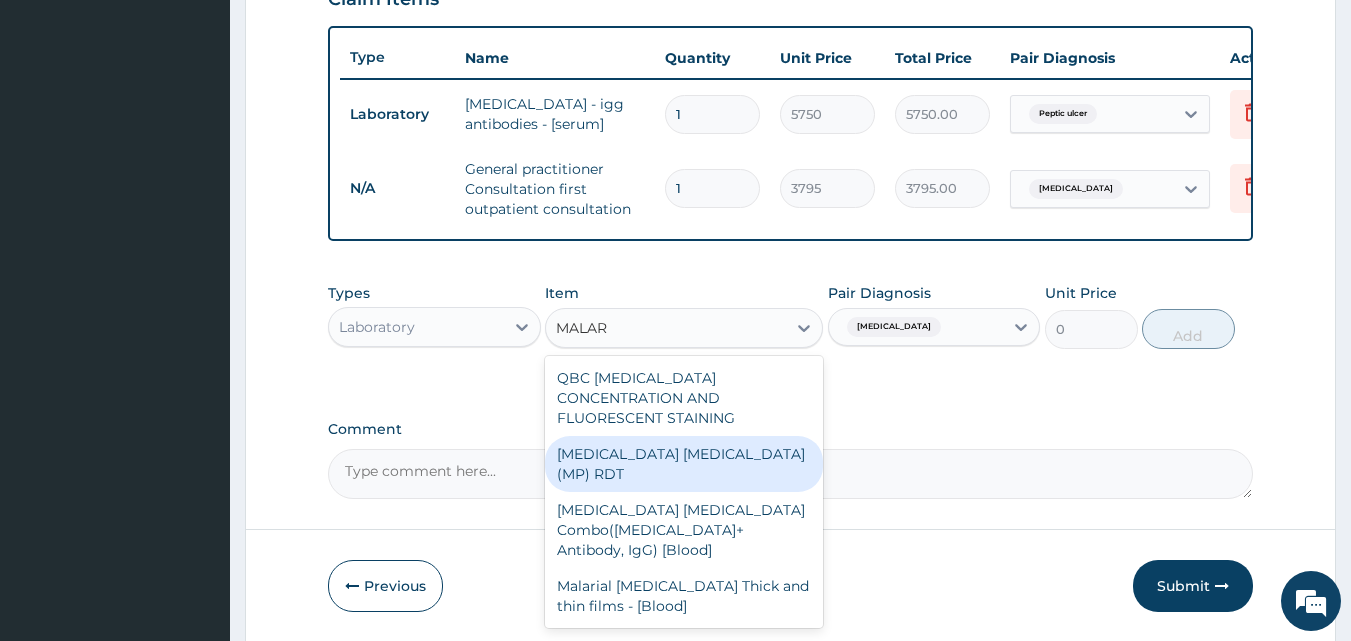 click on "MALARIA PARASITE (MP) RDT" at bounding box center [684, 464] 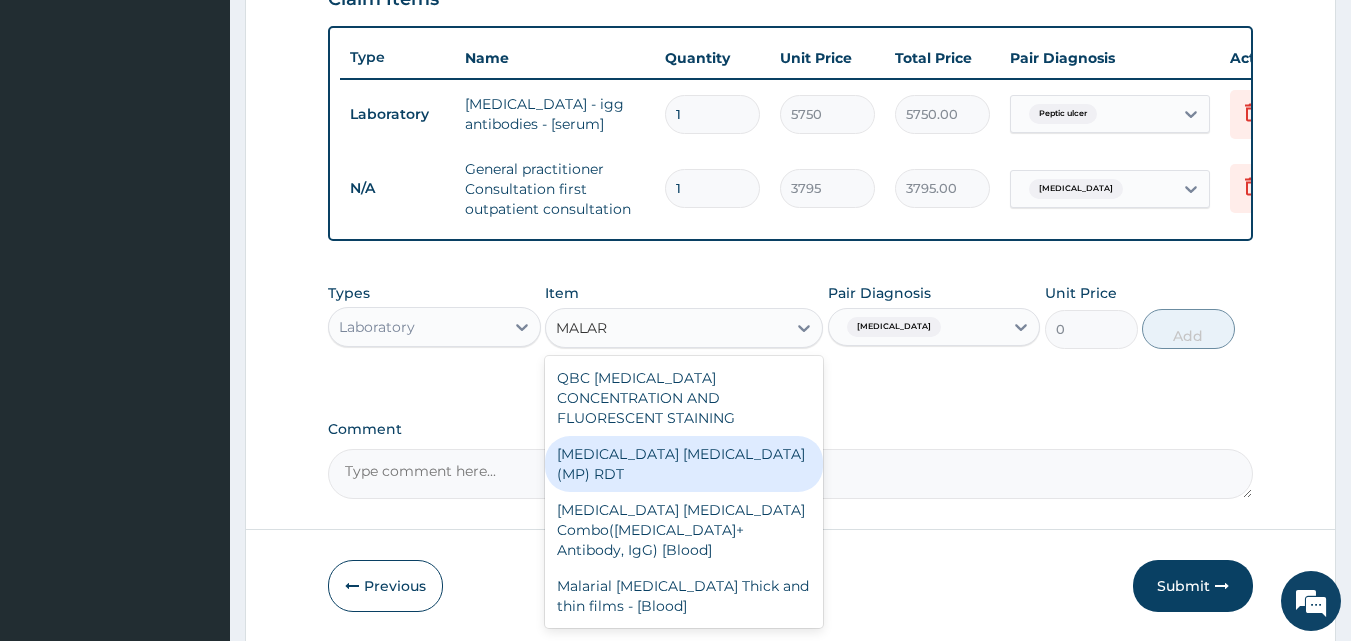 type 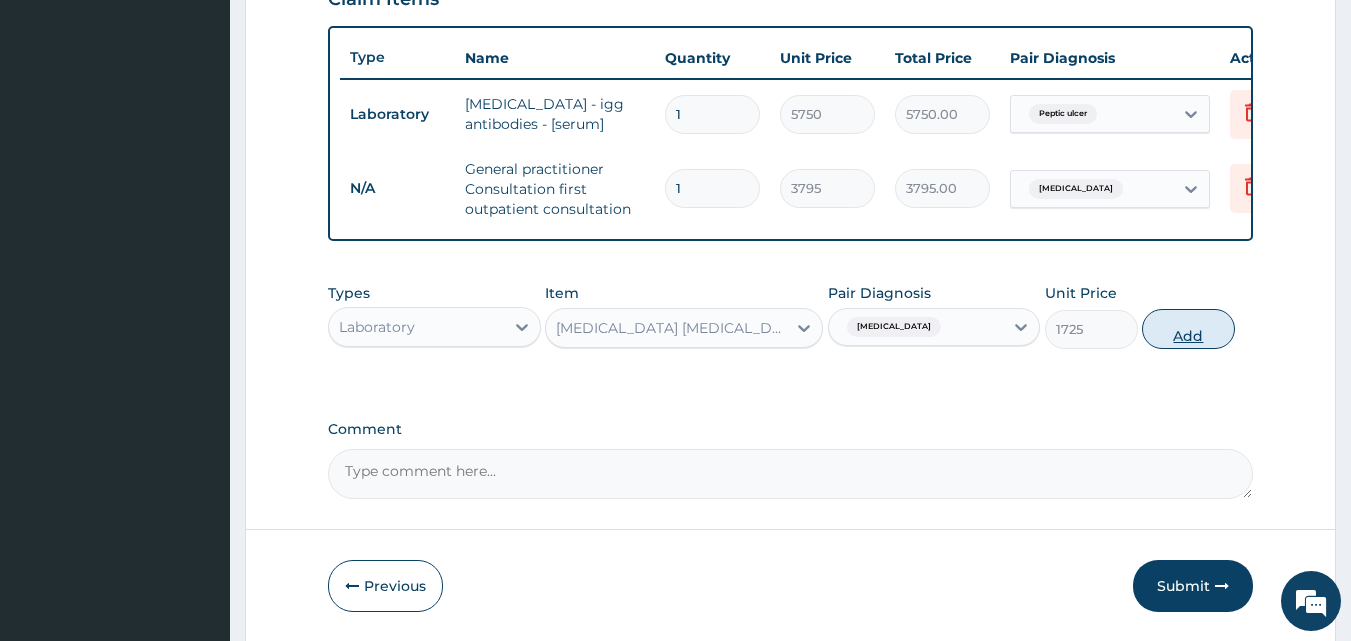 click on "Add" at bounding box center (1188, 329) 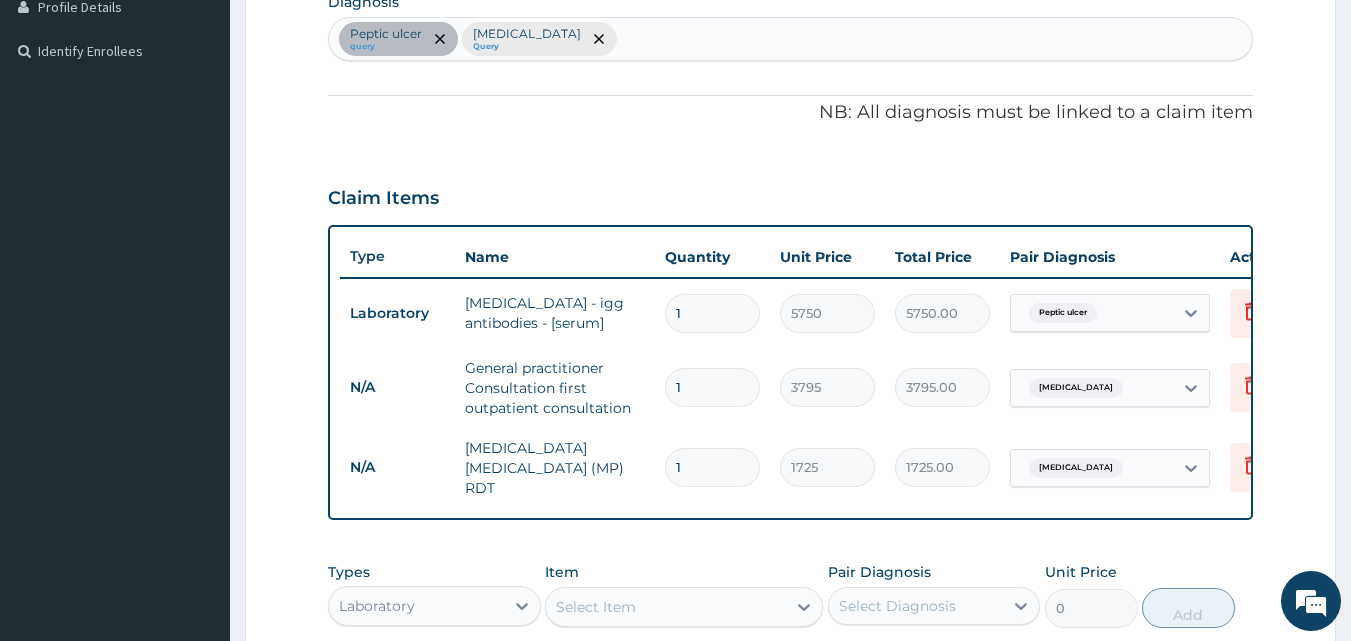 scroll, scrollTop: 515, scrollLeft: 0, axis: vertical 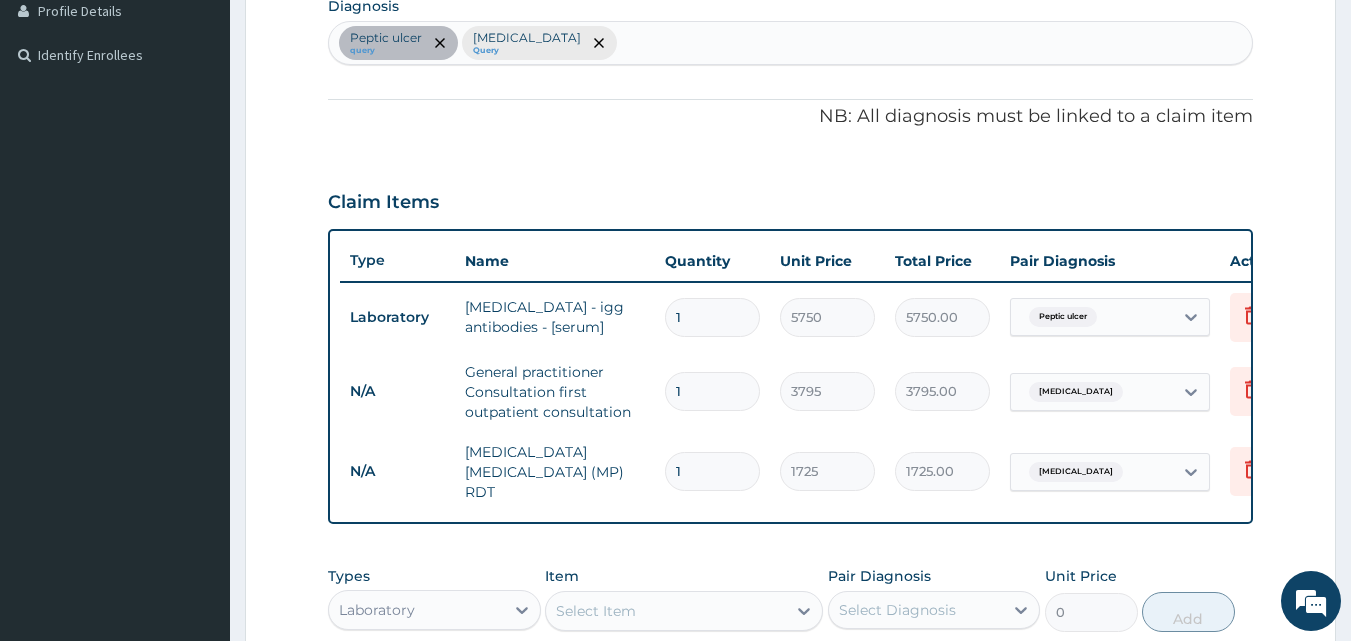 click on "Peptic ulcer query Malaria Query" at bounding box center (791, 43) 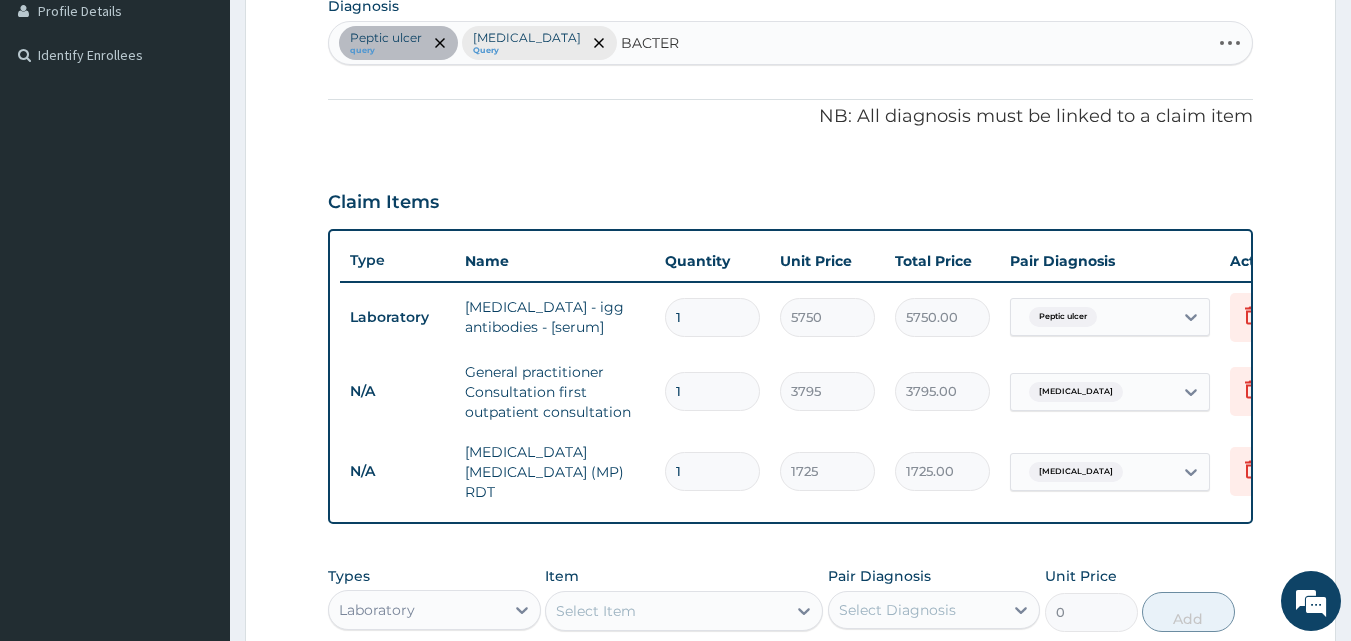 type on "BACTERE" 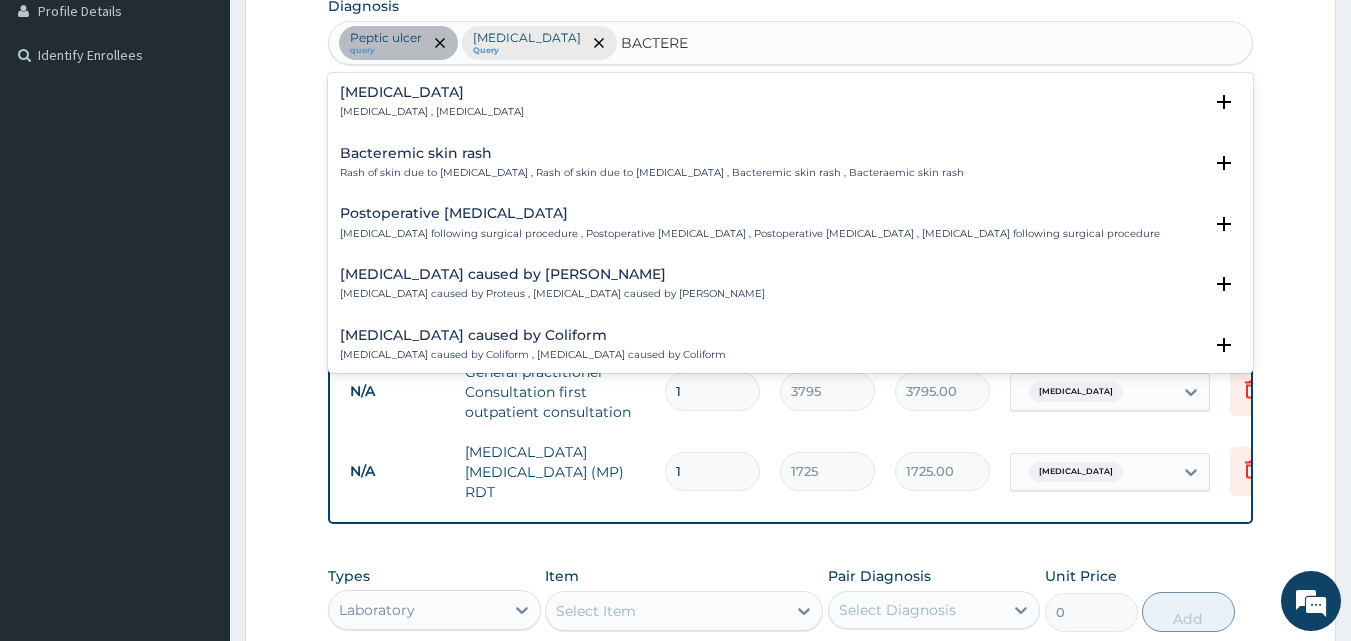 click on "Bacteremia" at bounding box center [432, 92] 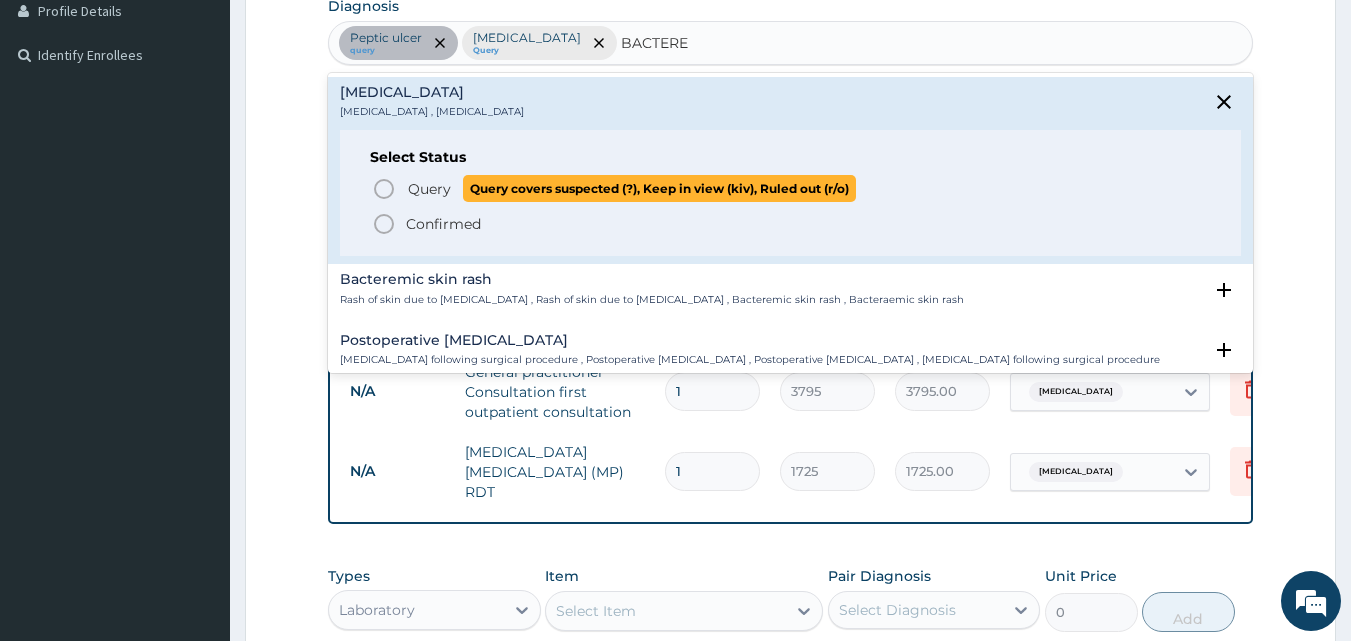 click 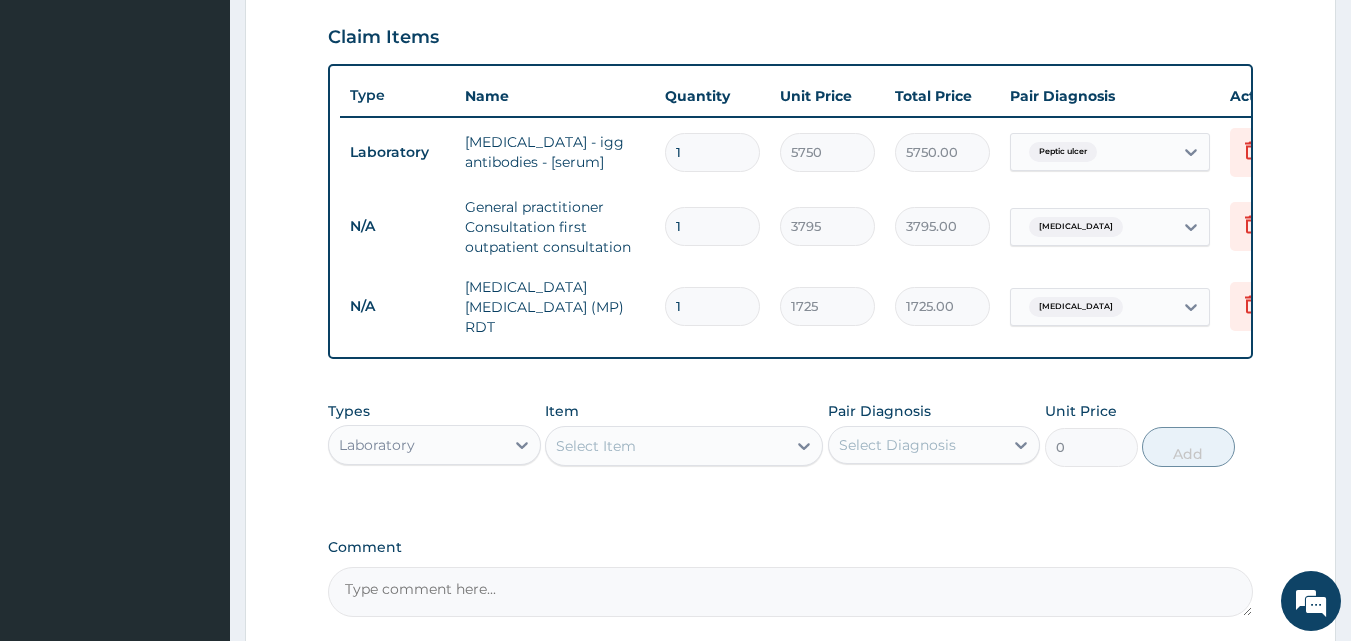 scroll, scrollTop: 771, scrollLeft: 0, axis: vertical 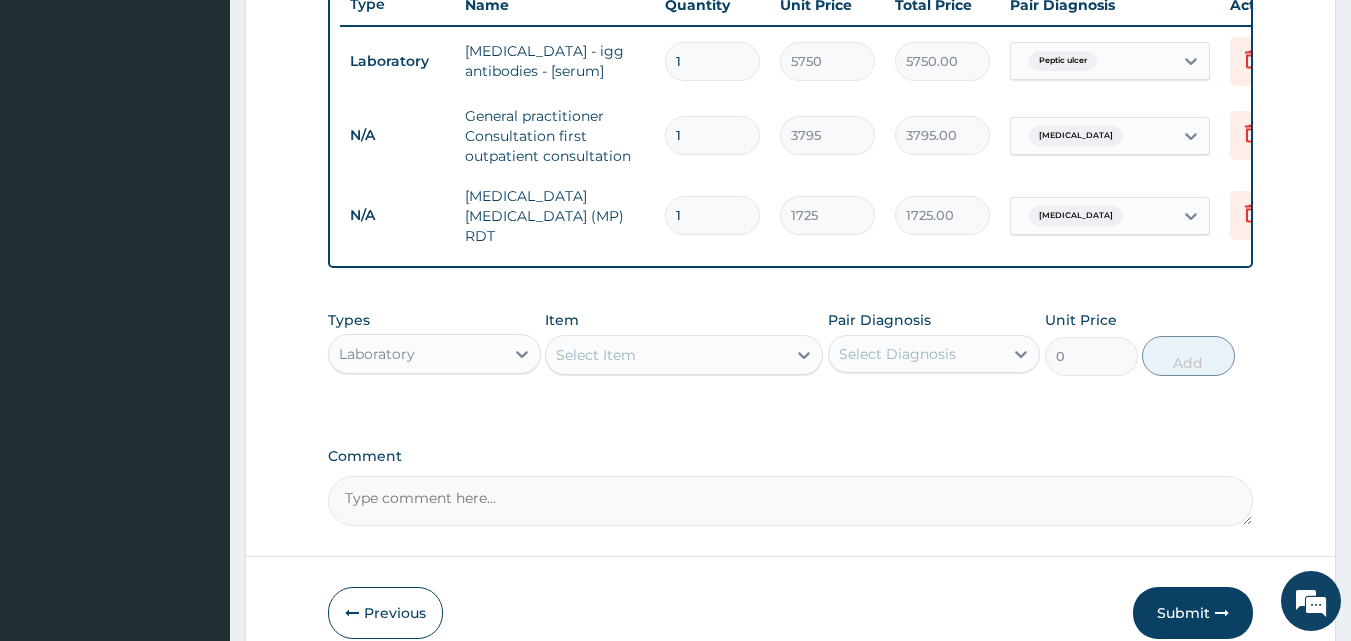 click on "Select Item" at bounding box center [596, 355] 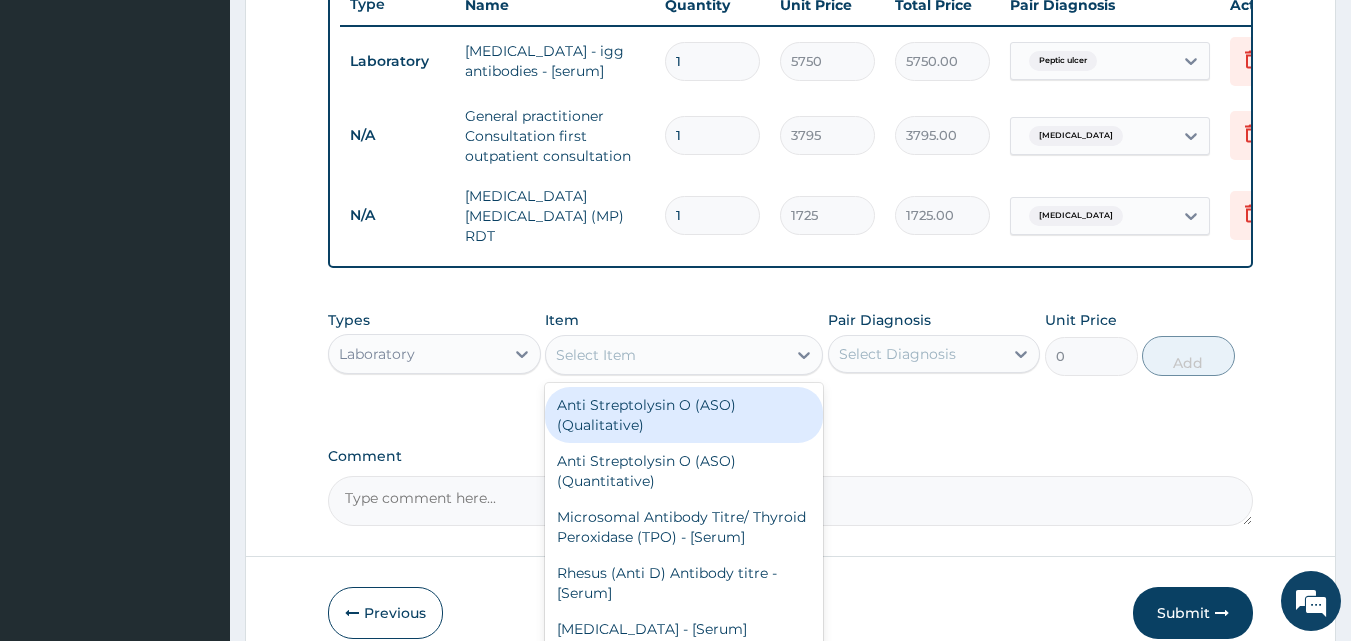 click on "Select Item" at bounding box center (666, 355) 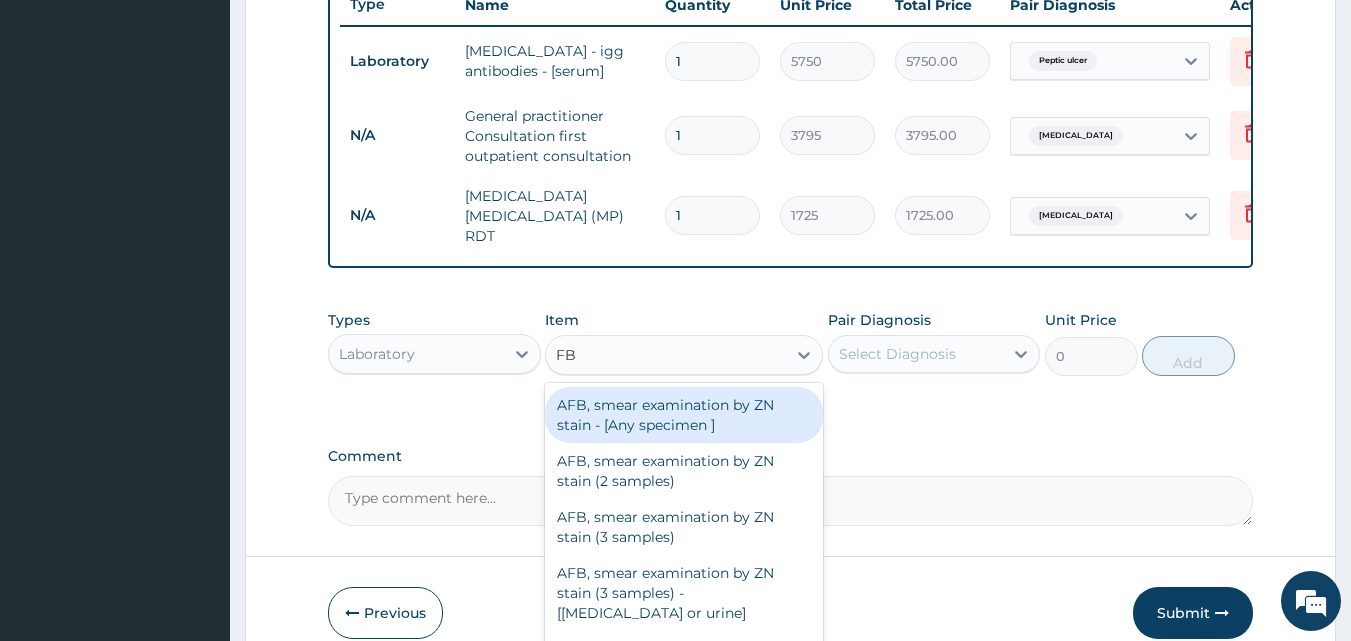 type on "FBC" 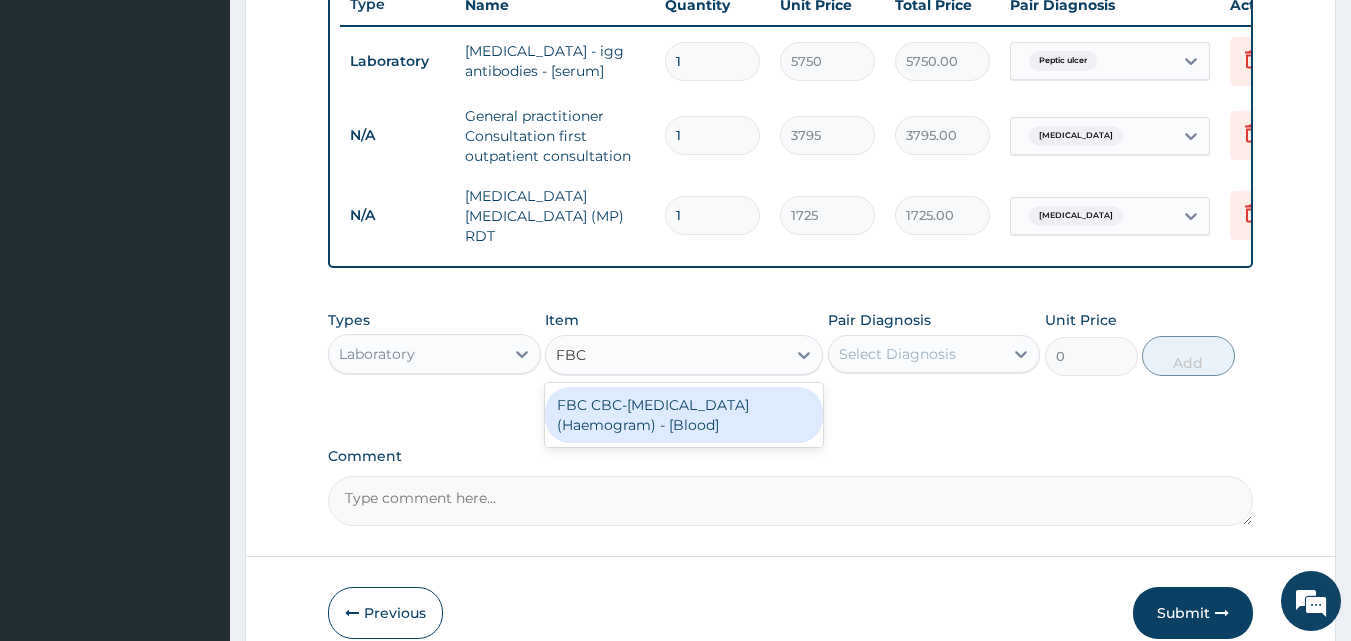click on "FBC CBC-Complete Blood Count (Haemogram) - [Blood]" at bounding box center [684, 415] 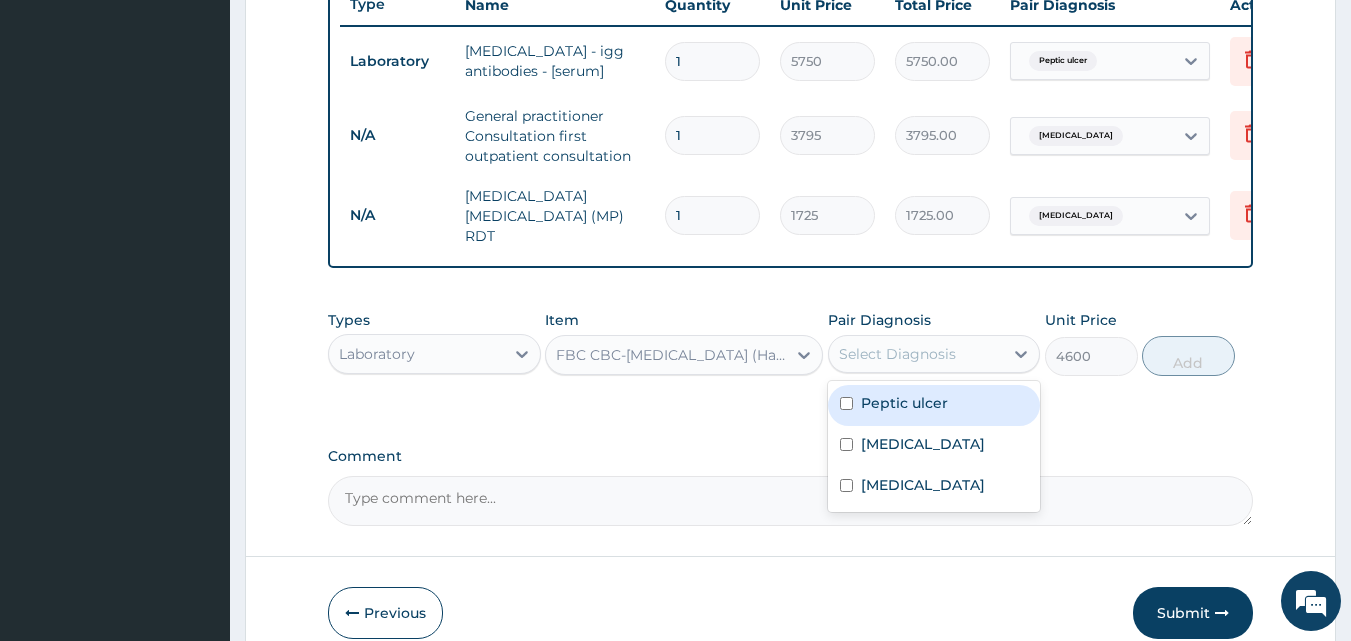 click on "Select Diagnosis" at bounding box center [897, 354] 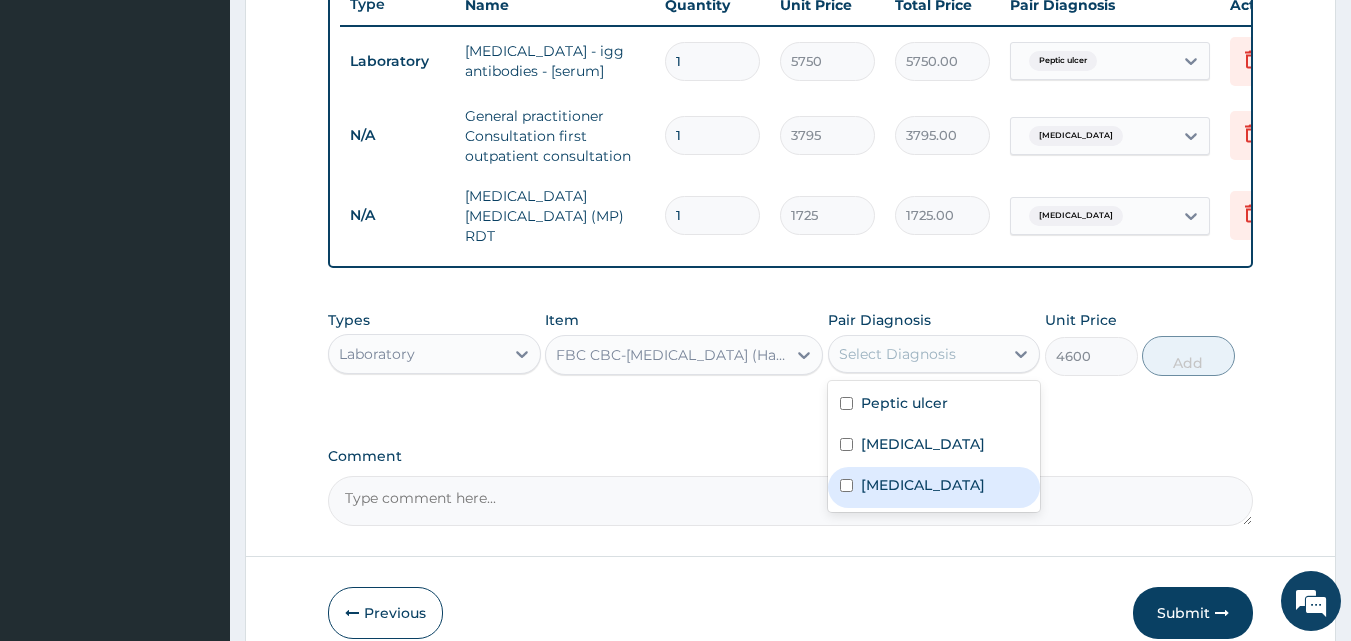 click on "Bacteremia" at bounding box center (934, 487) 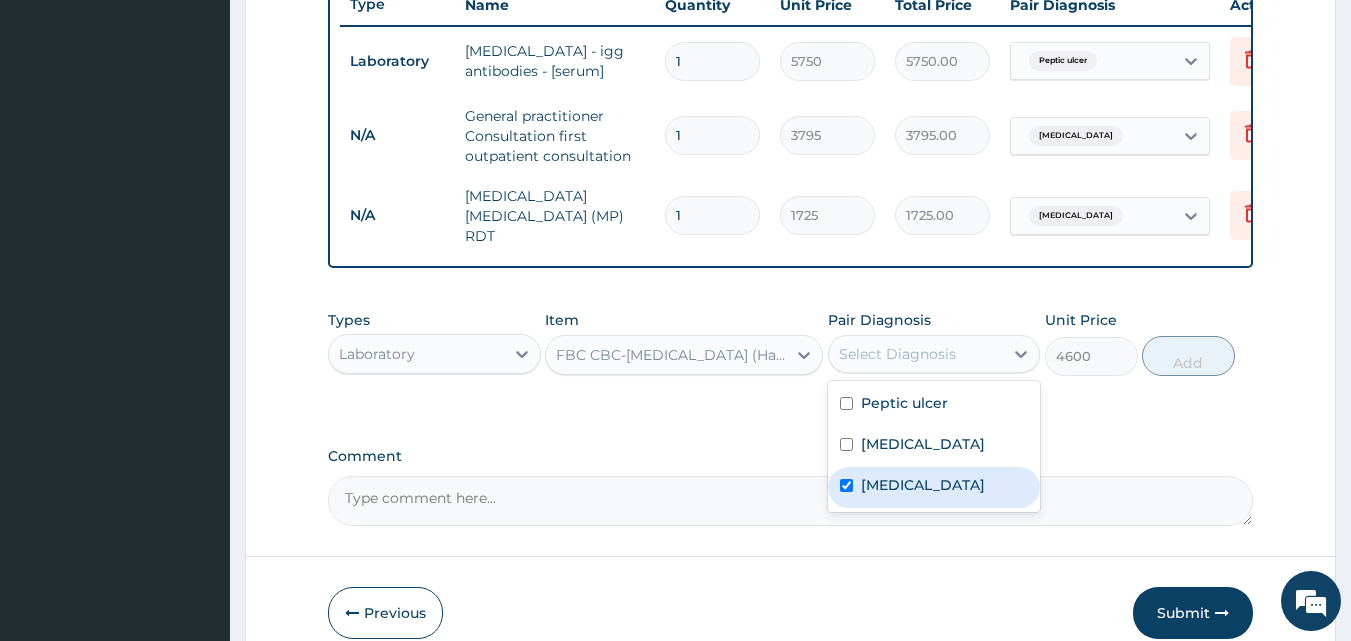 checkbox on "true" 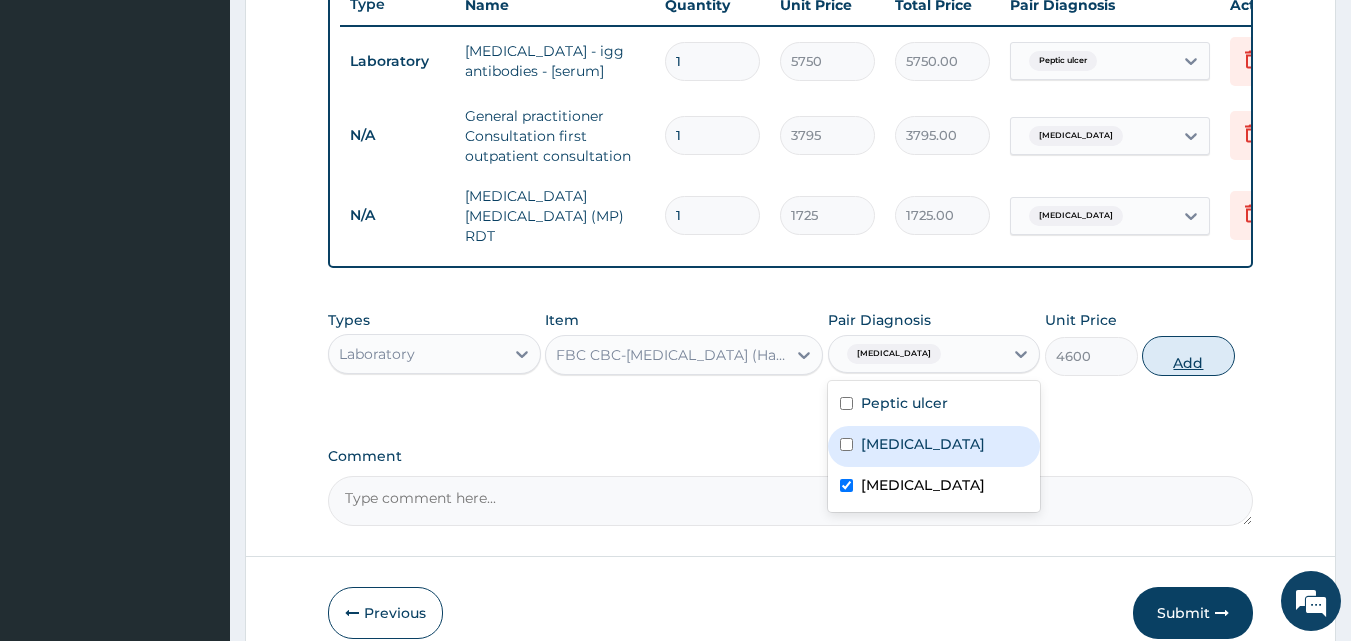 click on "Add" at bounding box center (1188, 356) 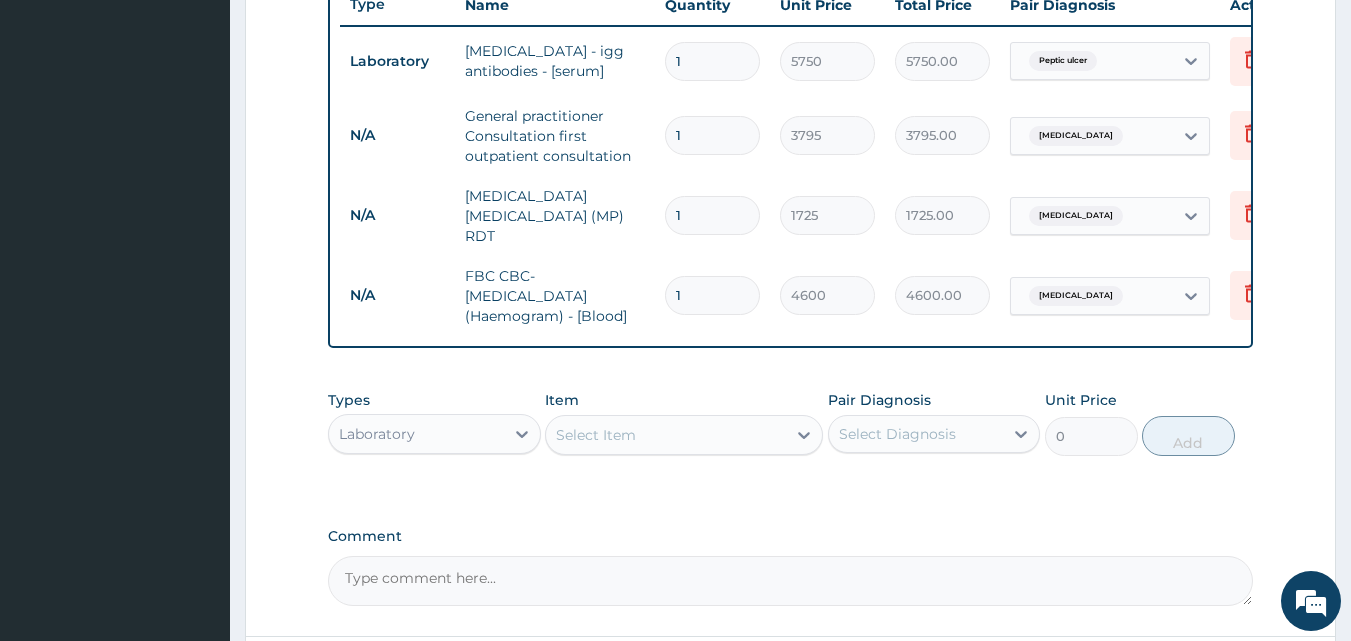 click on "Laboratory" at bounding box center [416, 434] 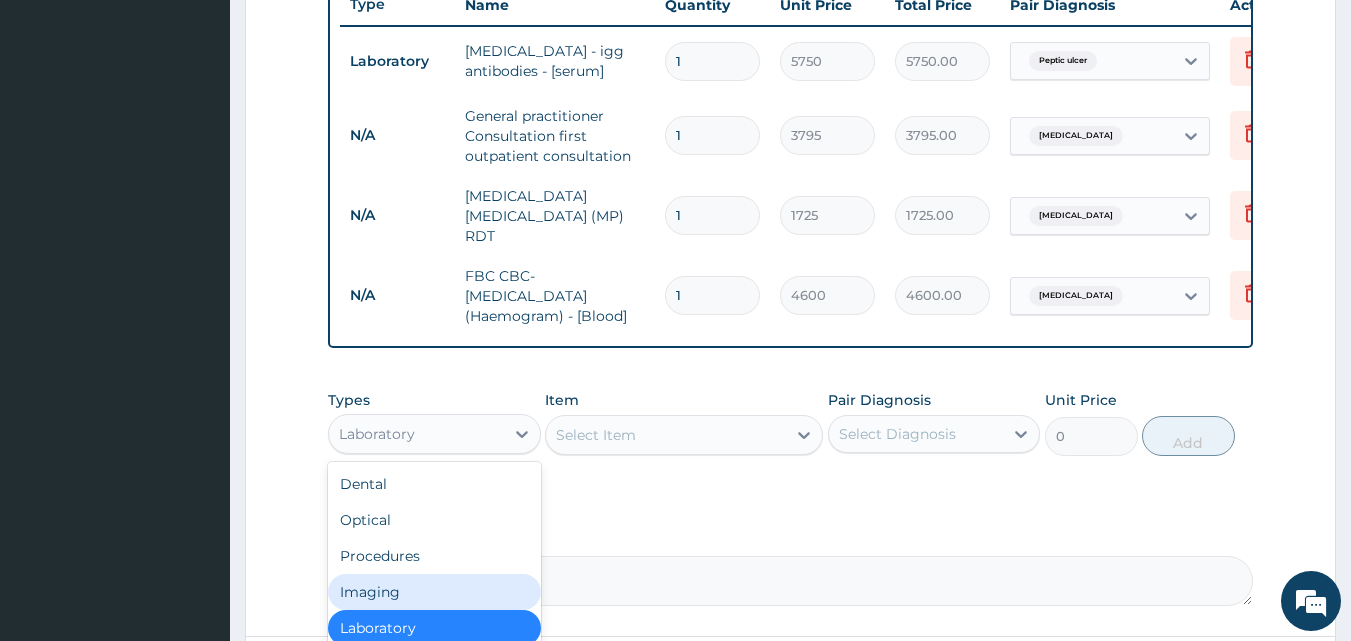 click on "Imaging" at bounding box center (434, 592) 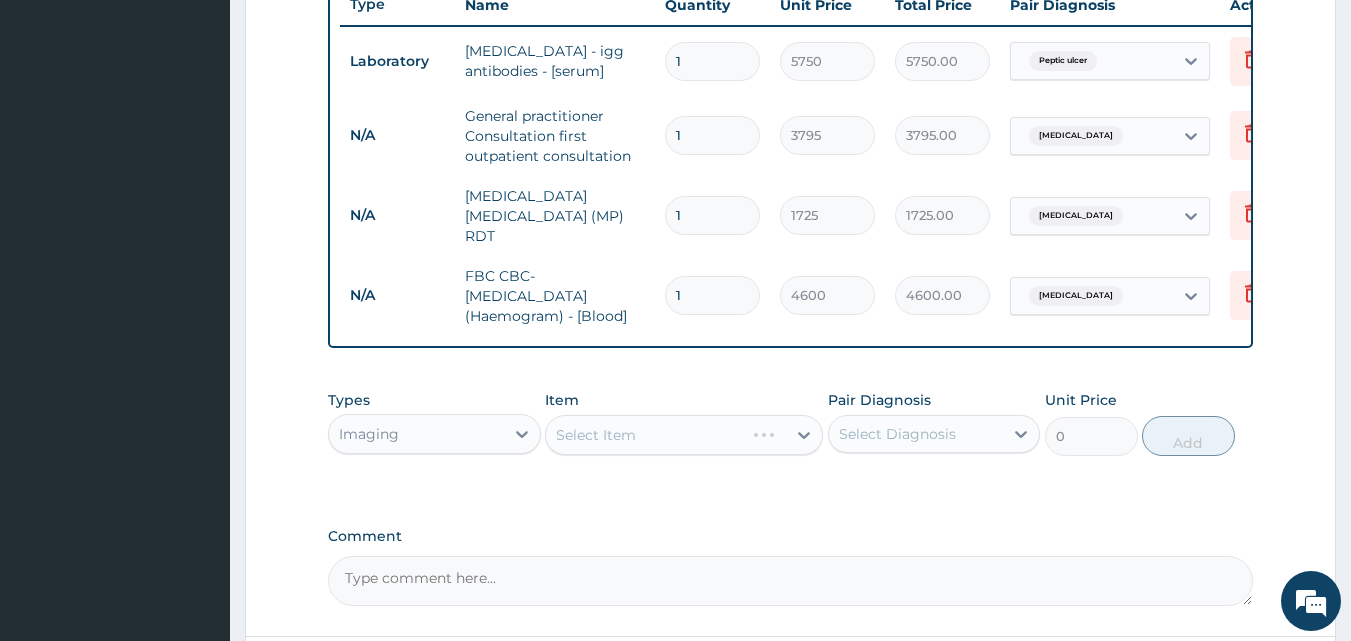 click on "Select Item" at bounding box center [684, 435] 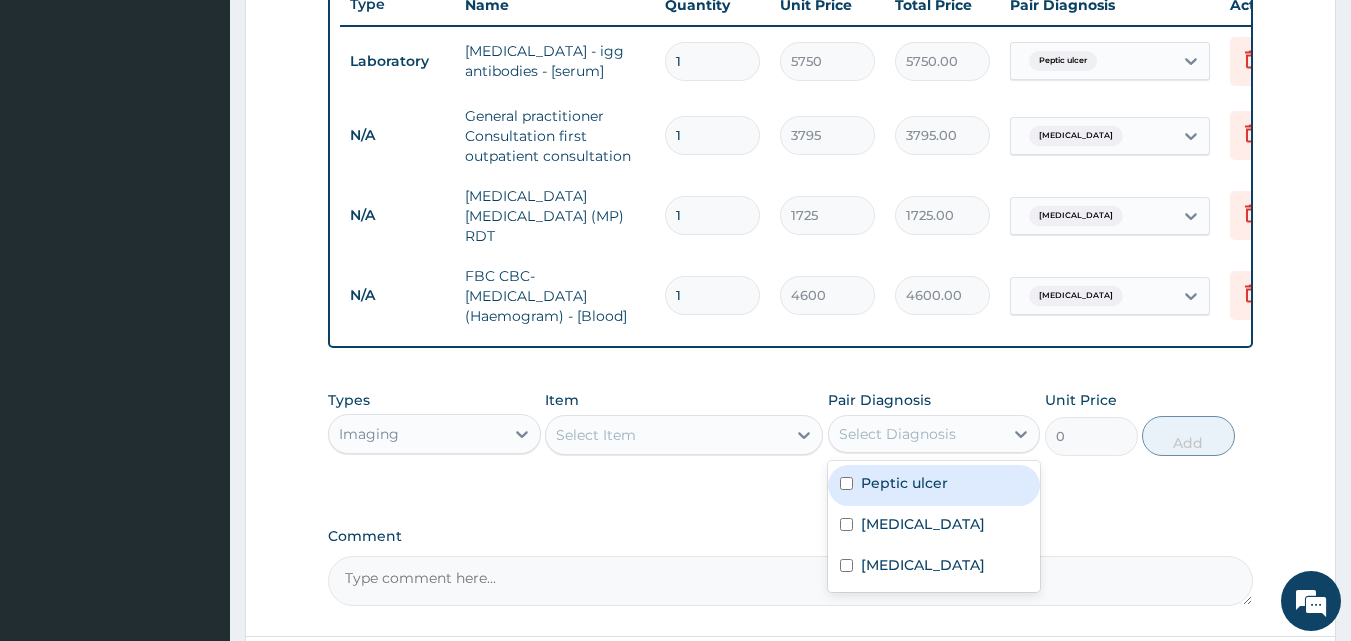 click on "Select Diagnosis" at bounding box center (897, 434) 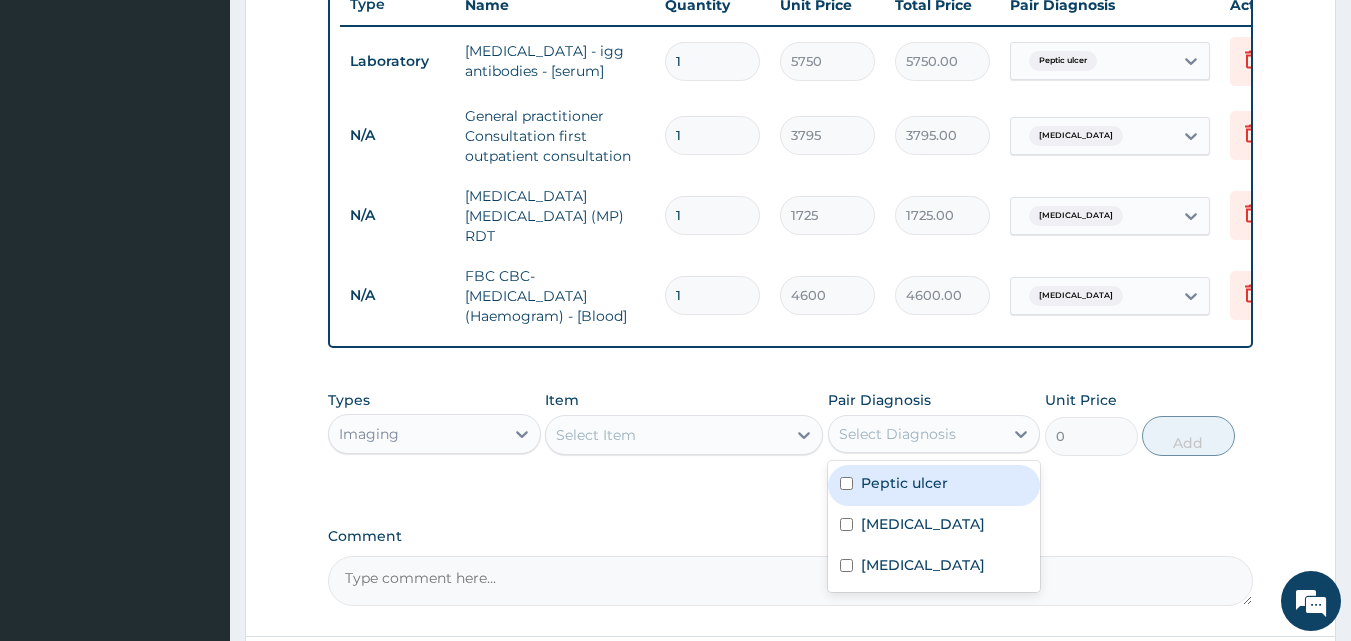 click on "PA Code / Prescription Code PA/D35975 Encounter Date 08-07-2025 Important Notice Please enter PA codes before entering items that are not attached to a PA code   All diagnoses entered must be linked to a claim item. Diagnosis & Claim Items that are visible but inactive cannot be edited because they were imported from an already approved PA code. Diagnosis Peptic ulcer query Malaria Query Bacteremia Query NB: All diagnosis must be linked to a claim item Claim Items Type Name Quantity Unit Price Total Price Pair Diagnosis Actions Laboratory helicobacter pylori - igg antibodies - [serum] 1 5750 5750.00 Peptic ulcer Delete N/A General practitioner Consultation first outpatient consultation 1 3795 3795.00 Malaria Delete N/A MALARIA PARASITE (MP) RDT 1 1725 1725.00 Malaria Delete N/A FBC CBC-Complete Blood Count (Haemogram) - [Blood] 1 4600 4600.00 Bacteremia Delete Types Imaging Item Select Item Pair Diagnosis option Bacteremia, selected. Select Diagnosis Peptic ulcer Malaria Bacteremia Unit Price 0 Add Comment" at bounding box center [791, 13] 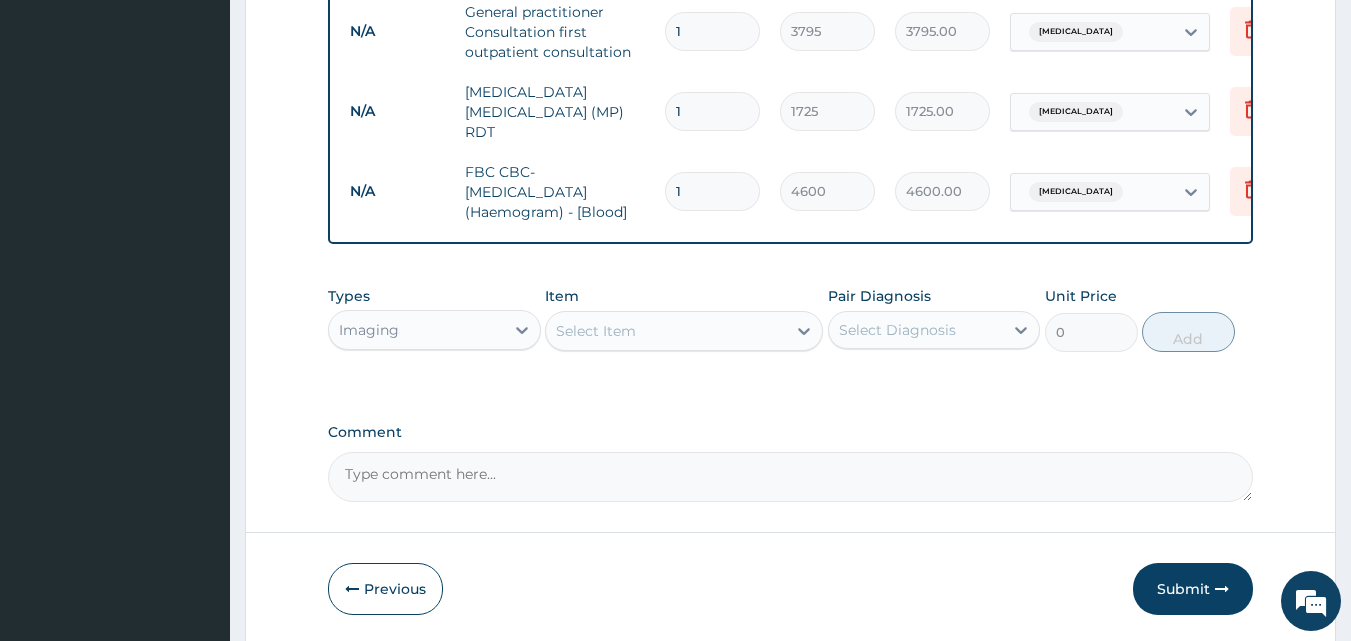 scroll, scrollTop: 878, scrollLeft: 0, axis: vertical 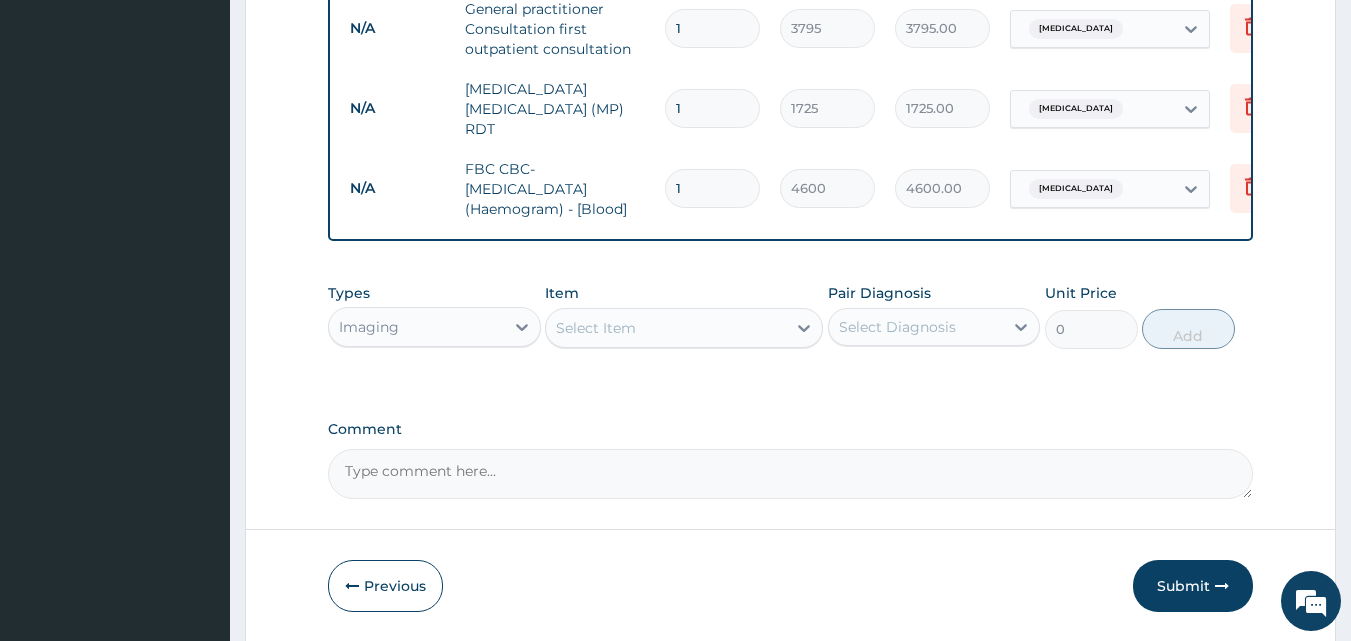 click on "Types Imaging Item Select Item Pair Diagnosis Select Diagnosis Unit Price 0 Add" at bounding box center [791, 331] 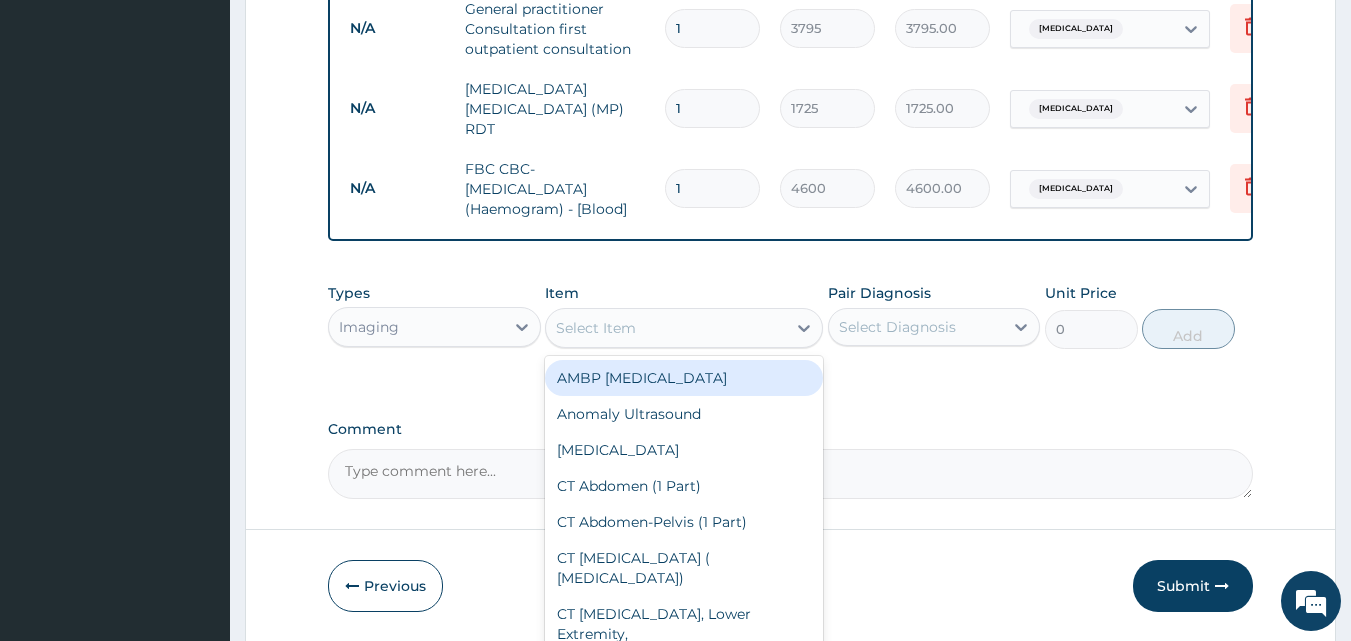 click on "Select Item" at bounding box center [596, 328] 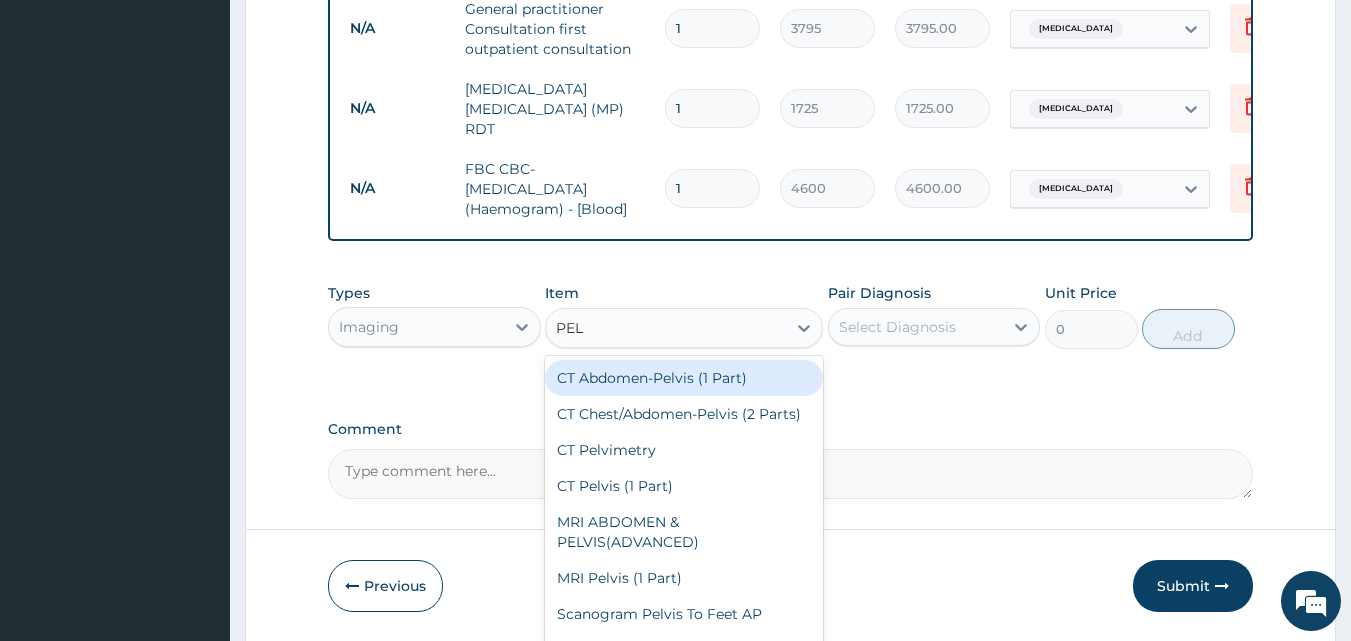 type on "PELV" 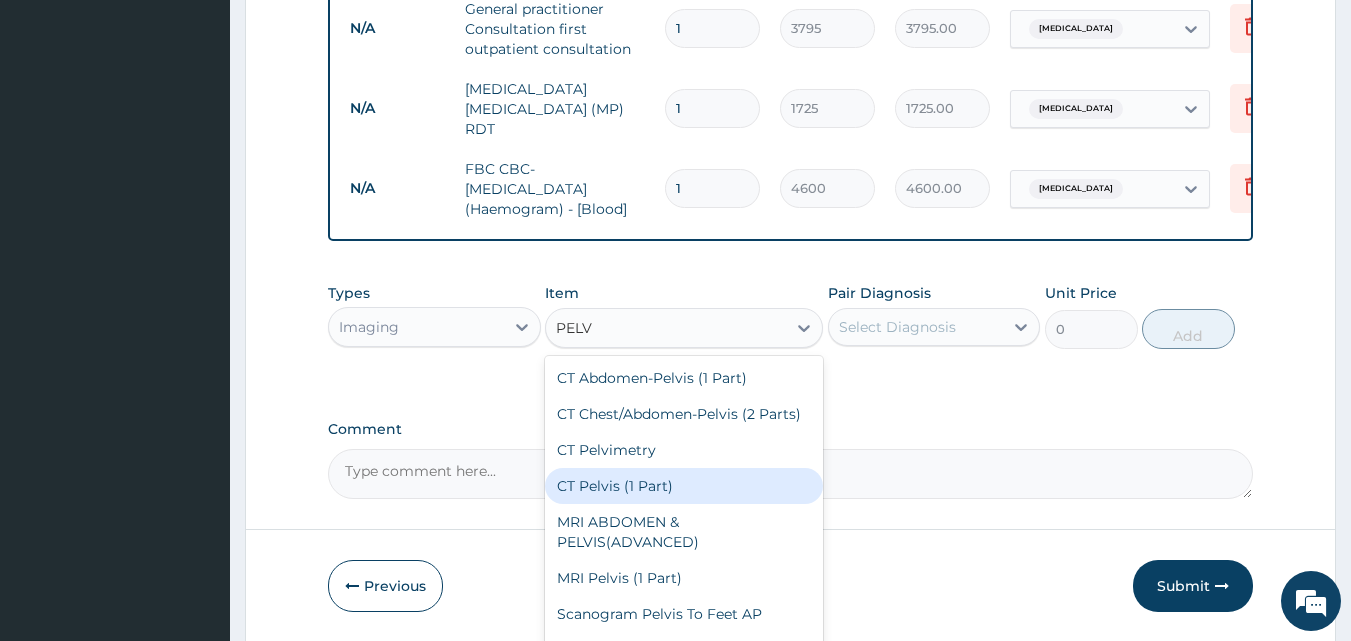 click on "CT Pelvis (1 Part)" at bounding box center (684, 486) 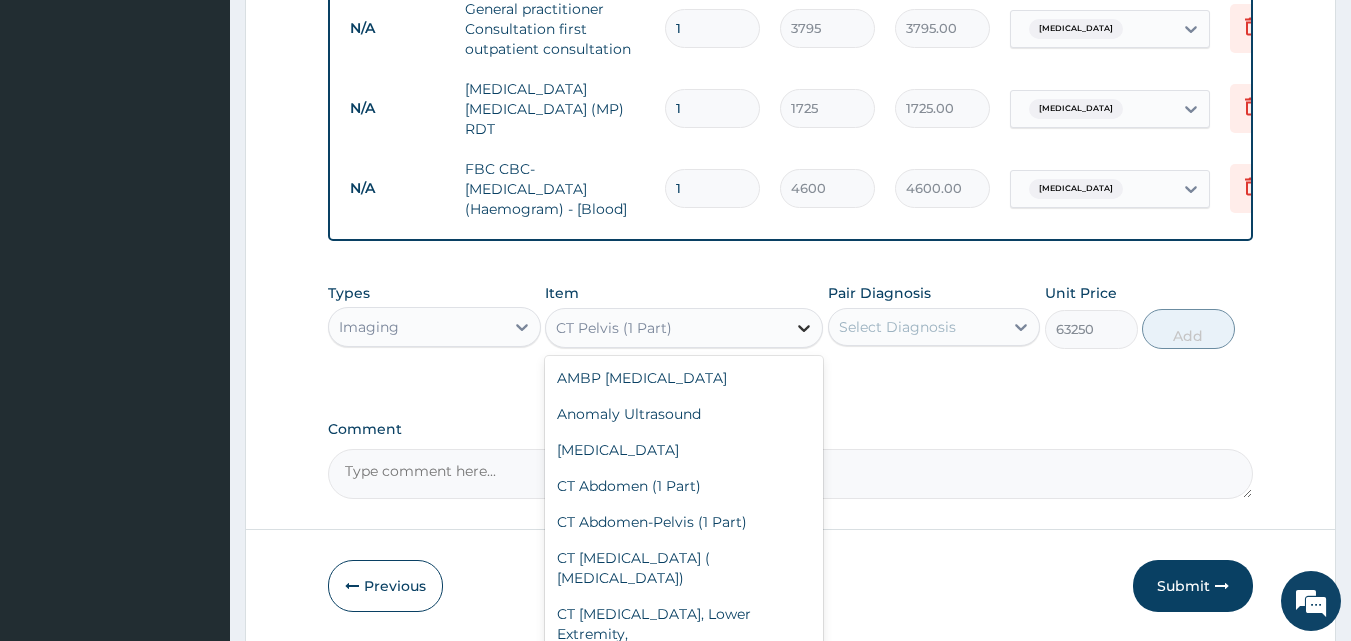 click at bounding box center [804, 328] 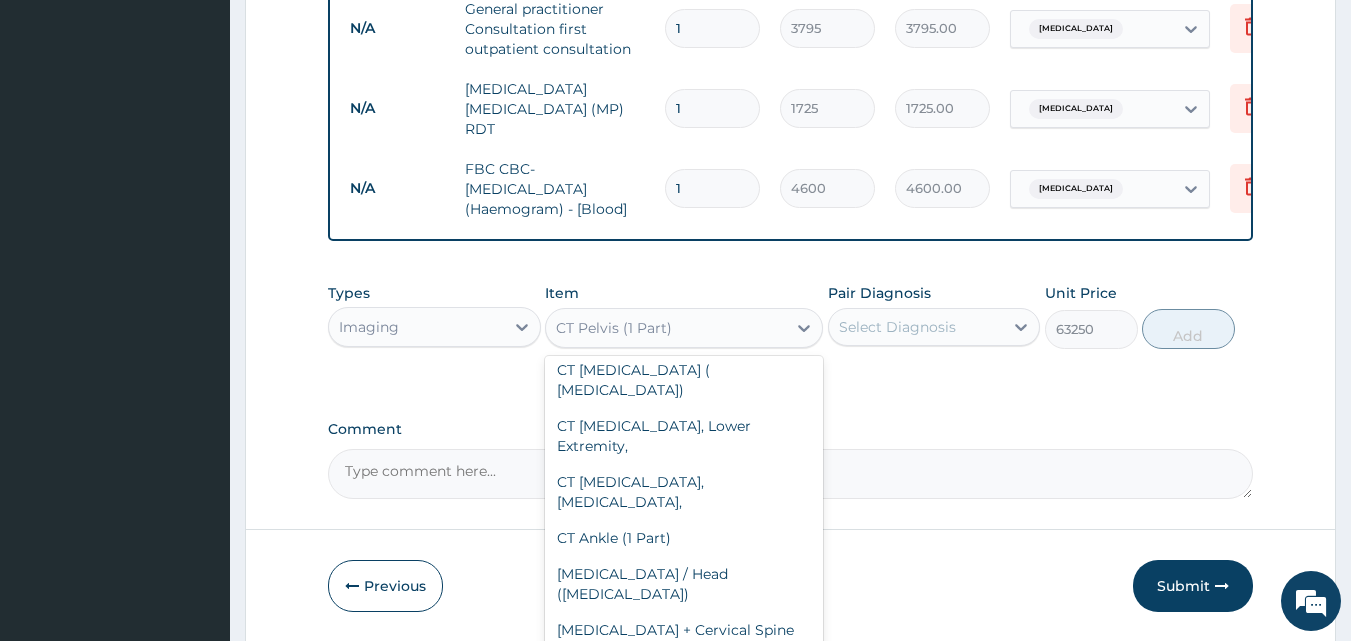 scroll, scrollTop: 0, scrollLeft: 0, axis: both 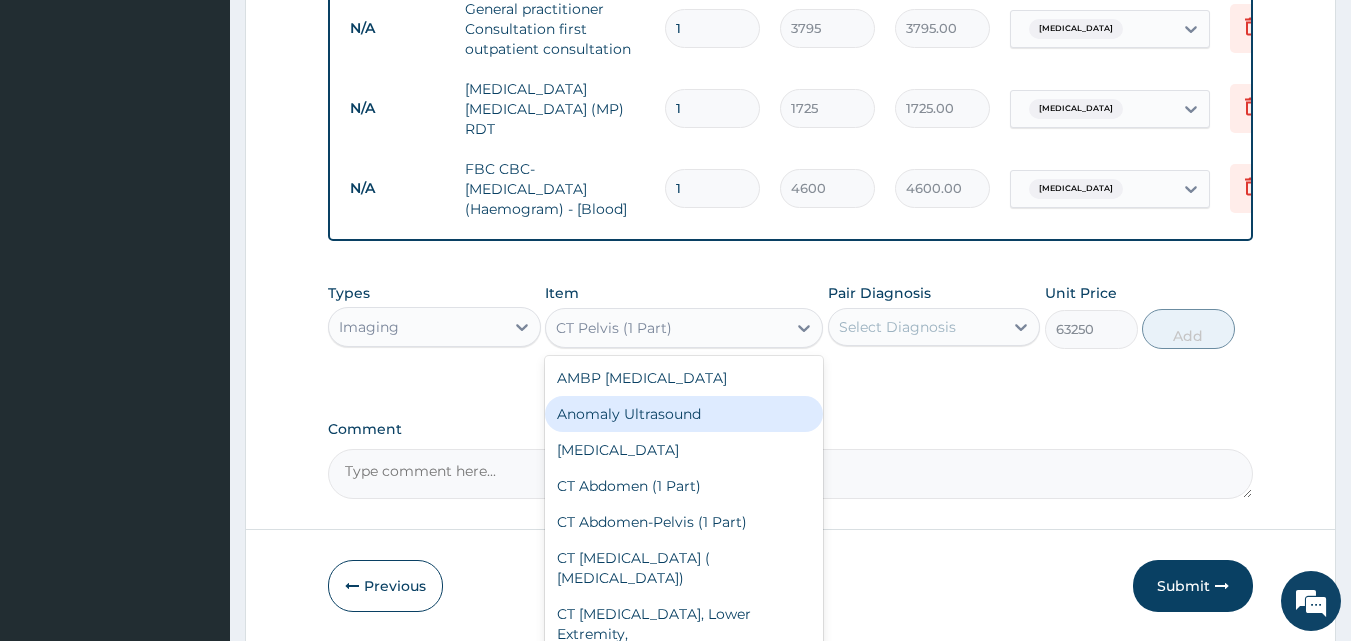 click on "PA Code / Prescription Code PA/D35975 Encounter Date 08-07-2025 Important Notice Please enter PA codes before entering items that are not attached to a PA code   All diagnoses entered must be linked to a claim item. Diagnosis & Claim Items that are visible but inactive cannot be edited because they were imported from an already approved PA code. Diagnosis Peptic ulcer query Malaria Query Bacteremia Query NB: All diagnosis must be linked to a claim item Claim Items Type Name Quantity Unit Price Total Price Pair Diagnosis Actions Laboratory helicobacter pylori - igg antibodies - [serum] 1 5750 5750.00 Peptic ulcer Delete N/A General practitioner Consultation first outpatient consultation 1 3795 3795.00 Malaria Delete N/A MALARIA PARASITE (MP) RDT 1 1725 1725.00 Malaria Delete N/A FBC CBC-Complete Blood Count (Haemogram) - [Blood] 1 4600 4600.00 Bacteremia Delete Types Imaging Item option CT Pelvis (1 Part), selected. CT Pelvis (1 Part) AMBP Ambulatory Blood Pressure Monitoring Anomaly Ultrasound Audiometry Add" at bounding box center [791, -94] 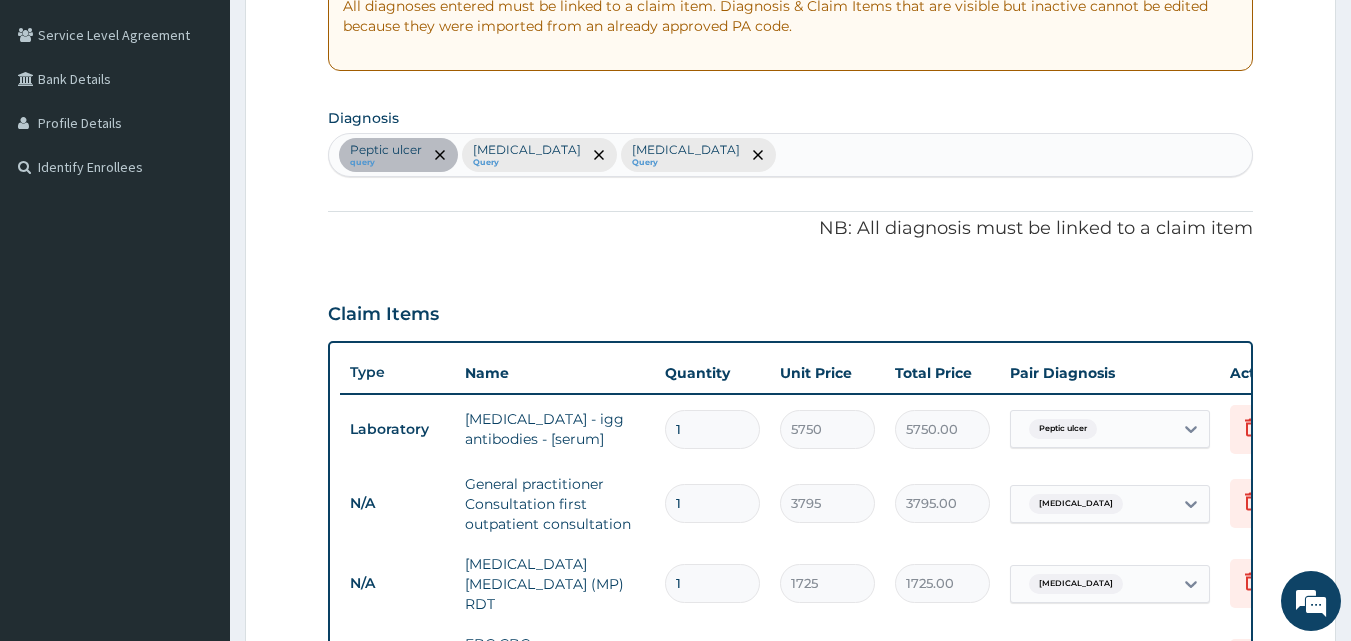 scroll, scrollTop: 414, scrollLeft: 0, axis: vertical 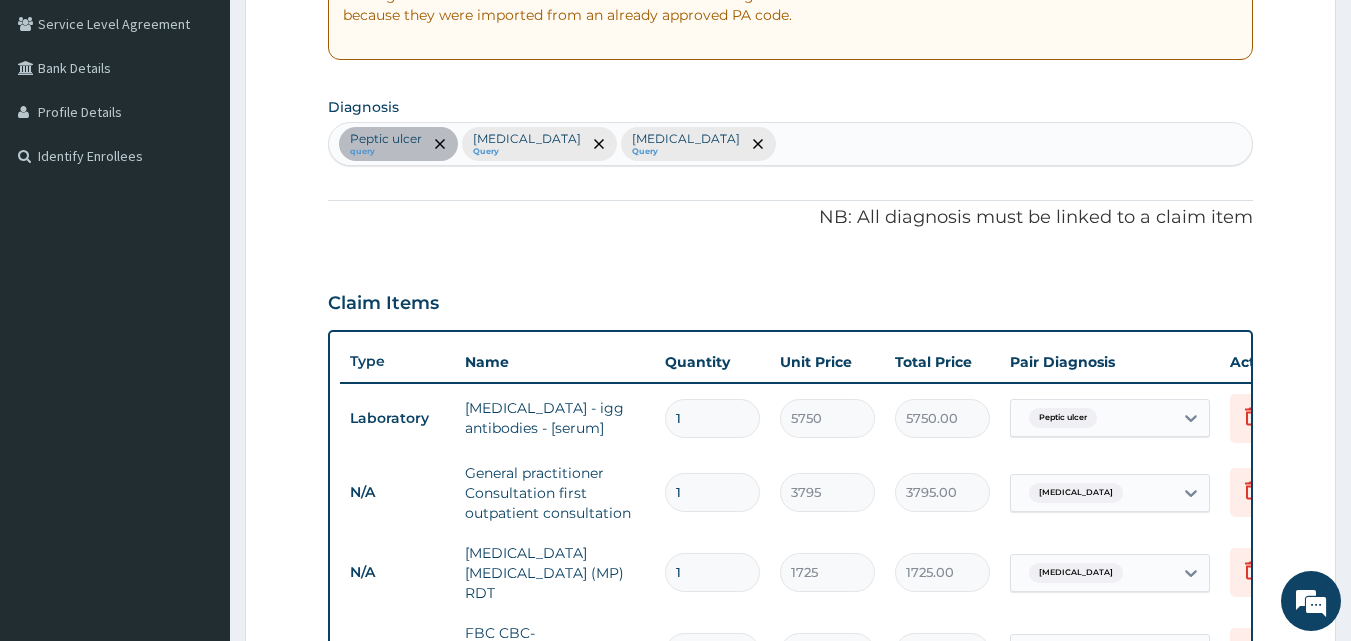 click on "Peptic ulcer query Malaria Query Bacteremia Query" at bounding box center (791, 144) 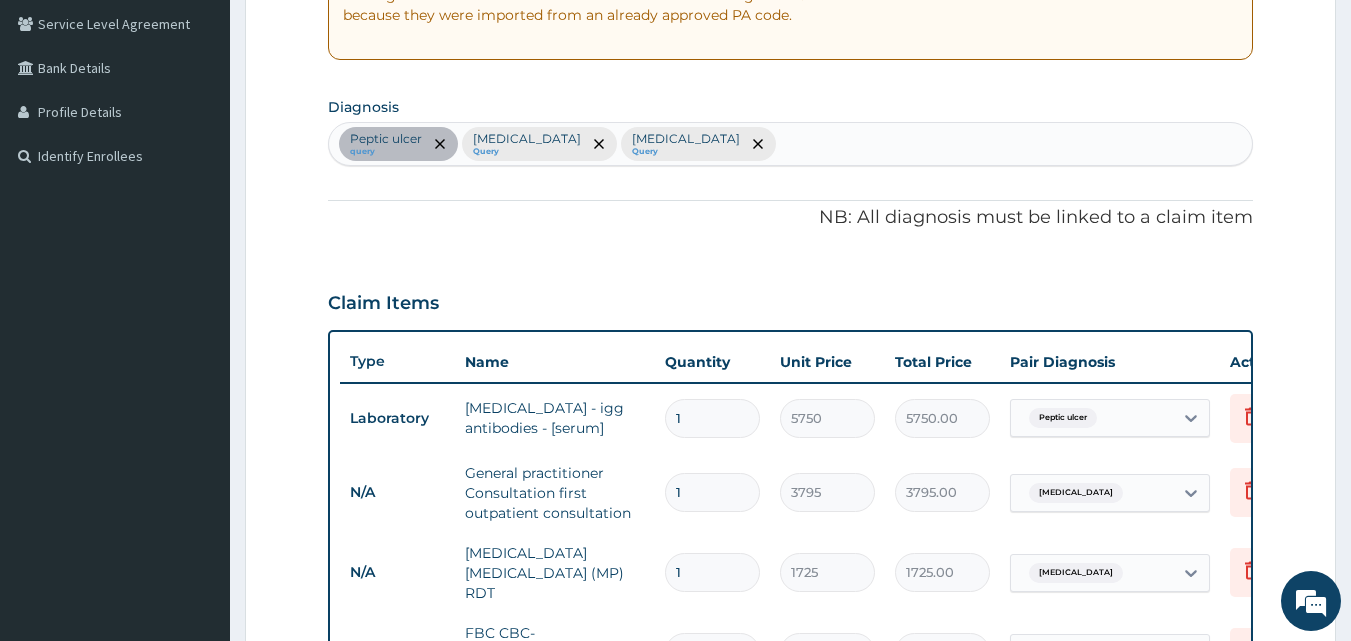 type on "D" 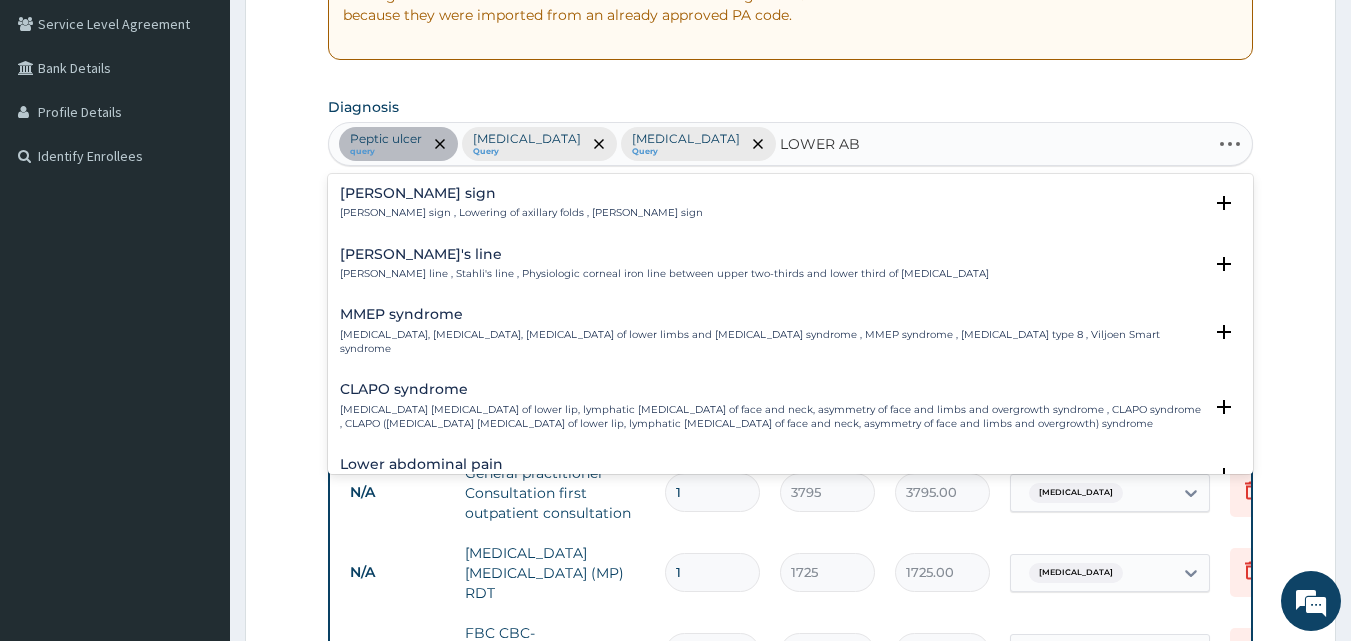 type on "LOWER ABD" 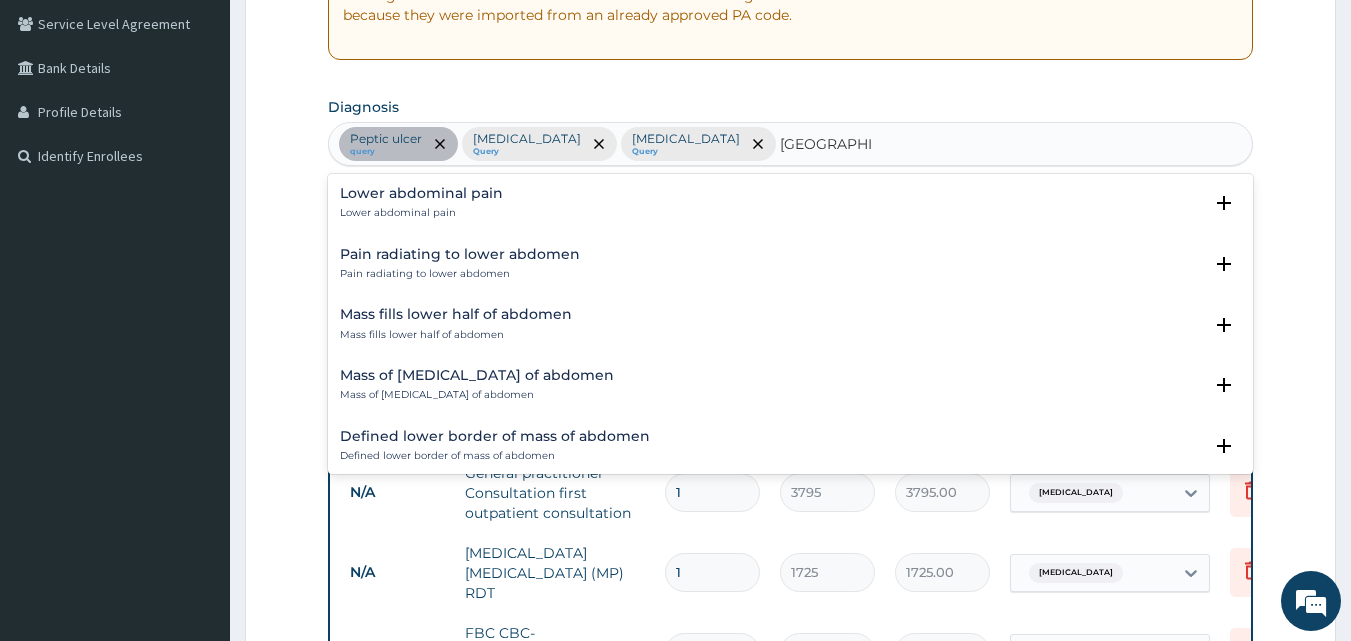 click on "Lower abdominal pain Lower abdominal pain" at bounding box center (791, 203) 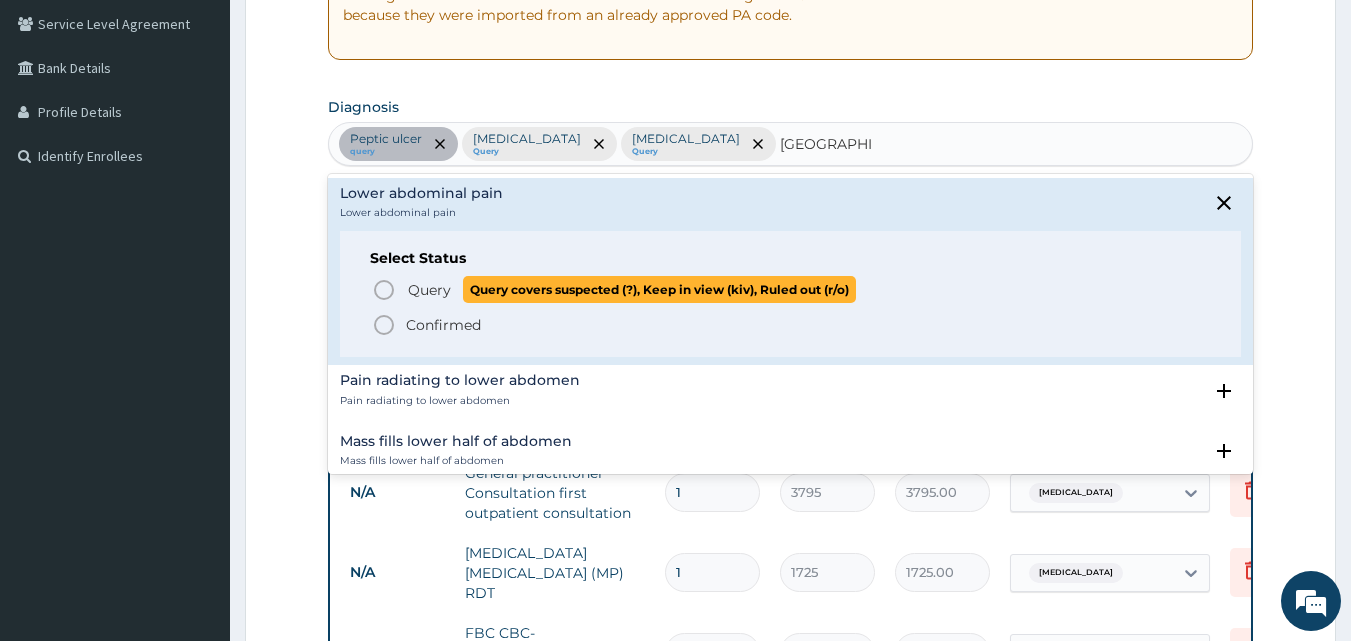 click on "Query Query covers suspected (?), Keep in view (kiv), Ruled out (r/o)" at bounding box center [631, 289] 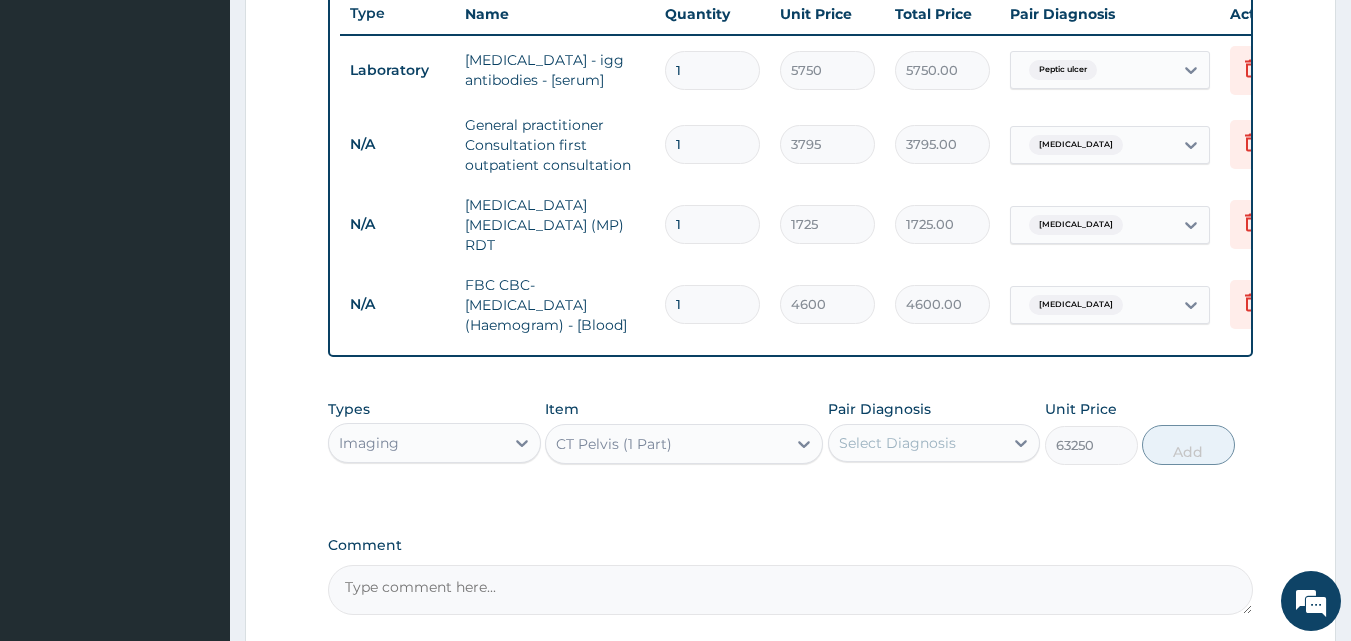 scroll, scrollTop: 950, scrollLeft: 0, axis: vertical 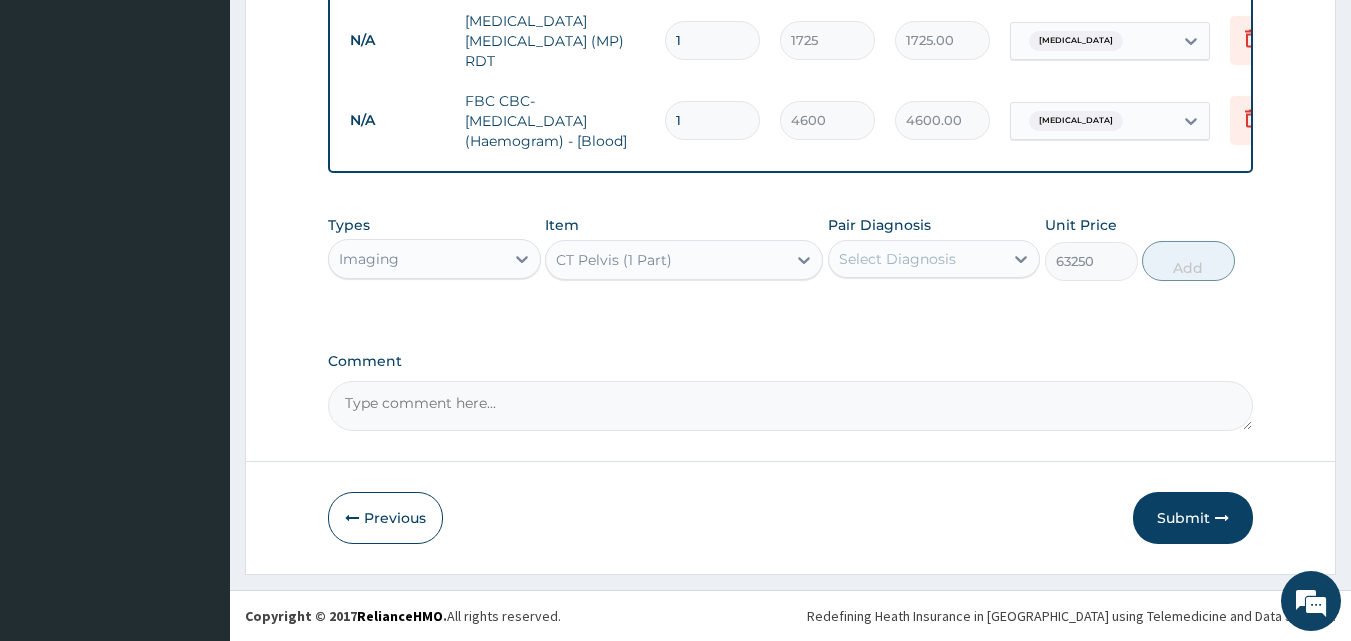click on "Select Diagnosis" at bounding box center [897, 259] 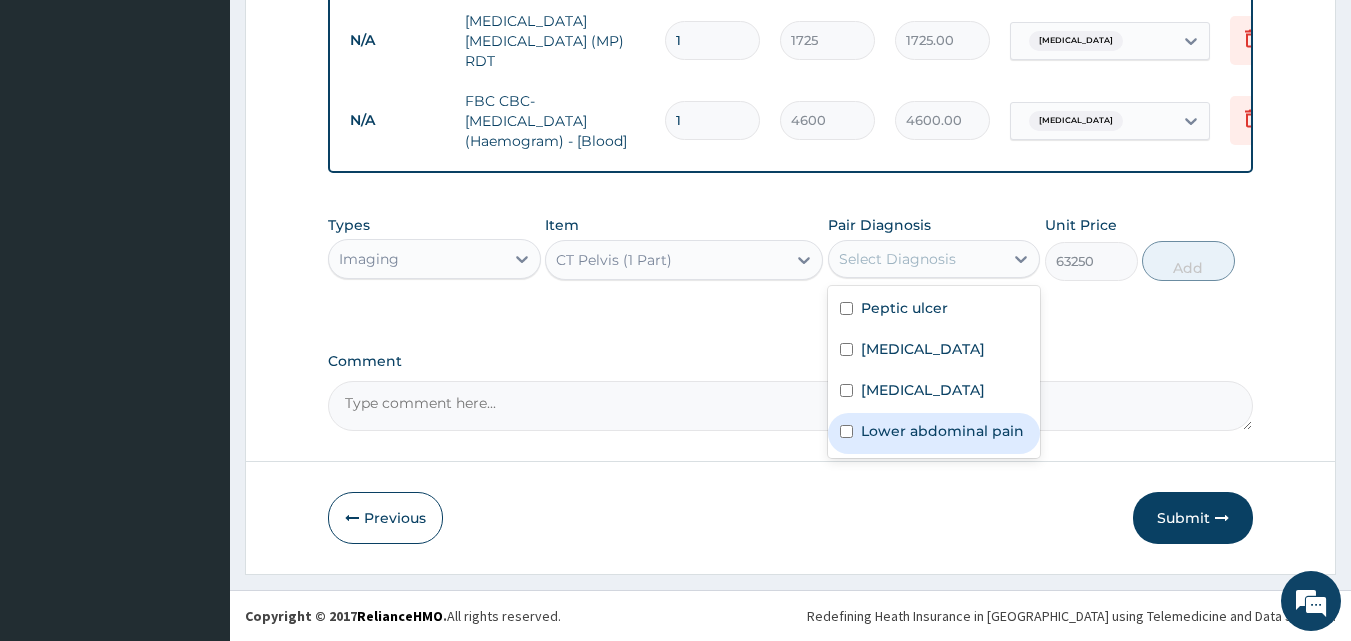 click on "Lower abdominal pain" at bounding box center [942, 431] 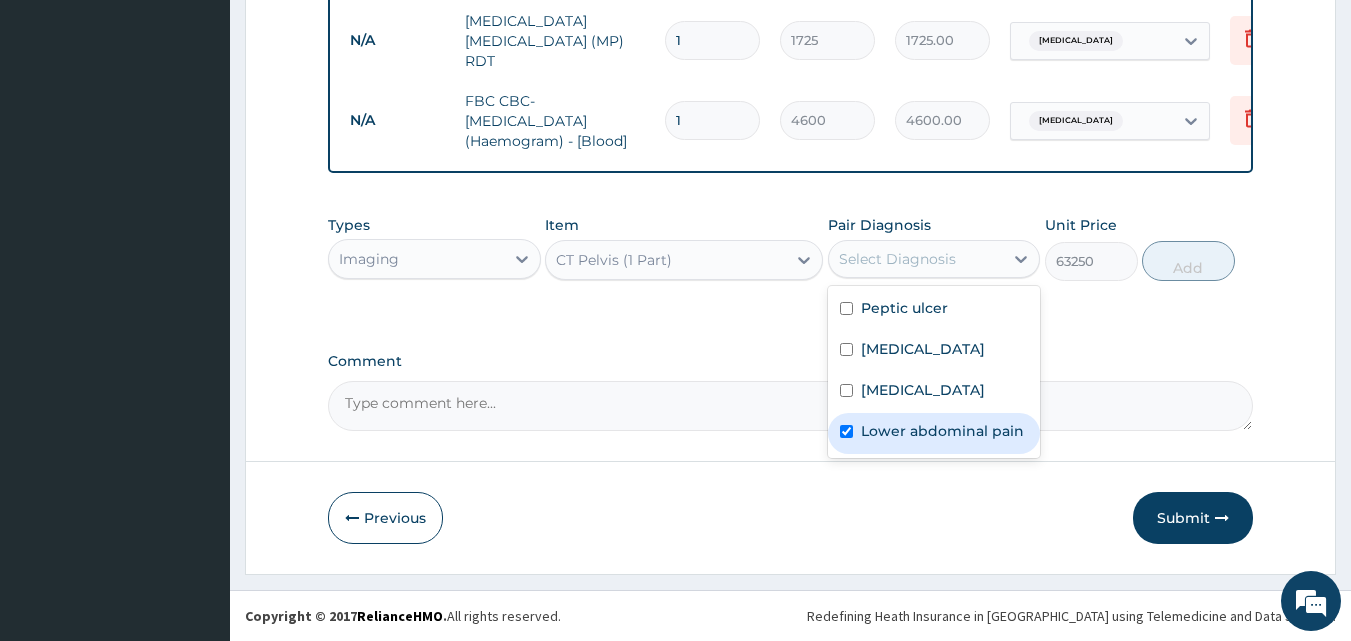 checkbox on "true" 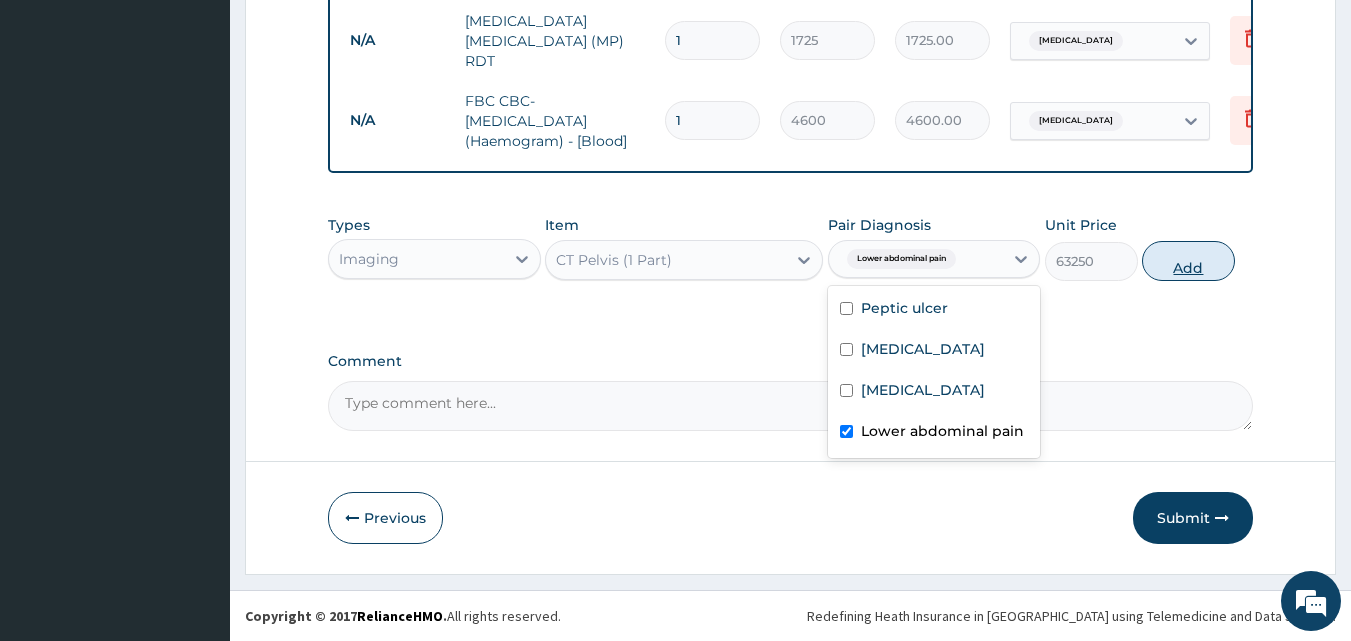 click on "Add" at bounding box center [1188, 261] 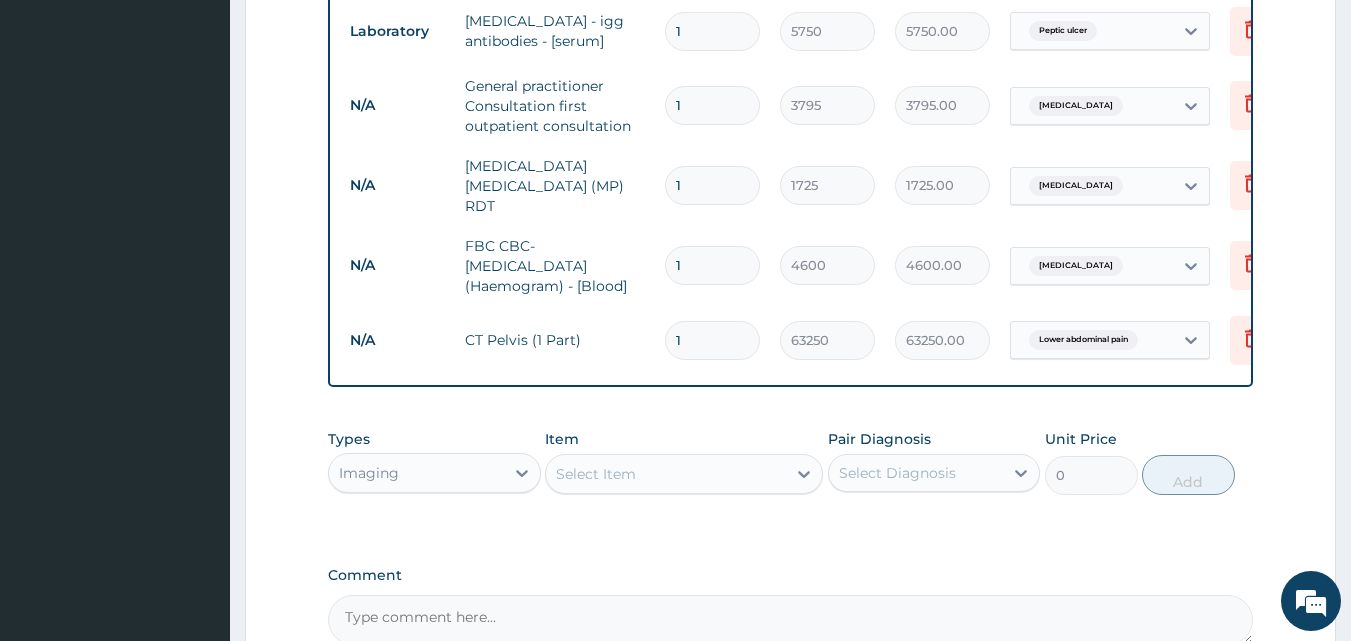 scroll, scrollTop: 1019, scrollLeft: 0, axis: vertical 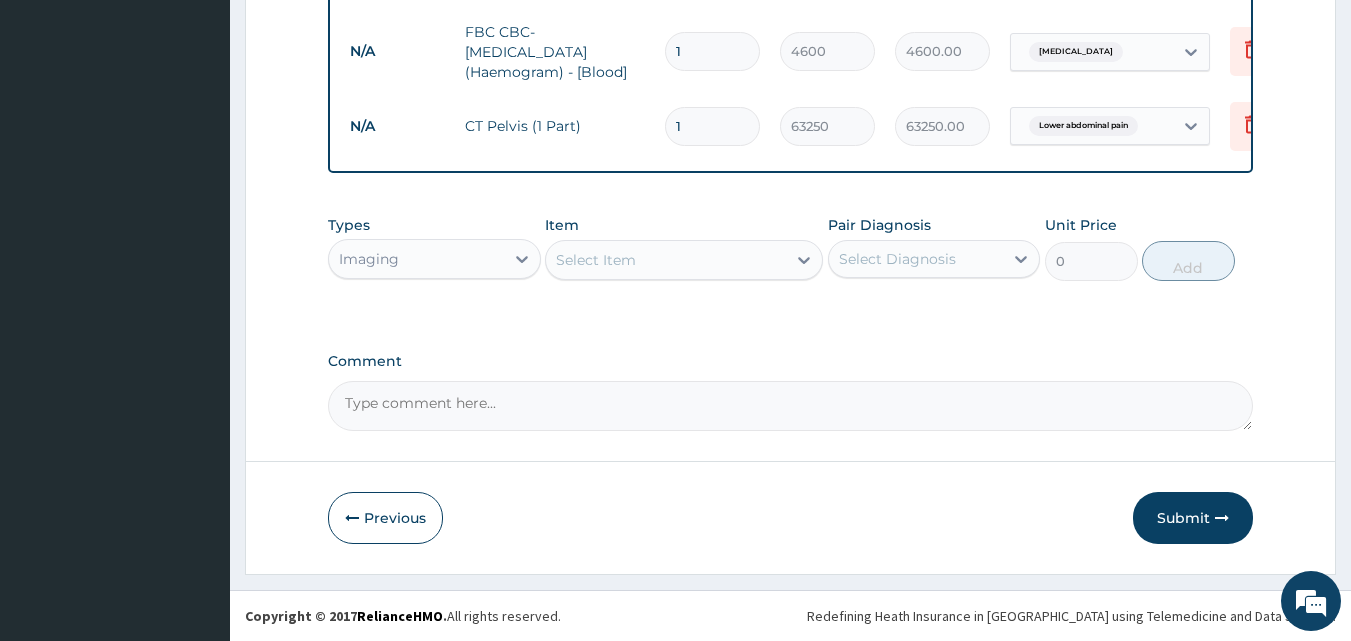 click on "Imaging" at bounding box center [434, 259] 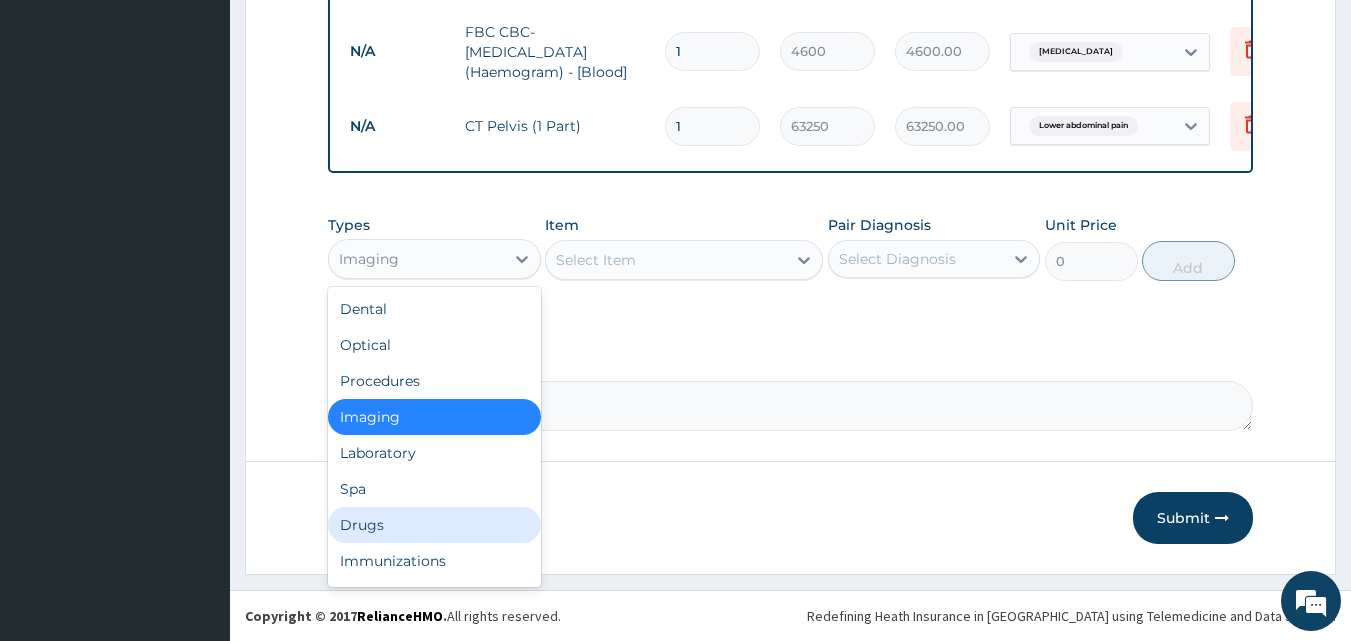 click on "Drugs" at bounding box center [434, 525] 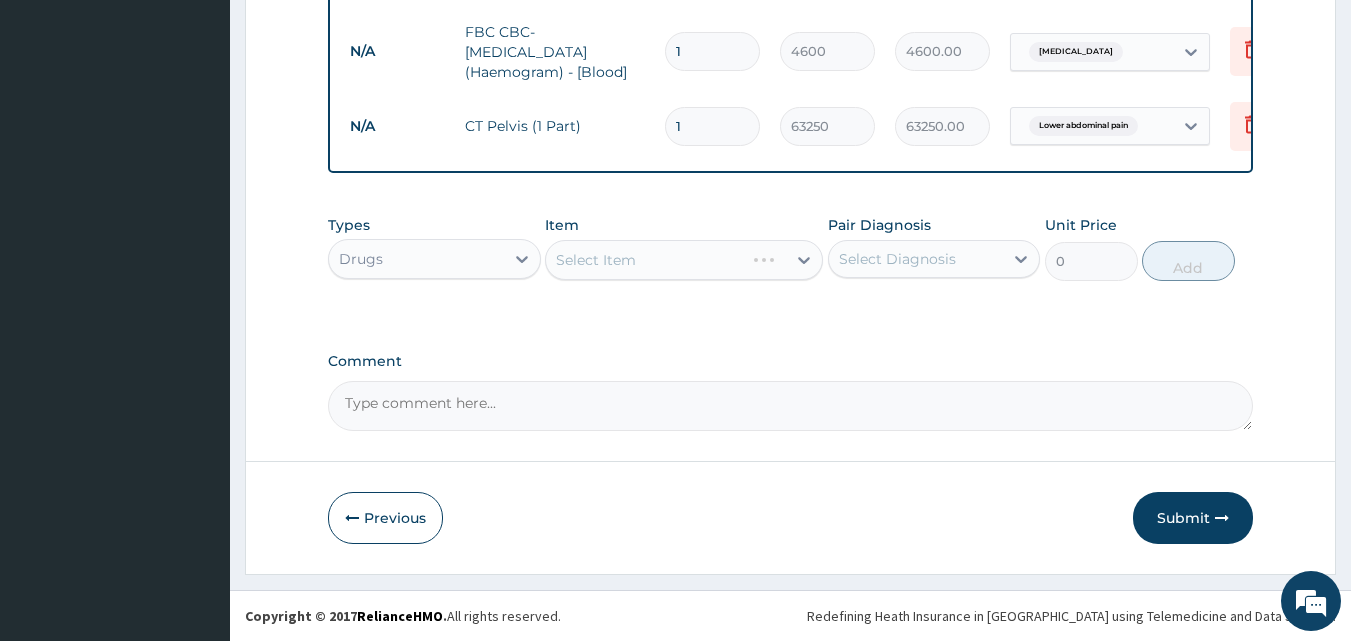 click on "Select Item" at bounding box center [684, 260] 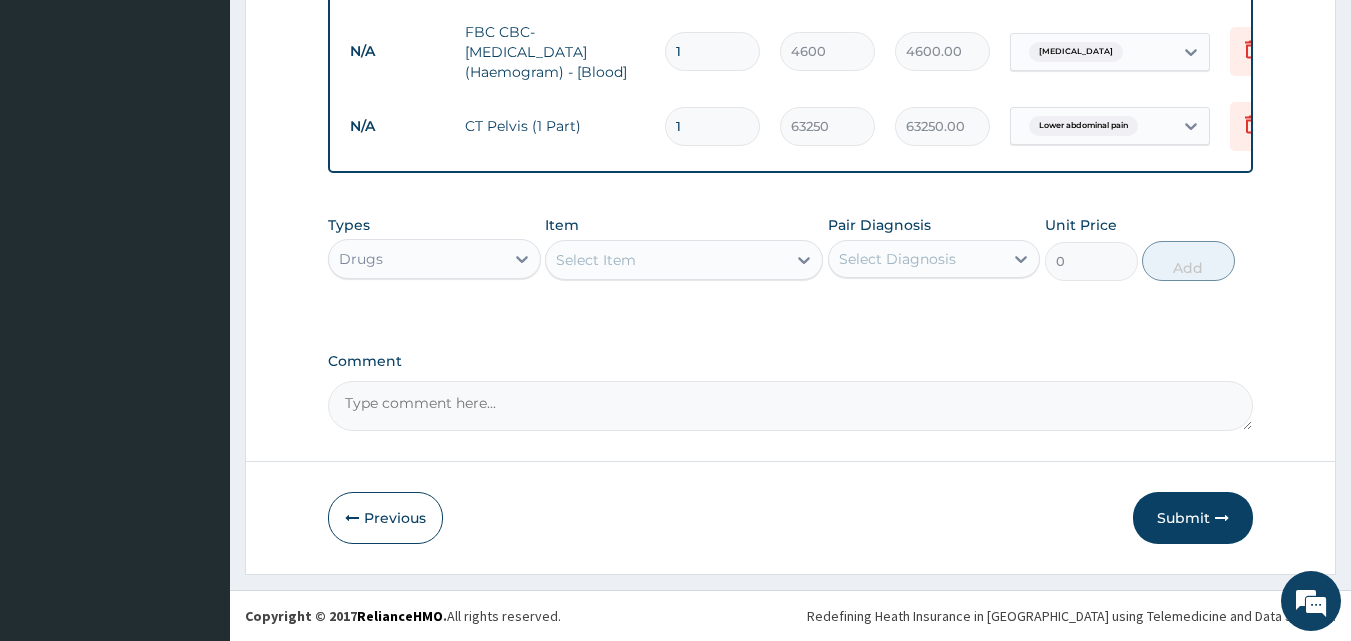 click on "Select Item" at bounding box center [666, 260] 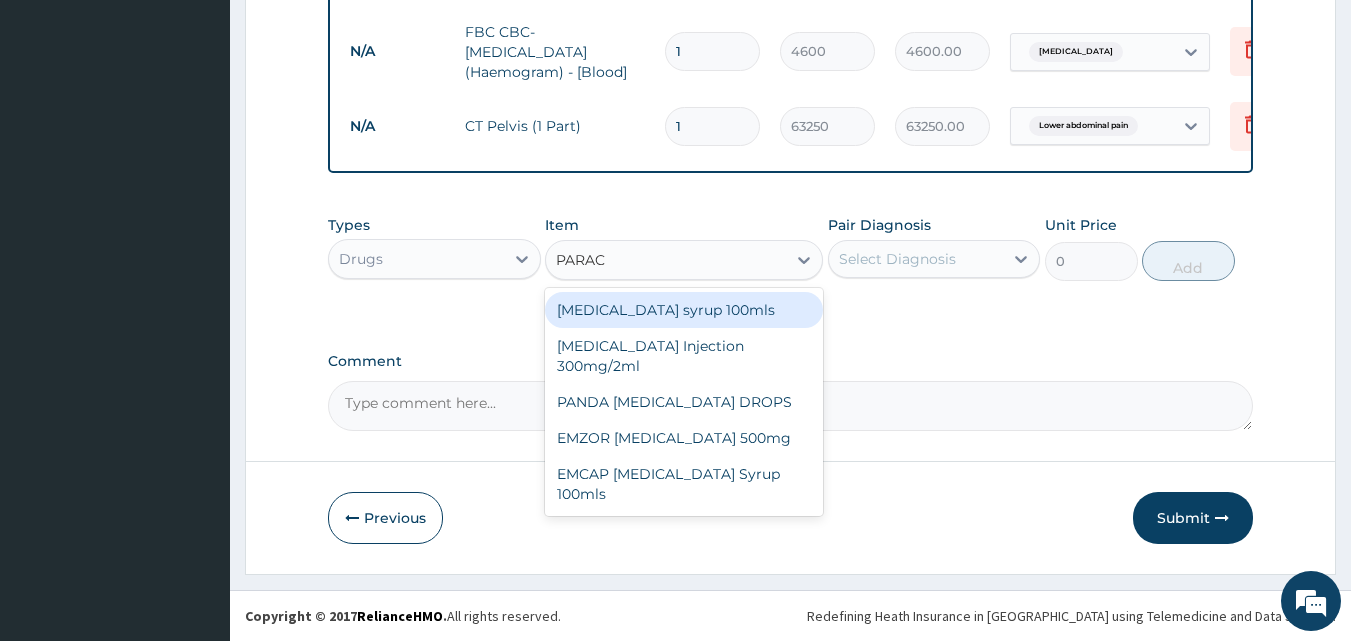 type on "PARACE" 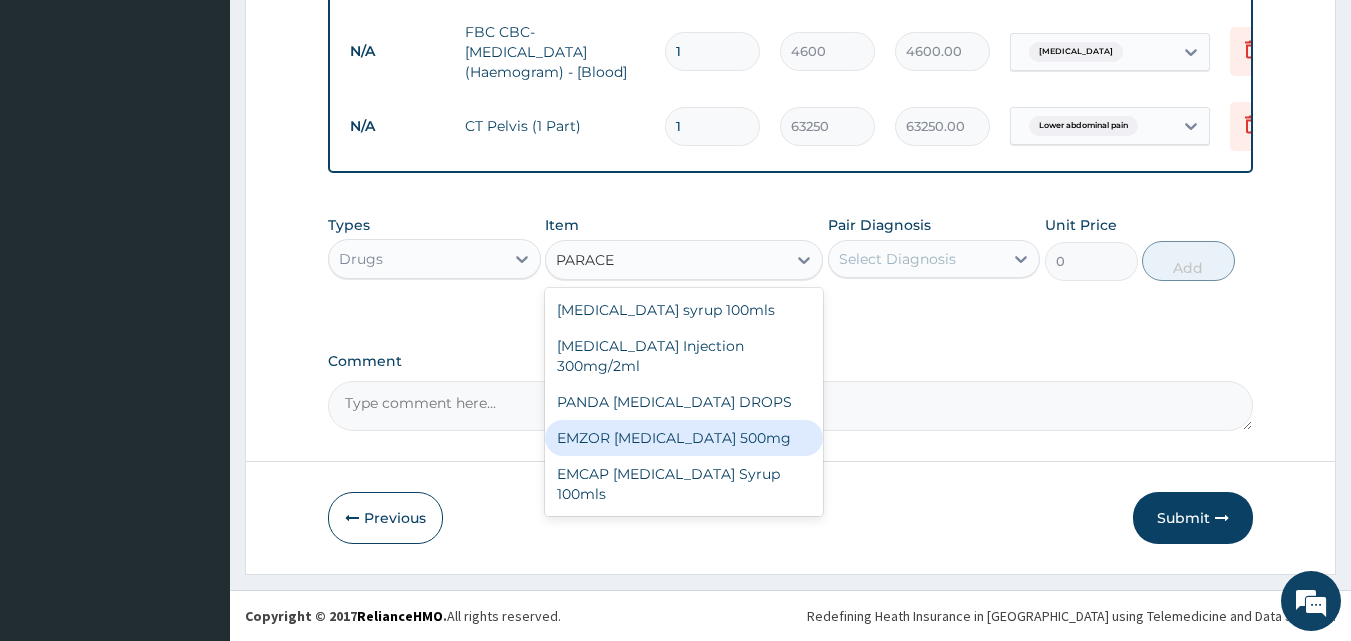 click on "EMZOR PARACETAMOL 500mg" at bounding box center [684, 438] 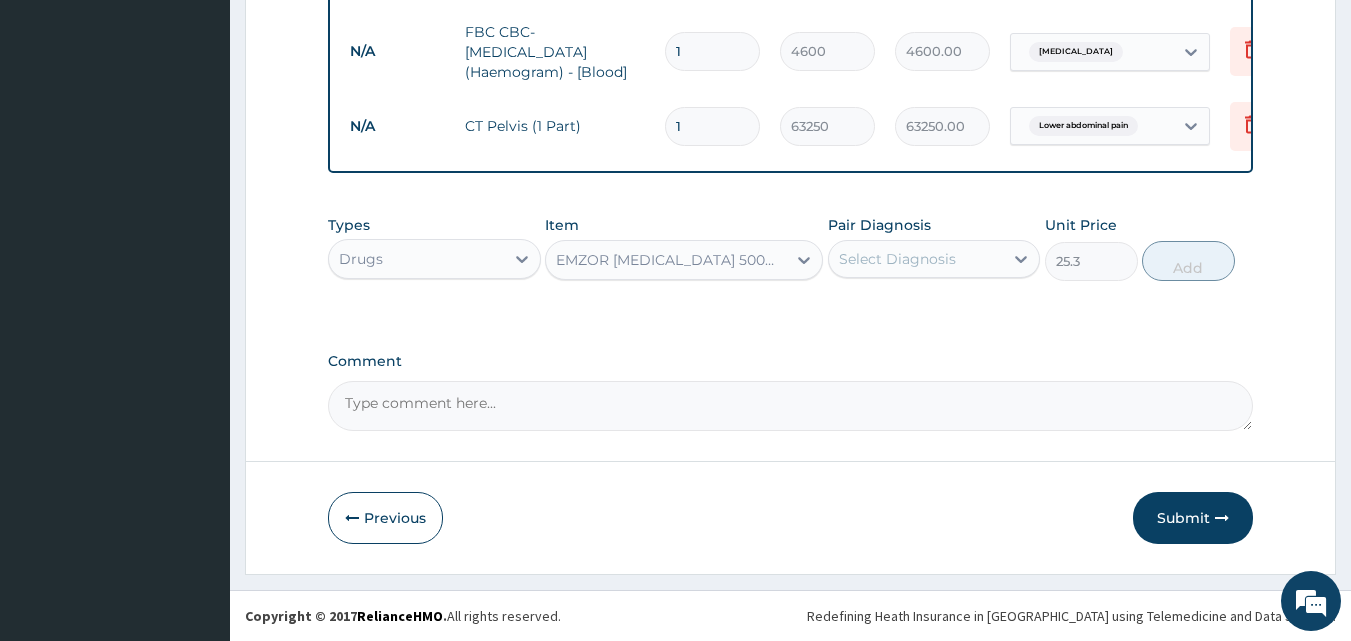 click on "Select Diagnosis" at bounding box center (916, 259) 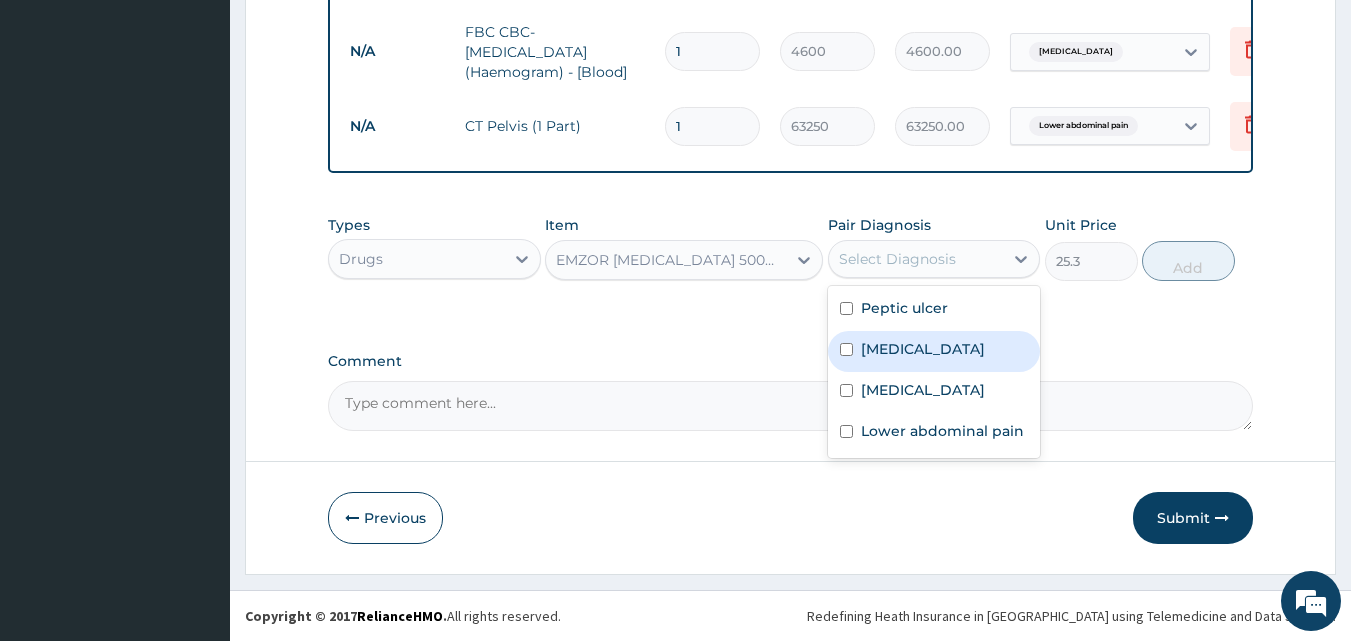 click on "Malaria" at bounding box center (923, 349) 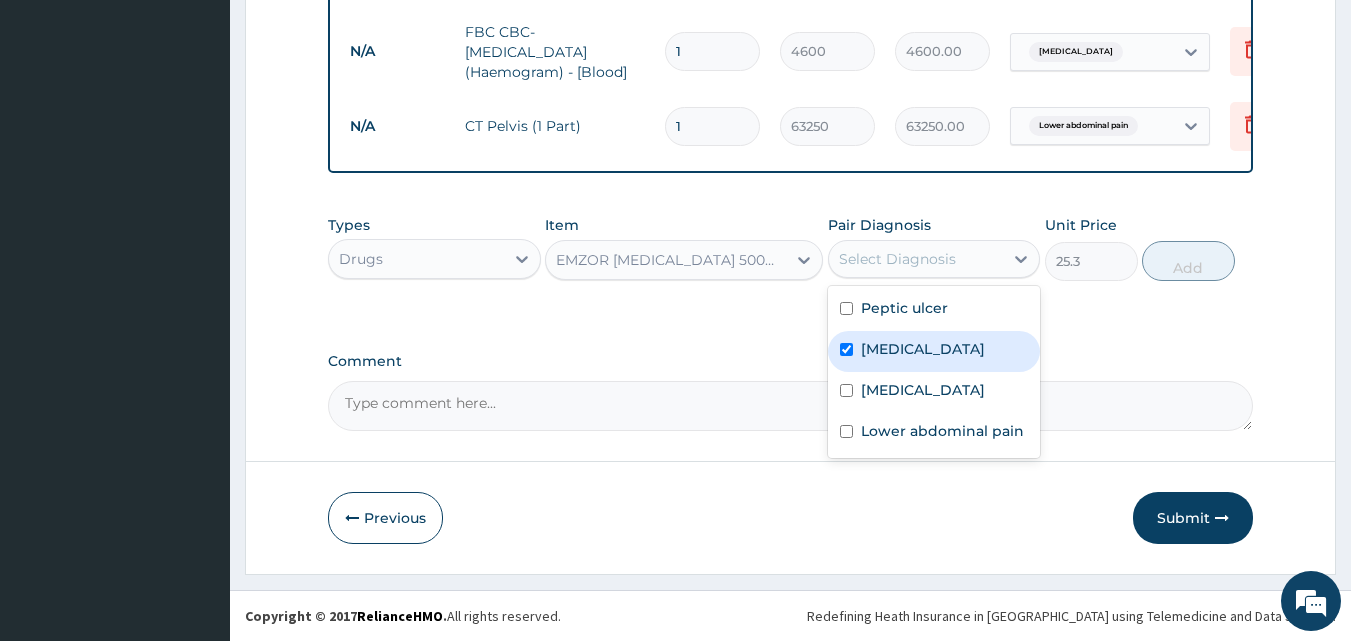 checkbox on "true" 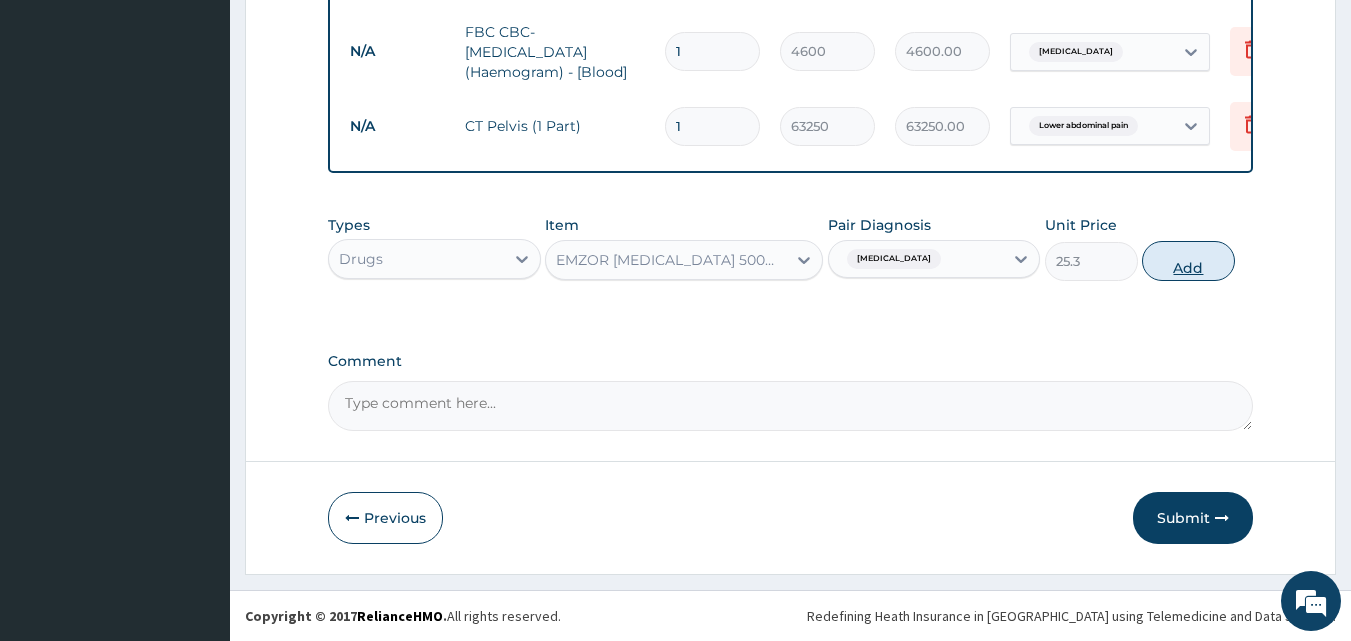 click on "Add" at bounding box center [1188, 261] 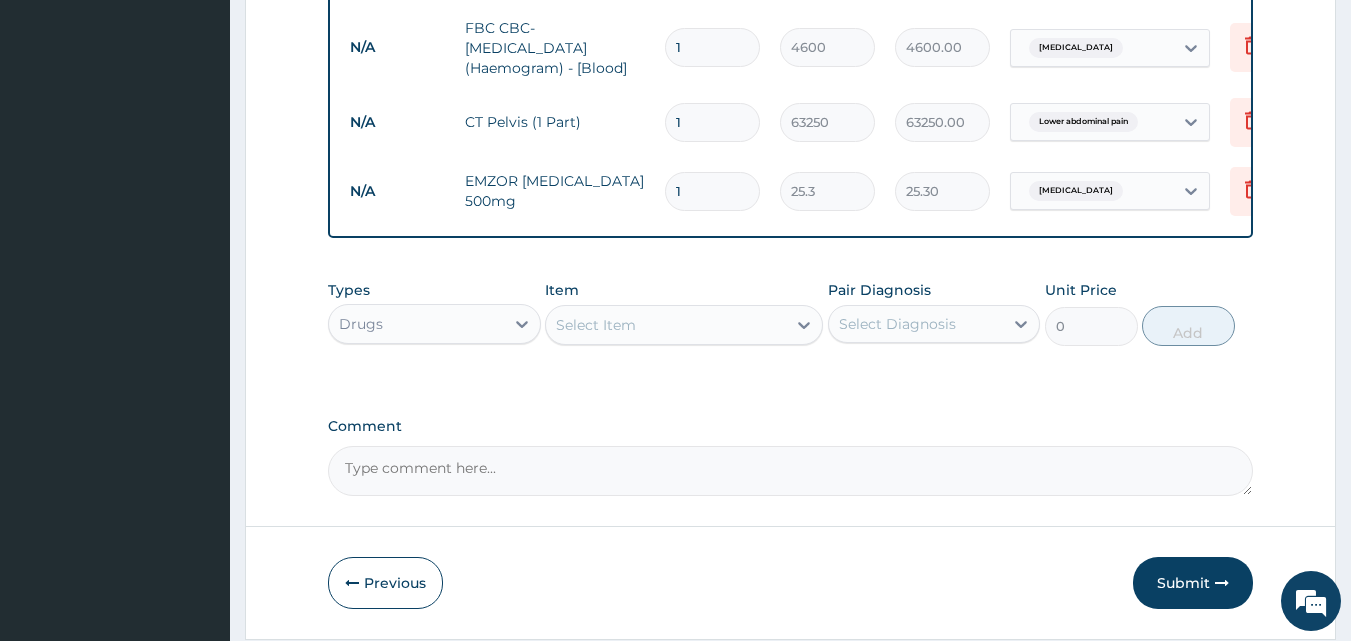 type on "18" 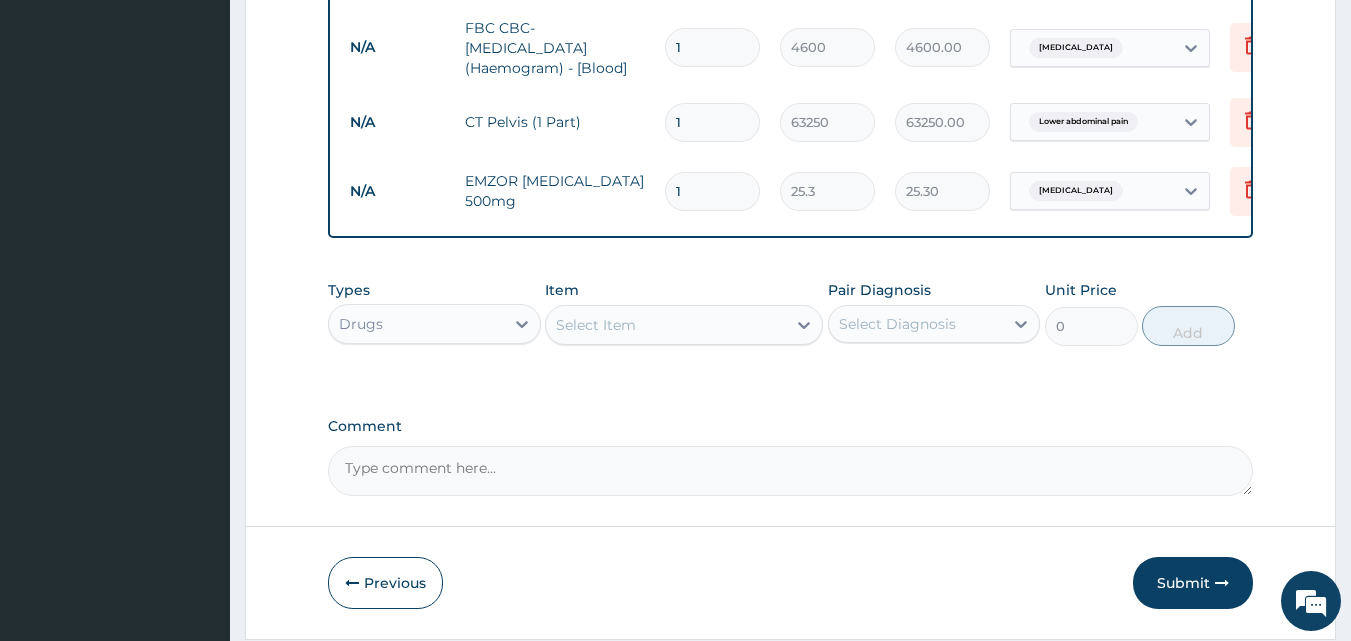 type on "455.40" 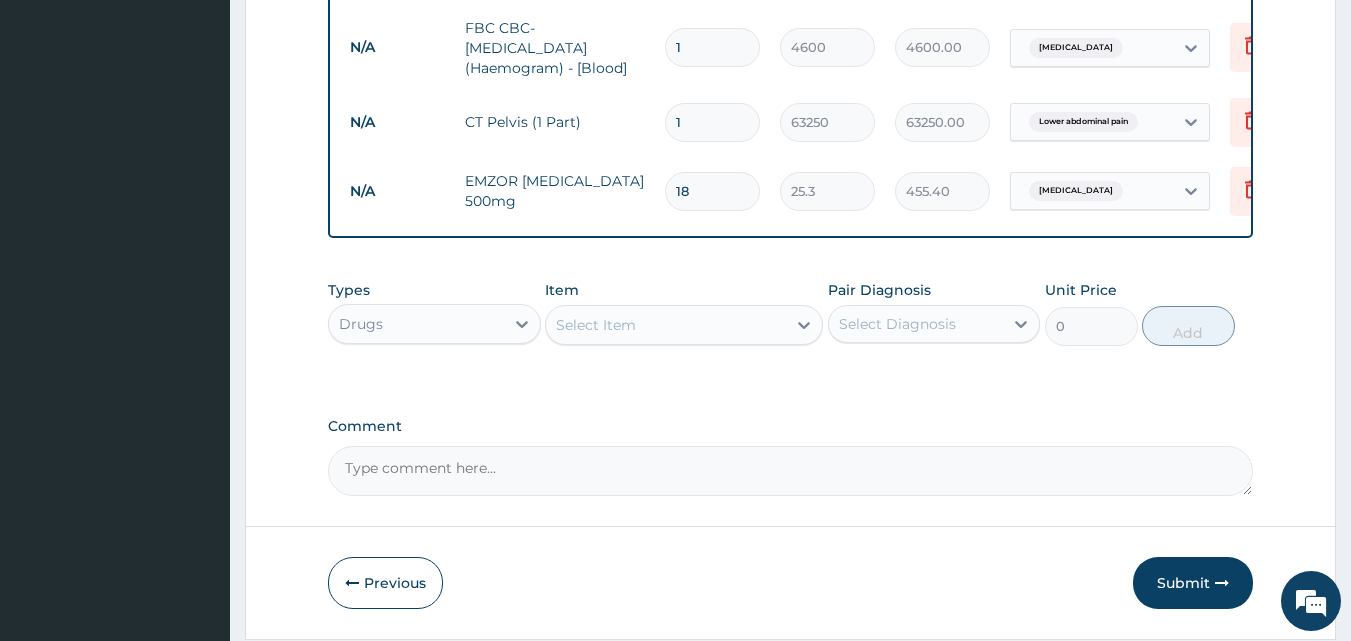 type on "18" 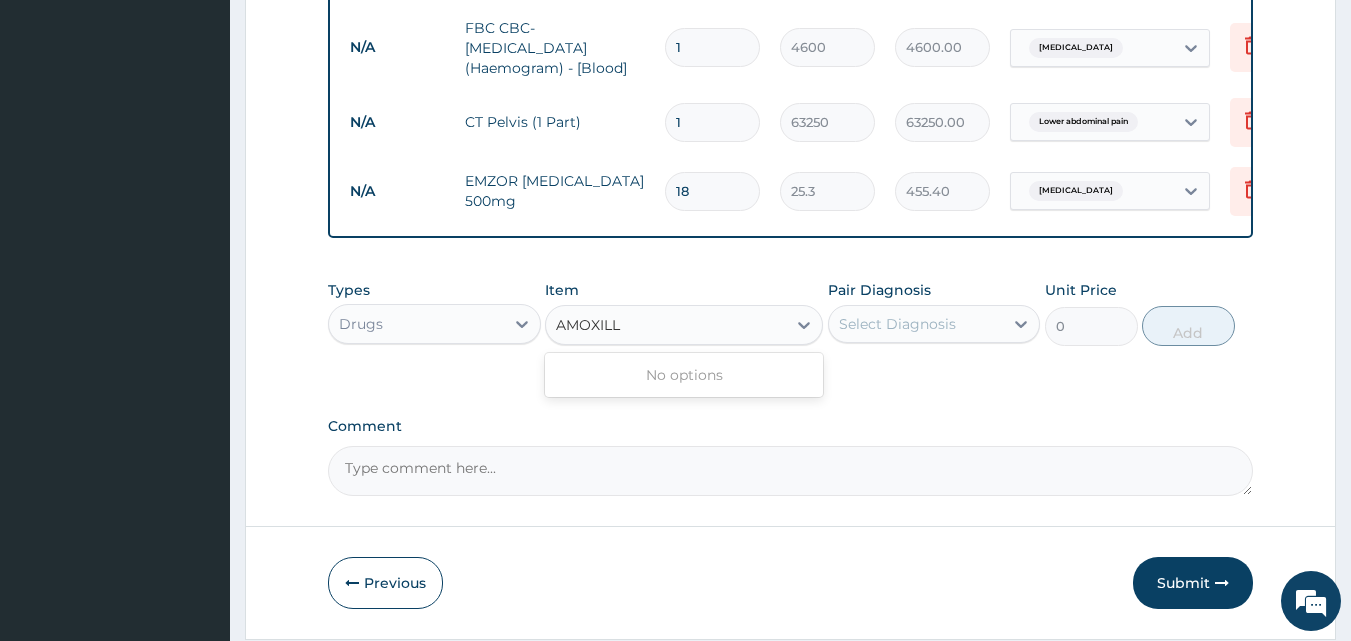 type on "AMOXIL" 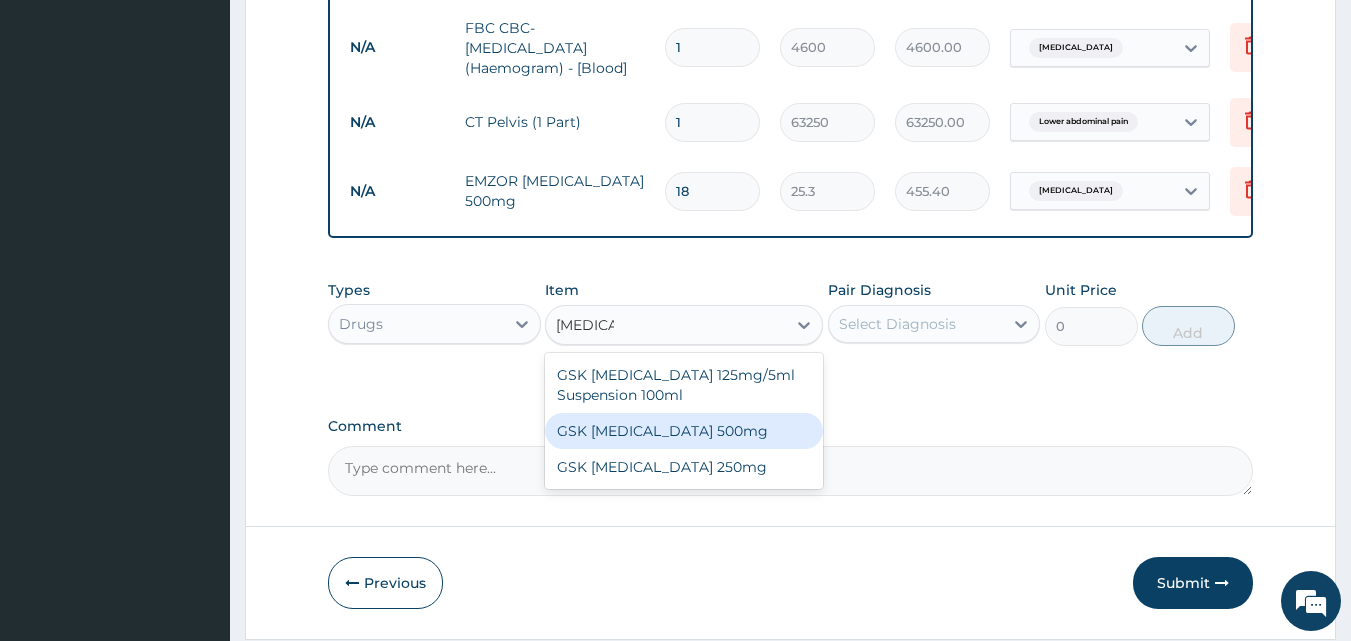 click on "GSK AMOXIL 500mg" at bounding box center (684, 431) 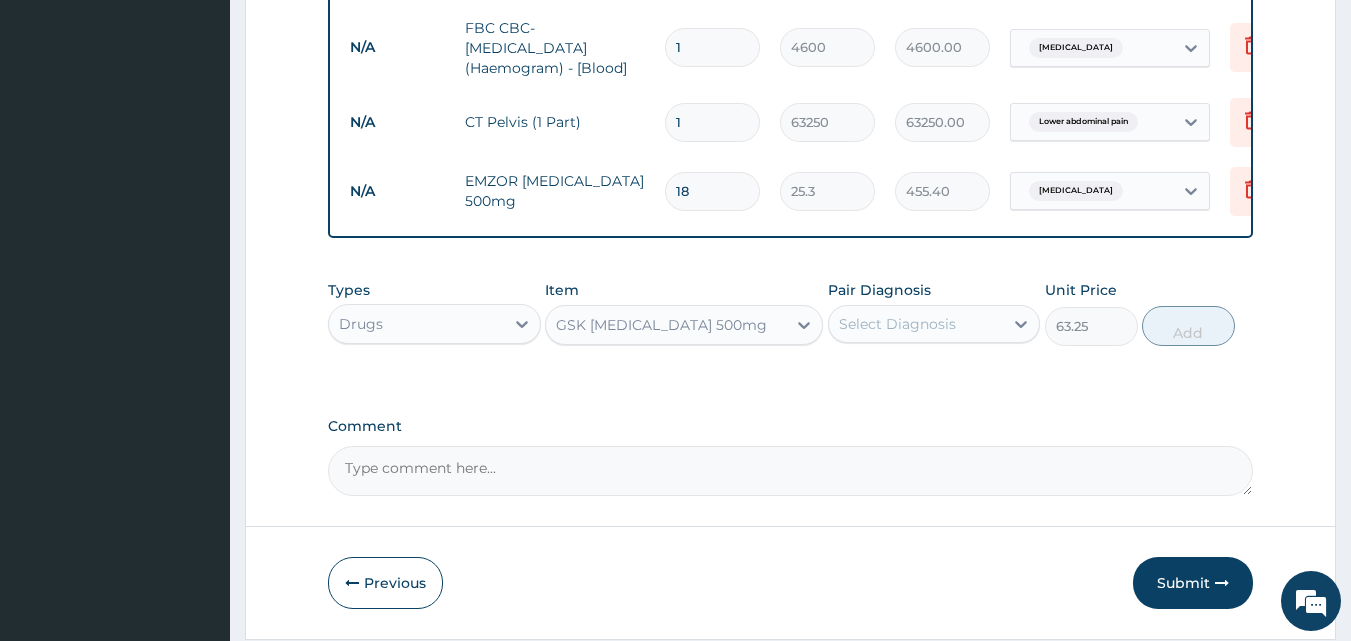 click on "Pair Diagnosis Select Diagnosis" at bounding box center (934, 313) 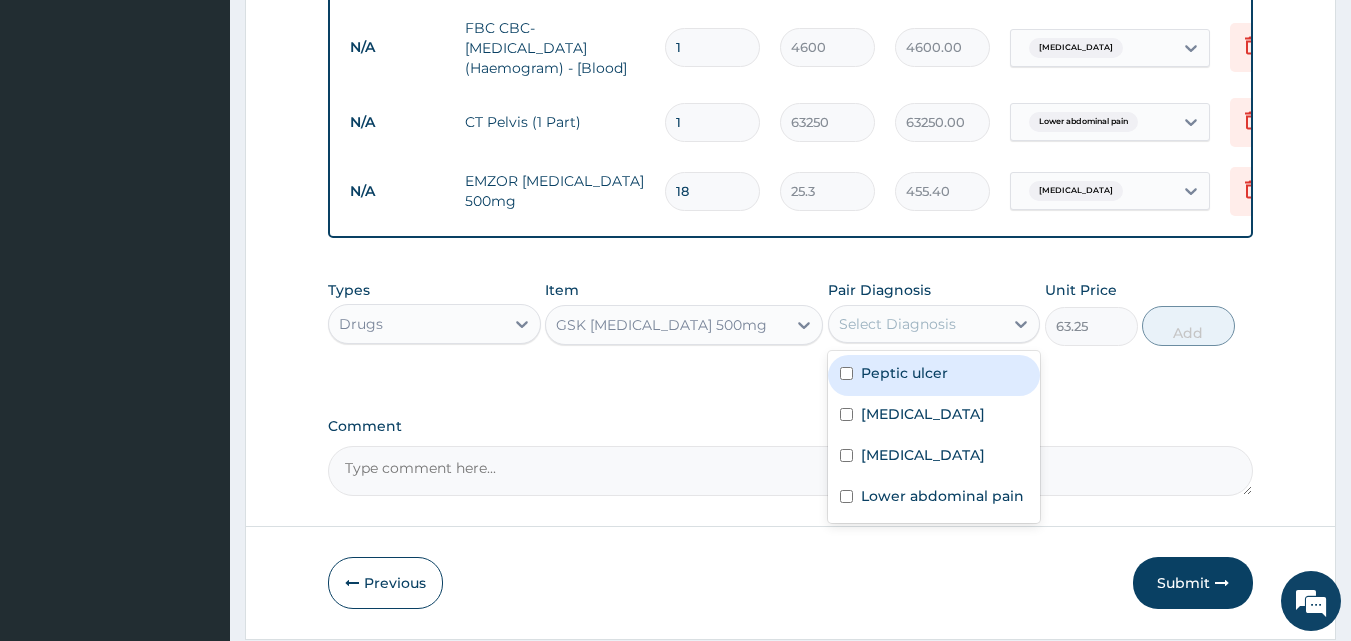 click on "Select Diagnosis" at bounding box center (916, 324) 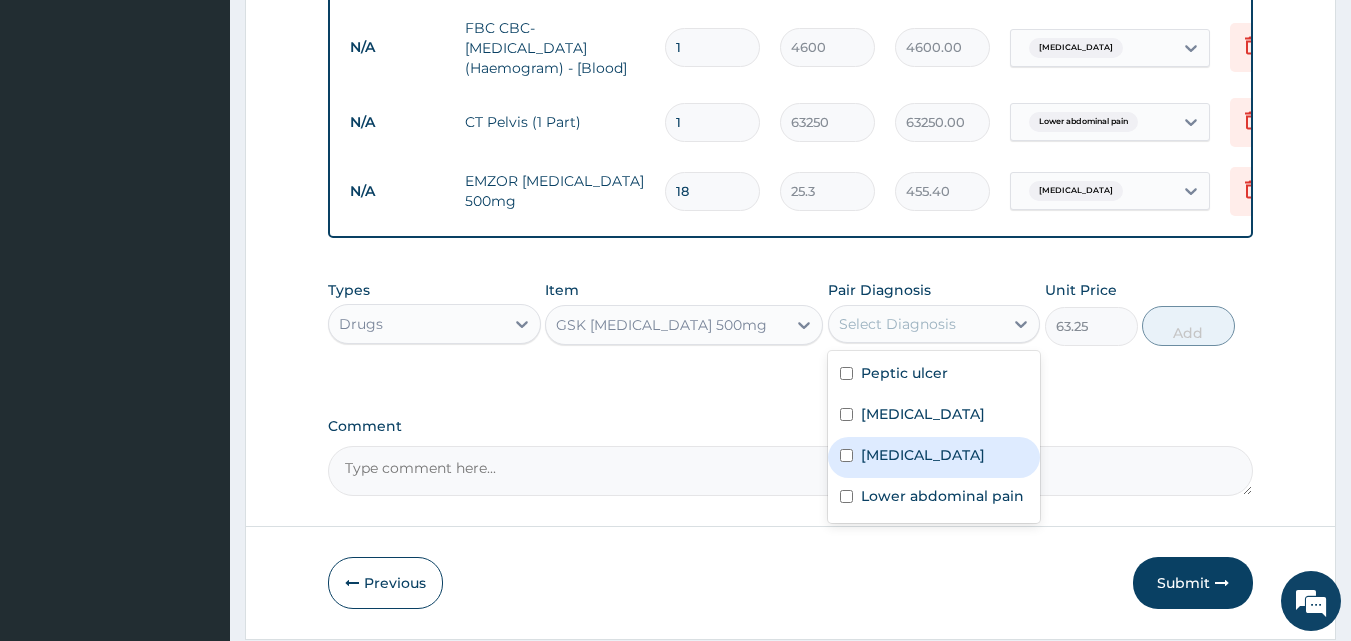 drag, startPoint x: 942, startPoint y: 475, endPoint x: 928, endPoint y: 456, distance: 23.600847 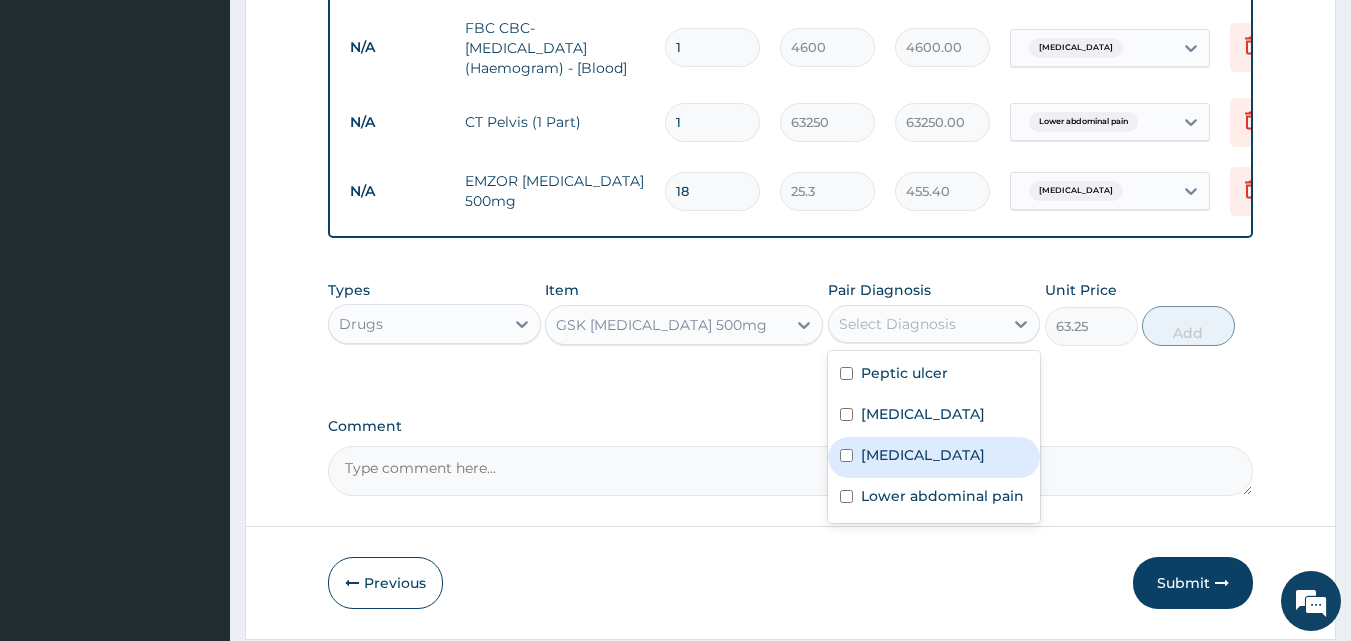 click on "Bacteremia" at bounding box center (934, 457) 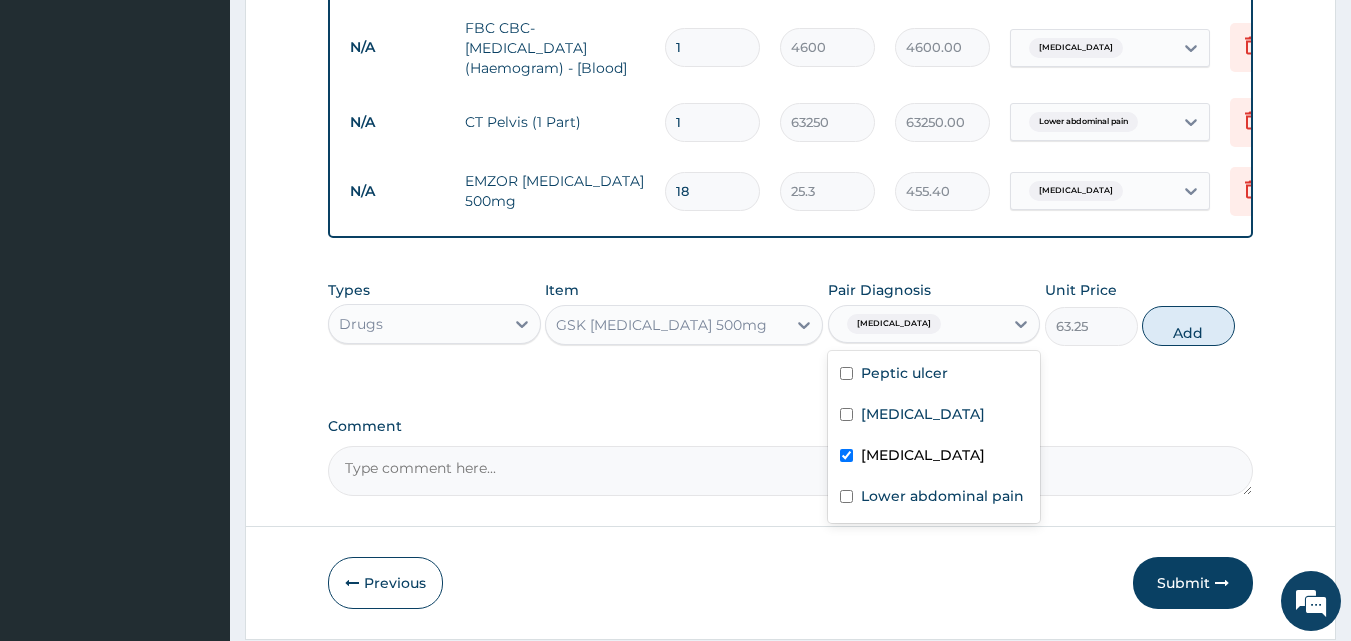 click on "Bacteremia" at bounding box center [923, 455] 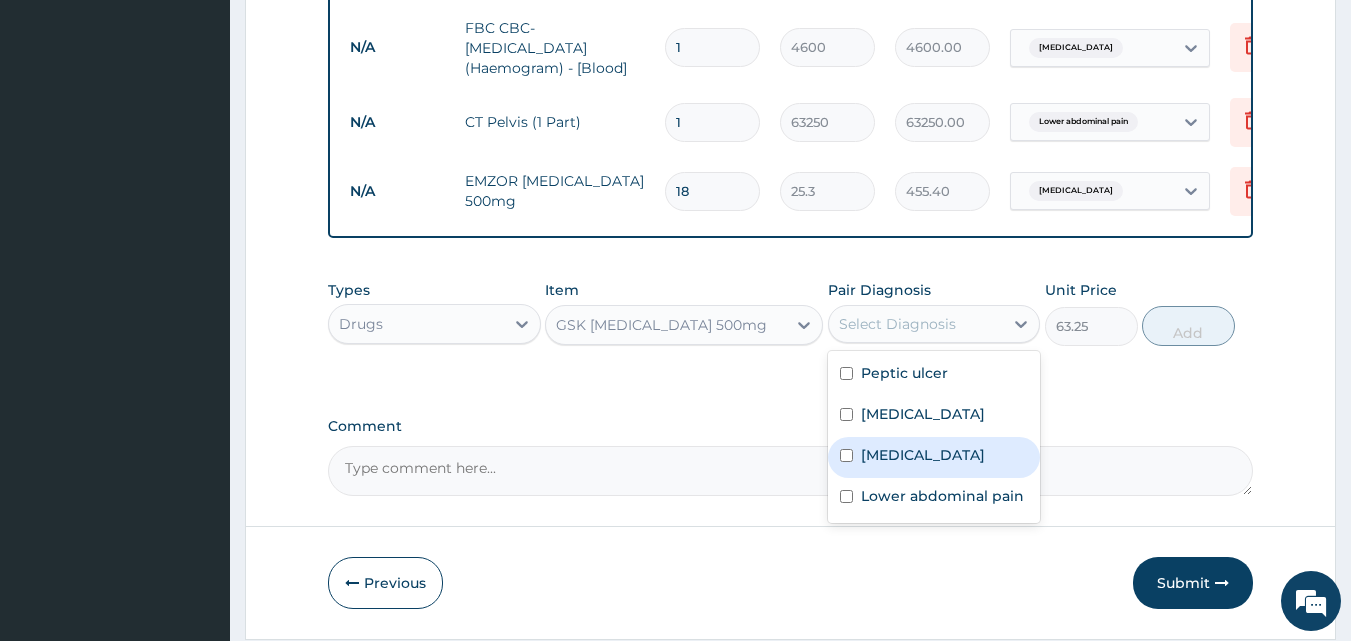 click on "Bacteremia" at bounding box center (923, 455) 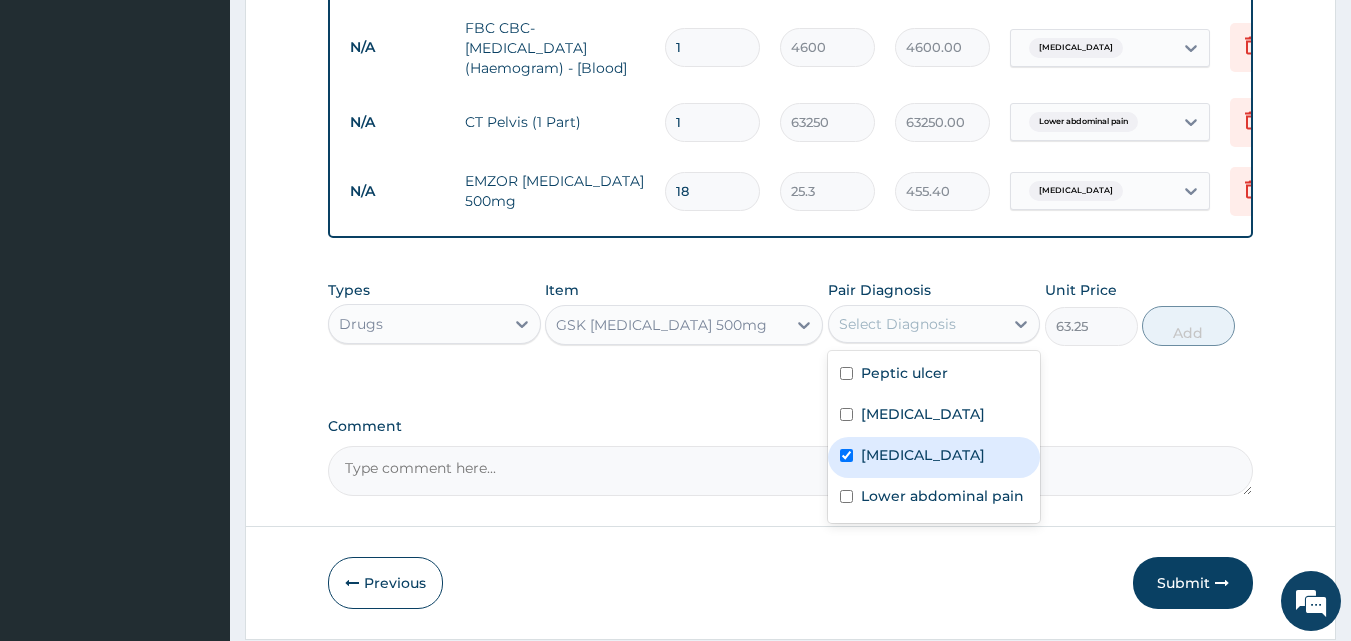 checkbox on "true" 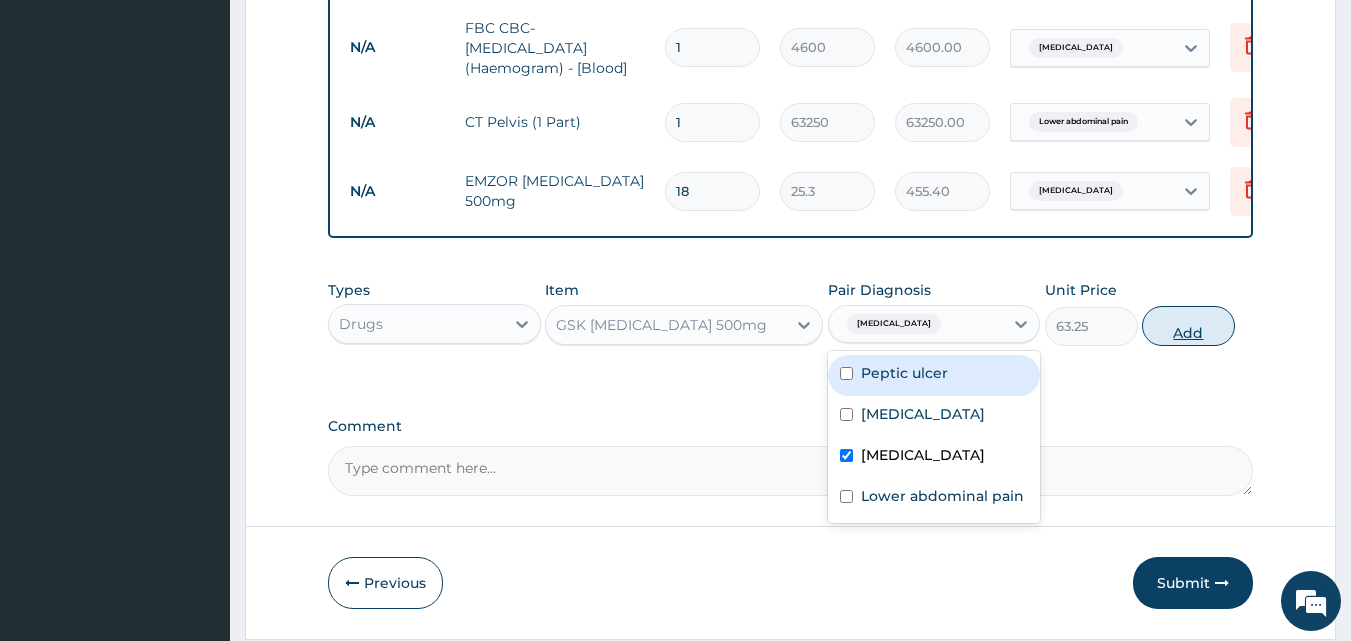 click on "Add" at bounding box center (1188, 326) 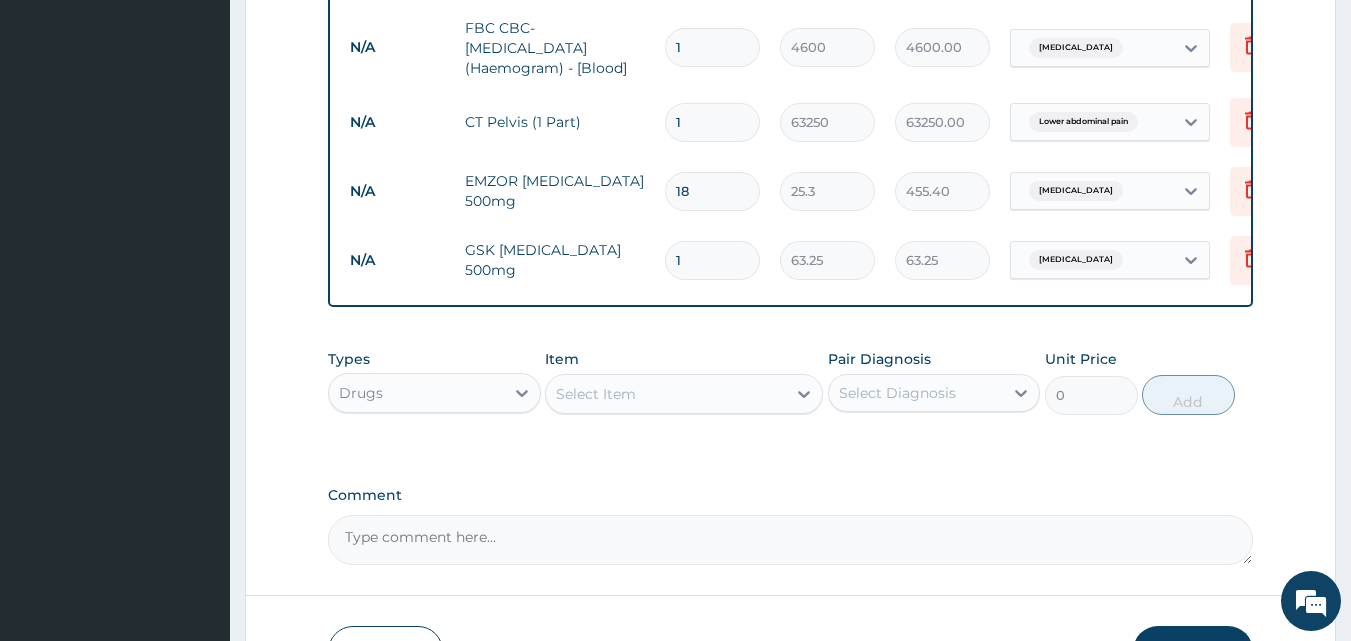 click on "1" at bounding box center [712, 260] 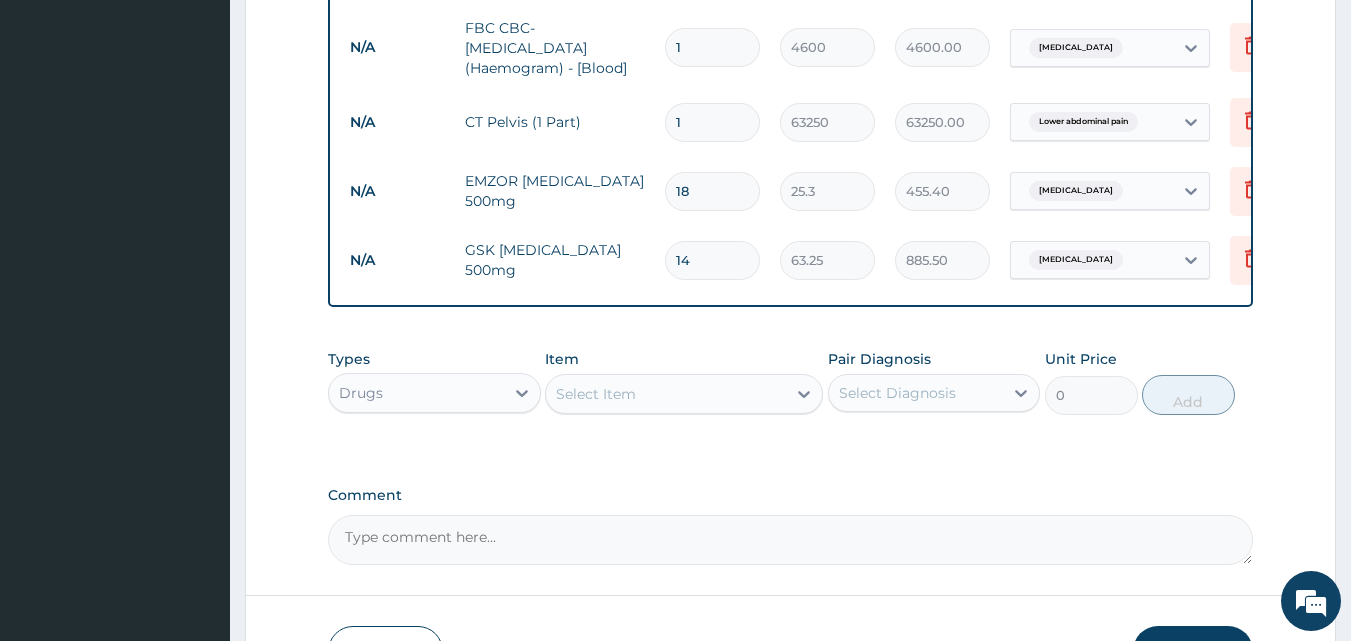 scroll, scrollTop: 1157, scrollLeft: 0, axis: vertical 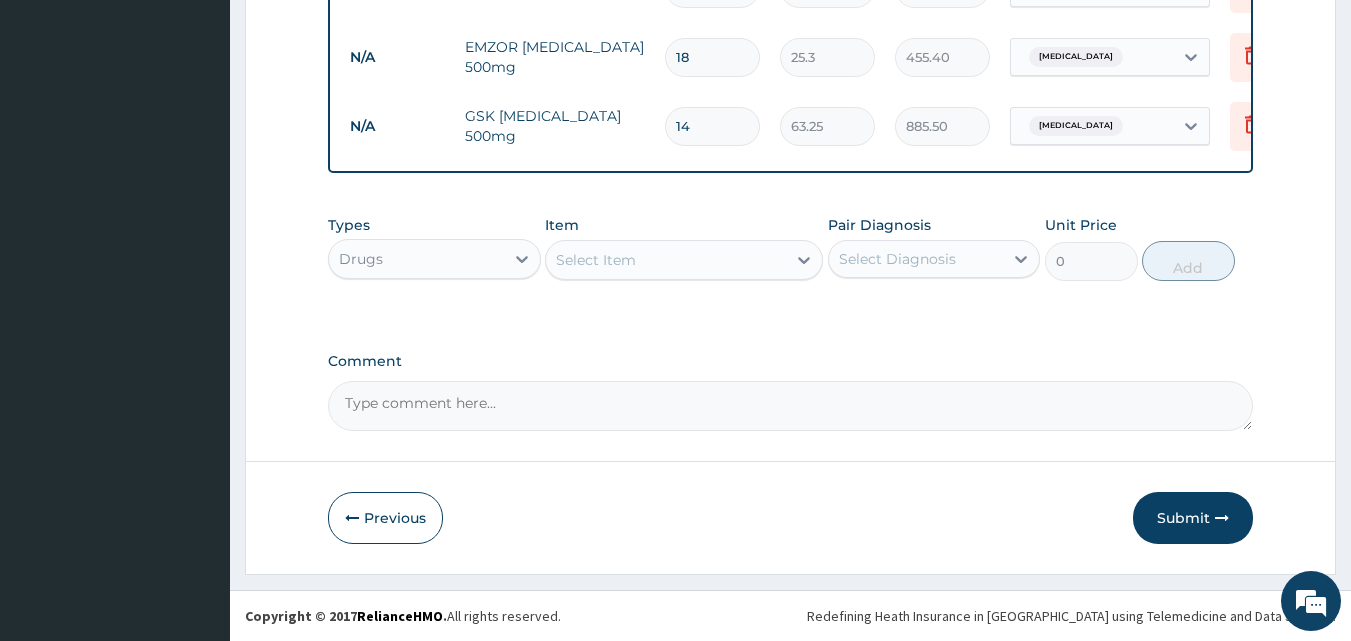 type on "14" 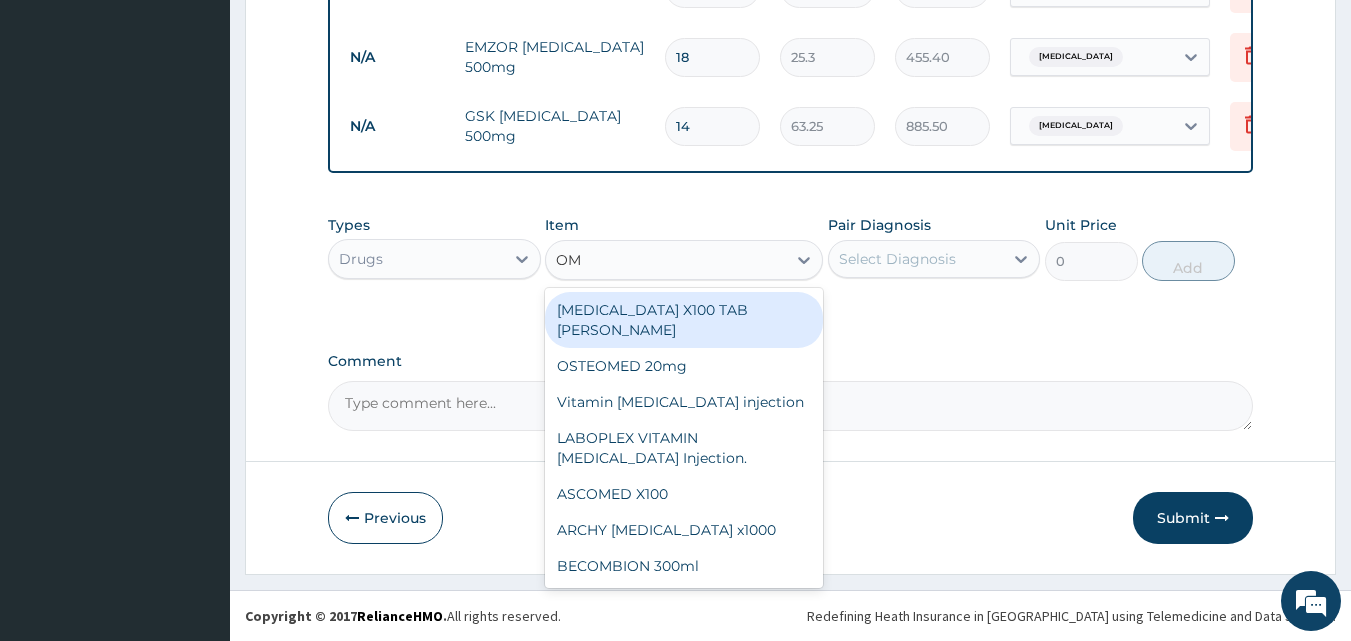 type on "O" 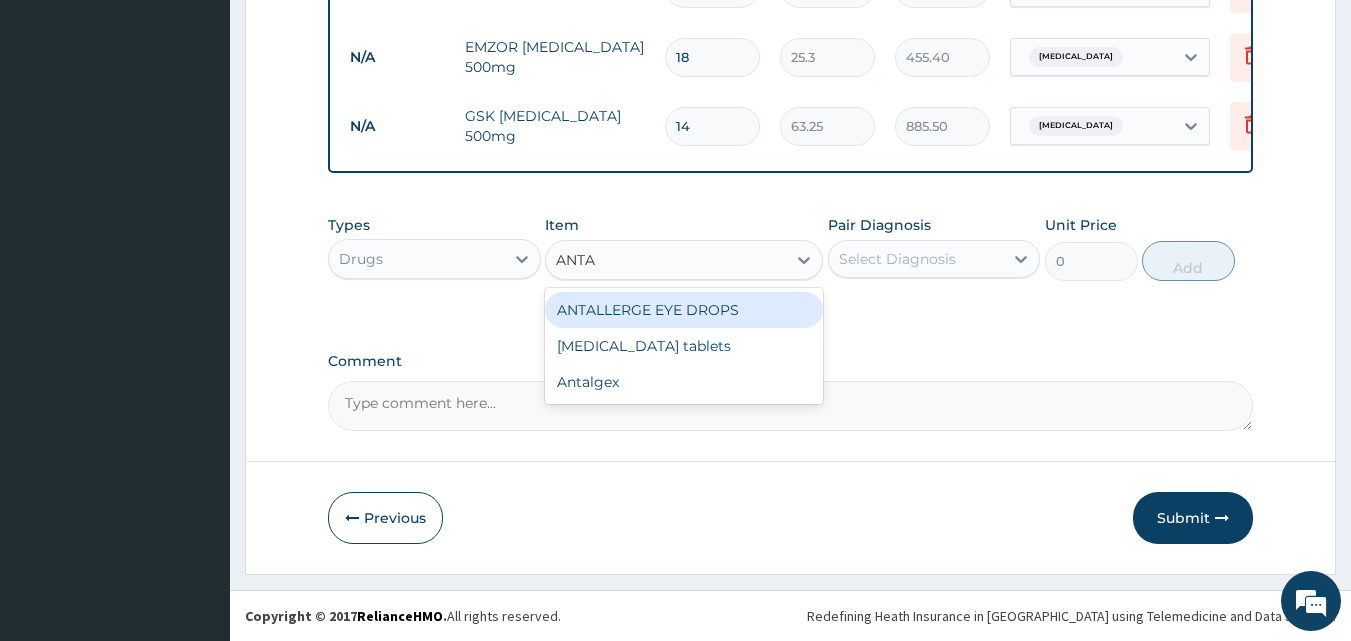 type on "ANTAC" 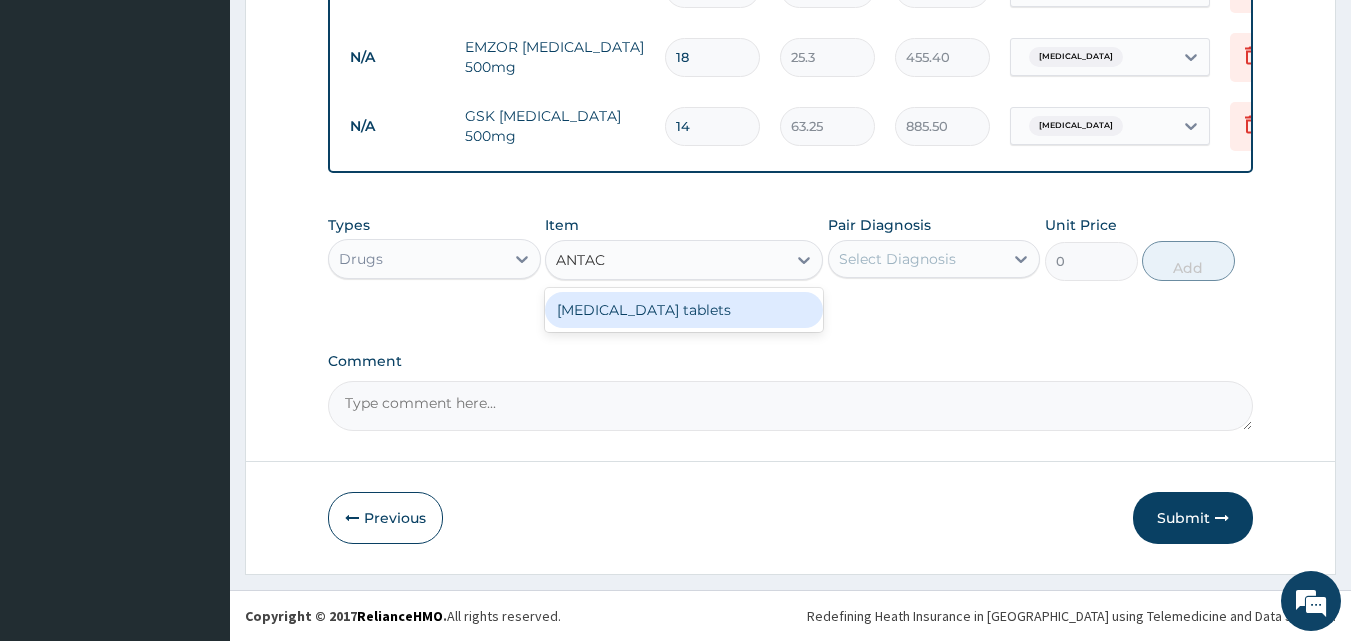 click on "Antacid tablets" at bounding box center [684, 310] 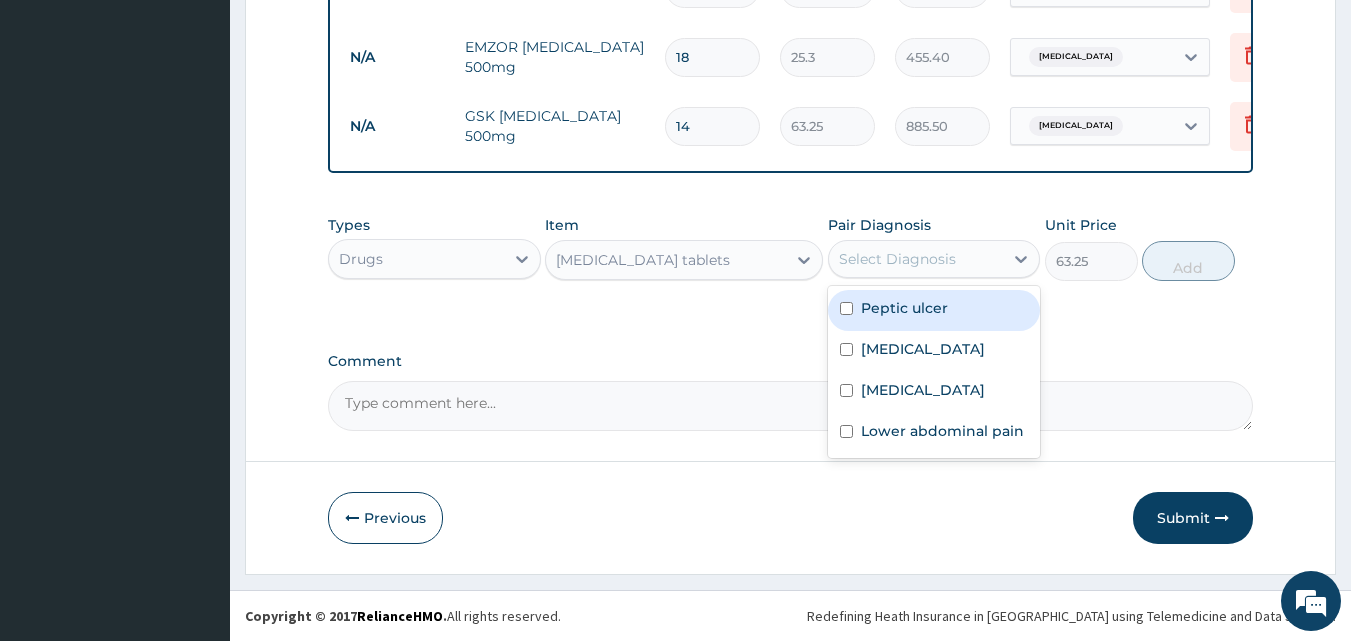 click on "Select Diagnosis" at bounding box center [897, 259] 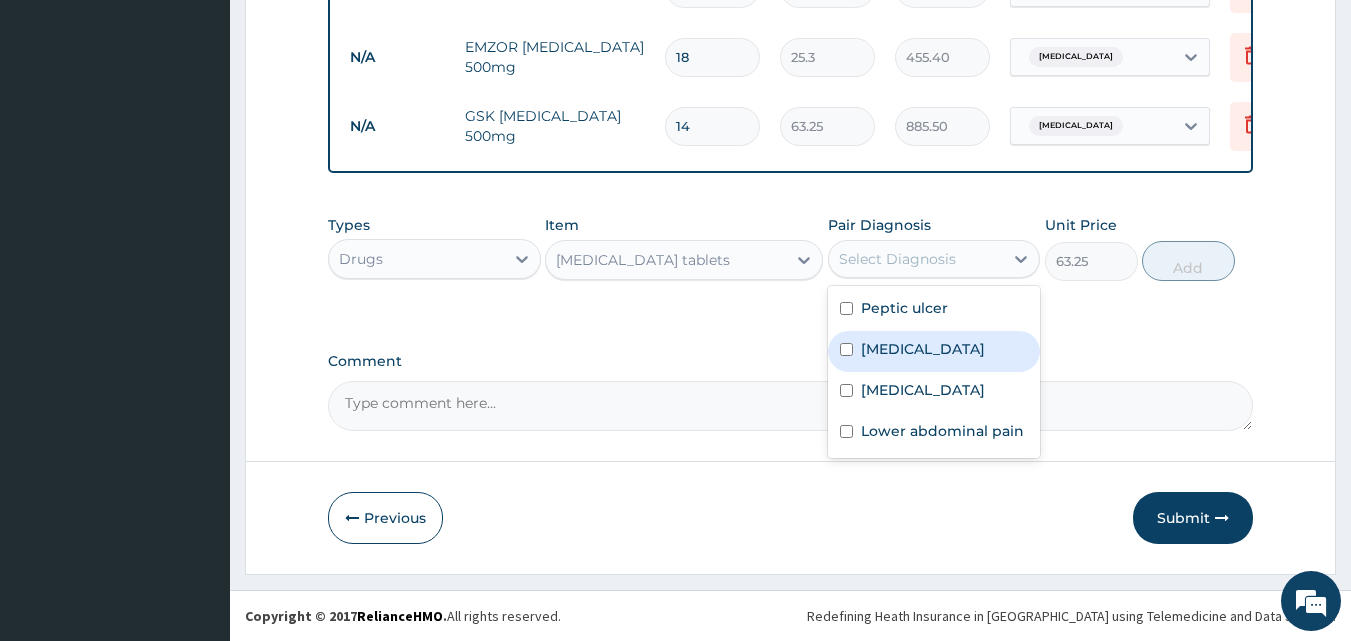 click on "Malaria" at bounding box center (923, 349) 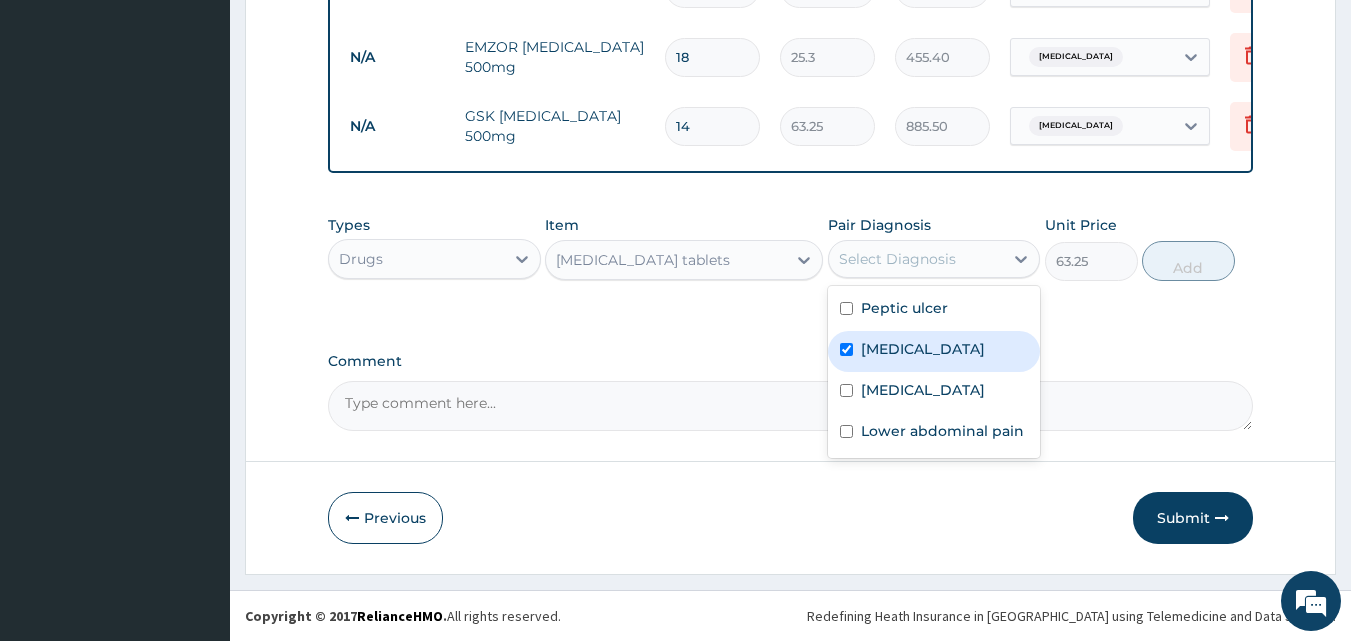 checkbox on "true" 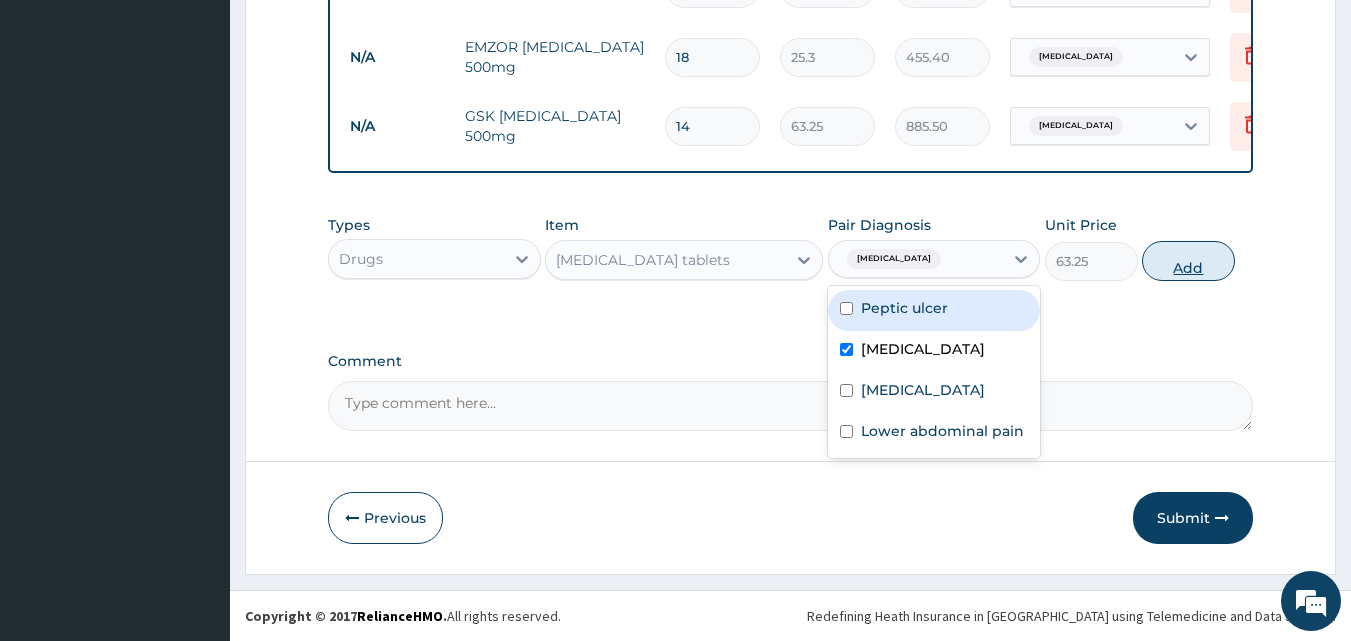 click on "Add" at bounding box center [1188, 261] 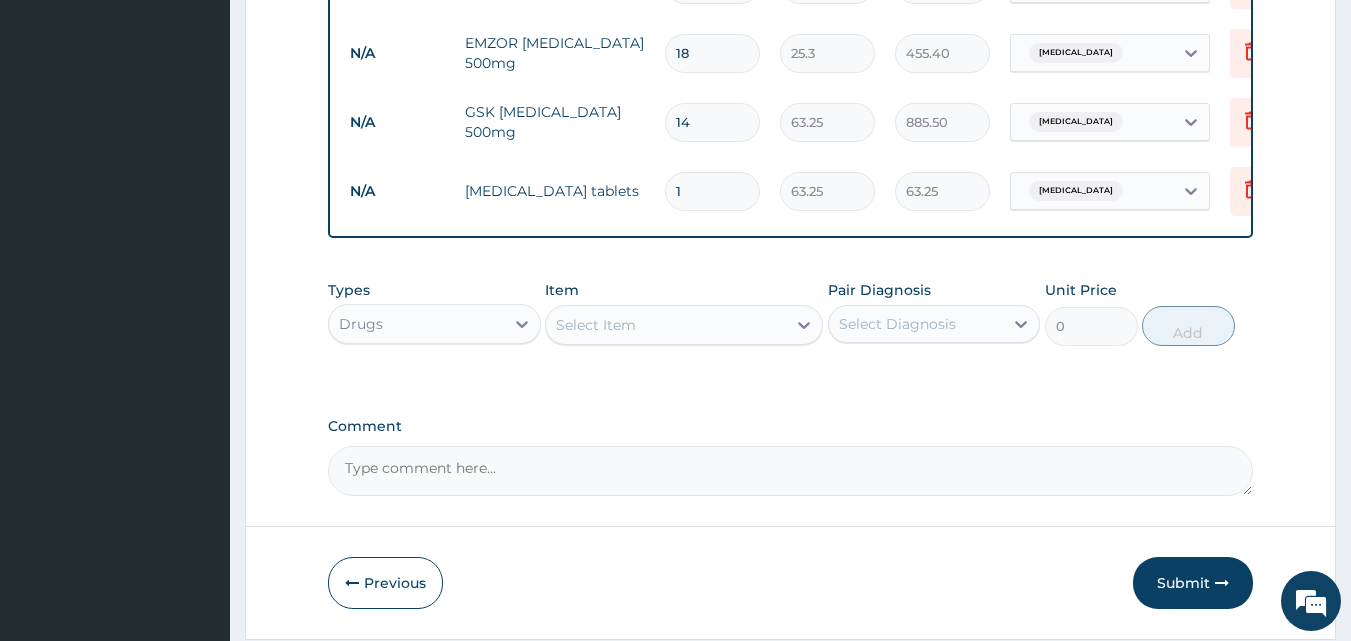 type 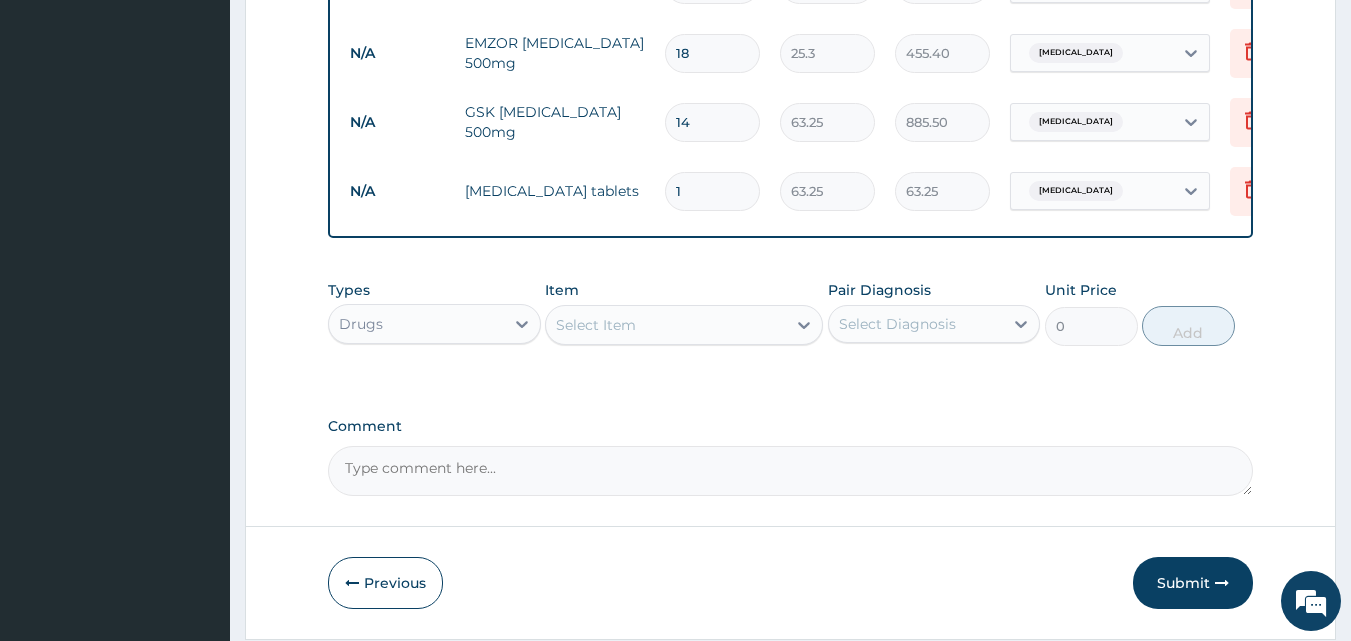 type on "0.00" 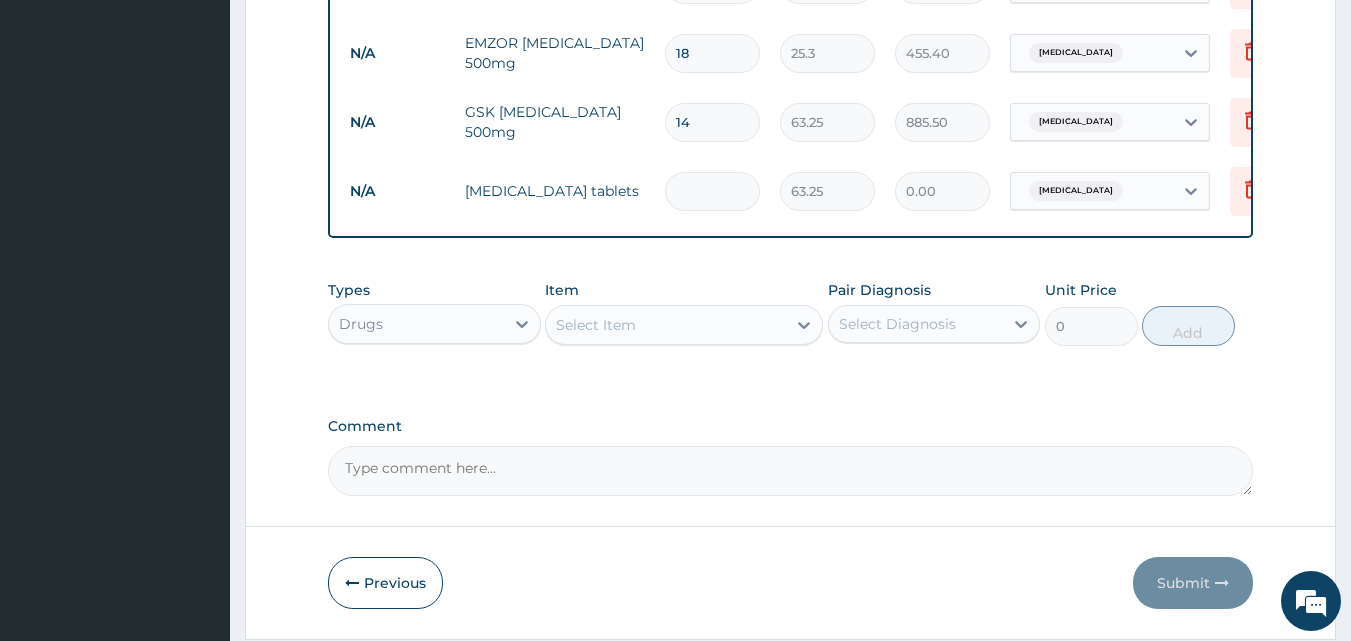 type on "7" 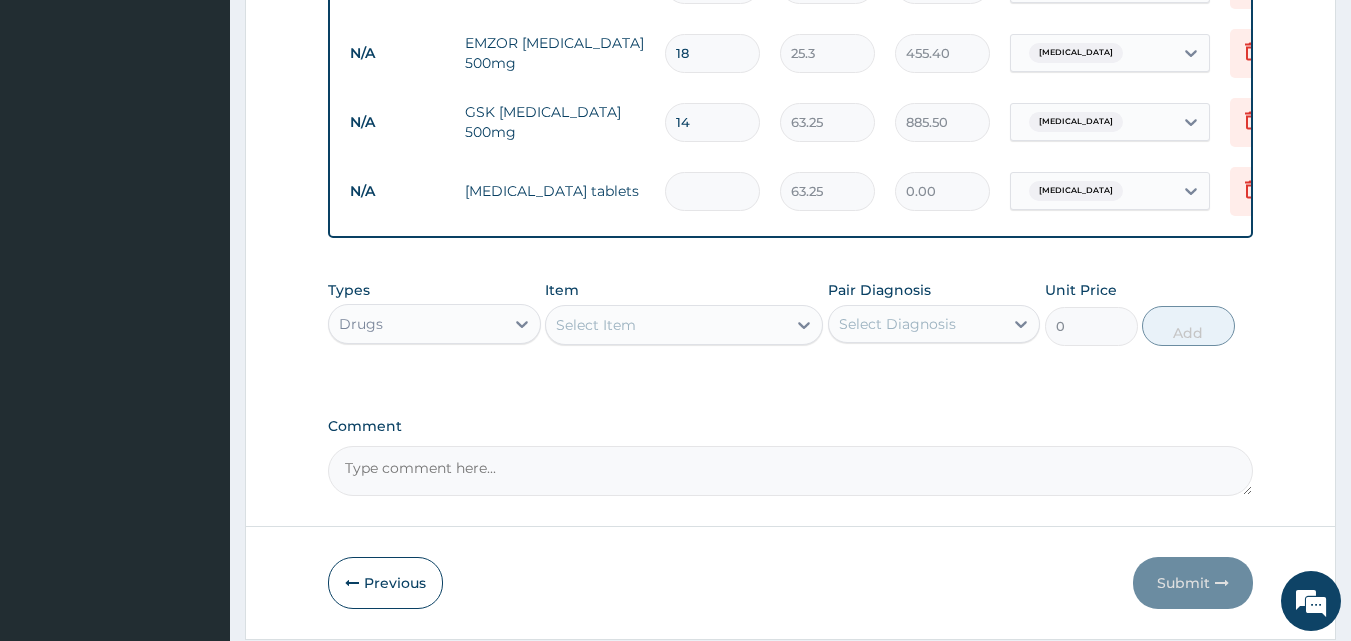 type on "442.75" 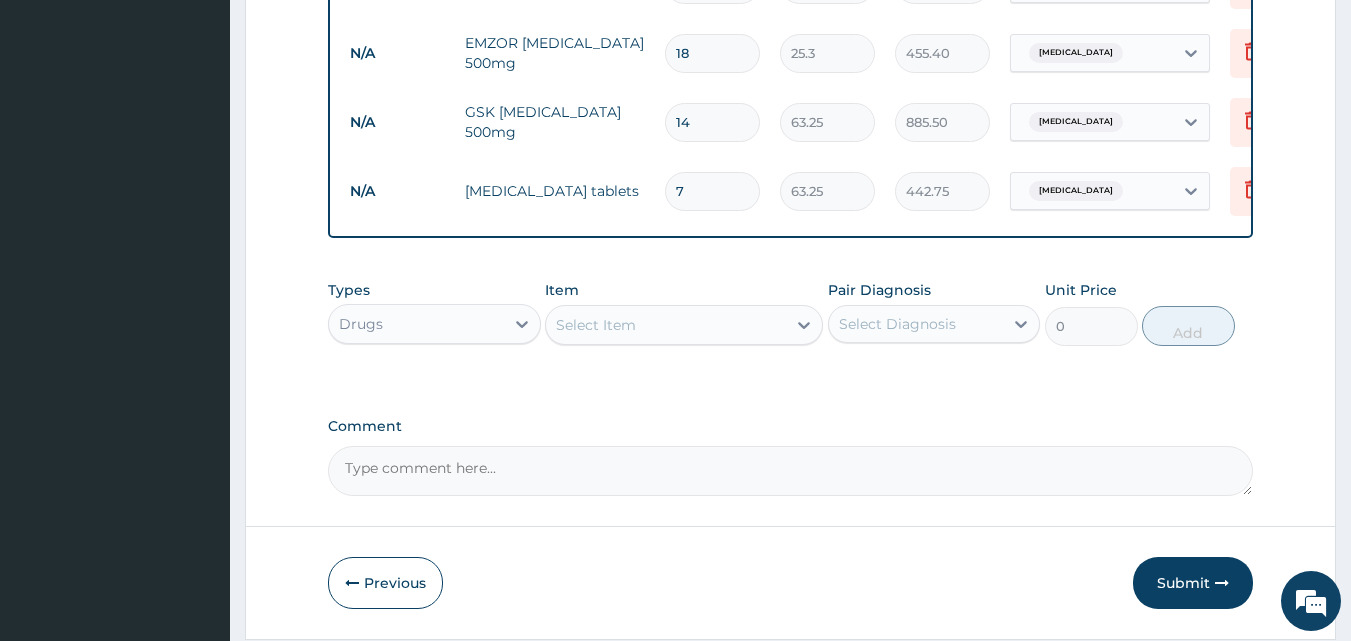 type on "7" 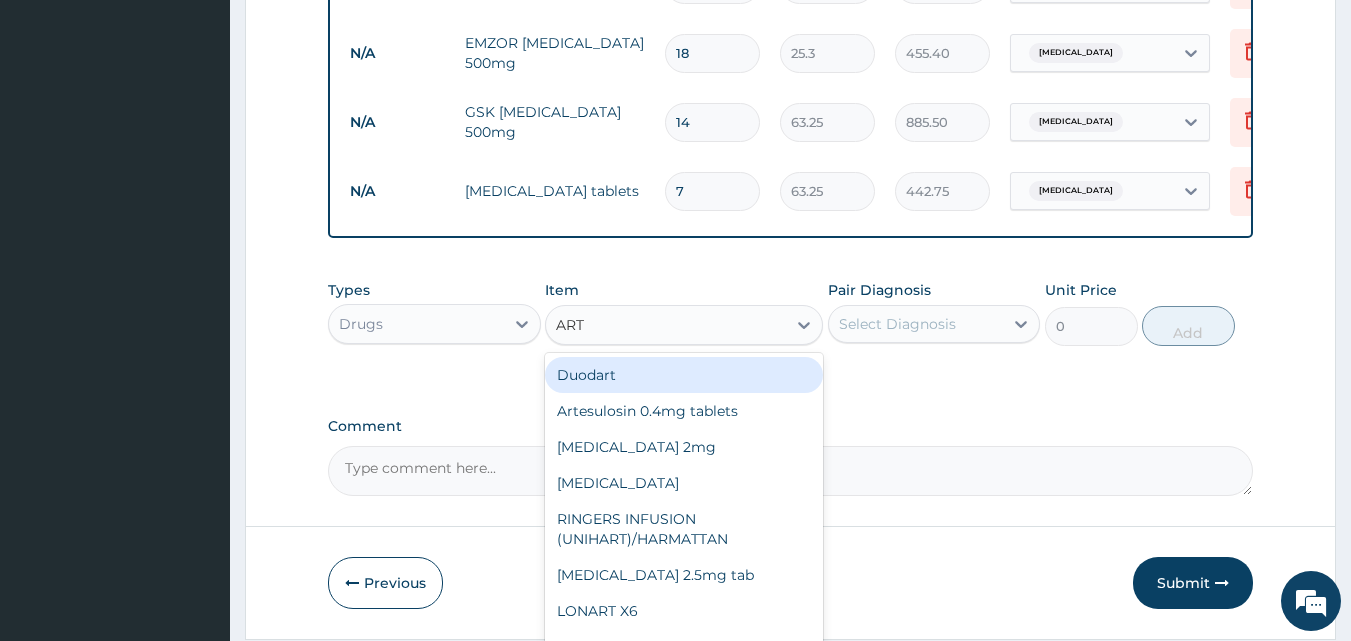 type on "ARTE" 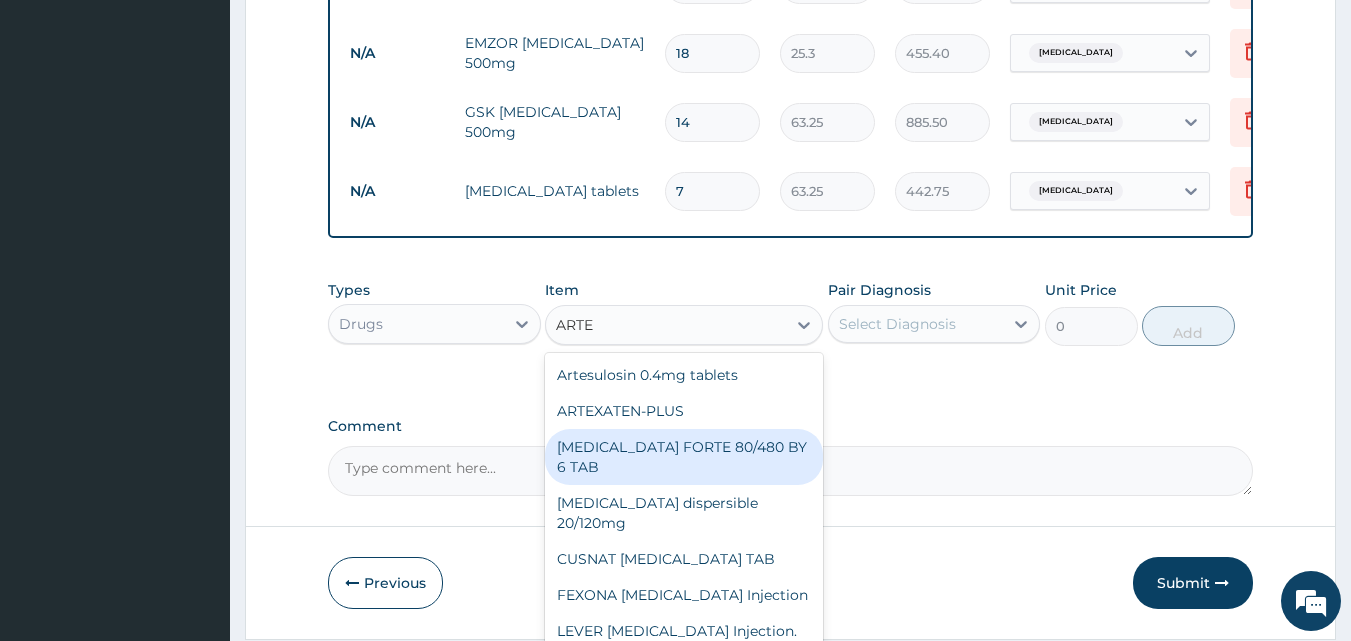 click on "COARTEM FORTE 80/480 BY 6 TAB" at bounding box center (684, 457) 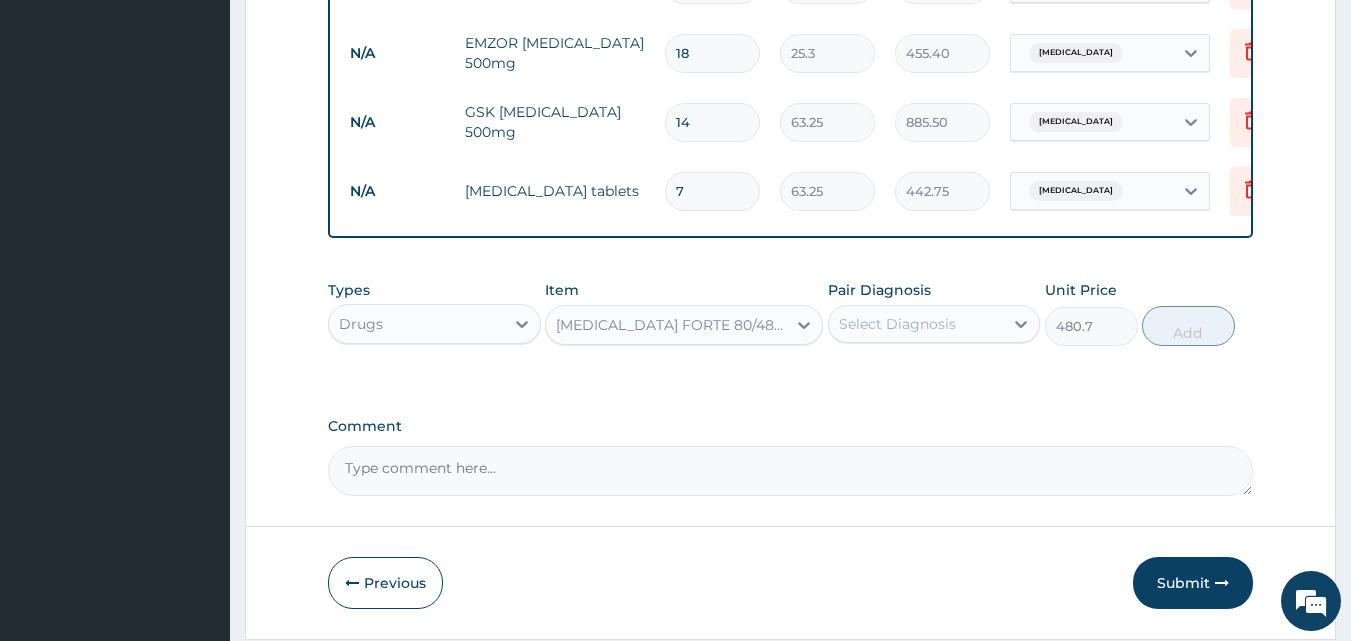 click on "Select Diagnosis" at bounding box center (897, 324) 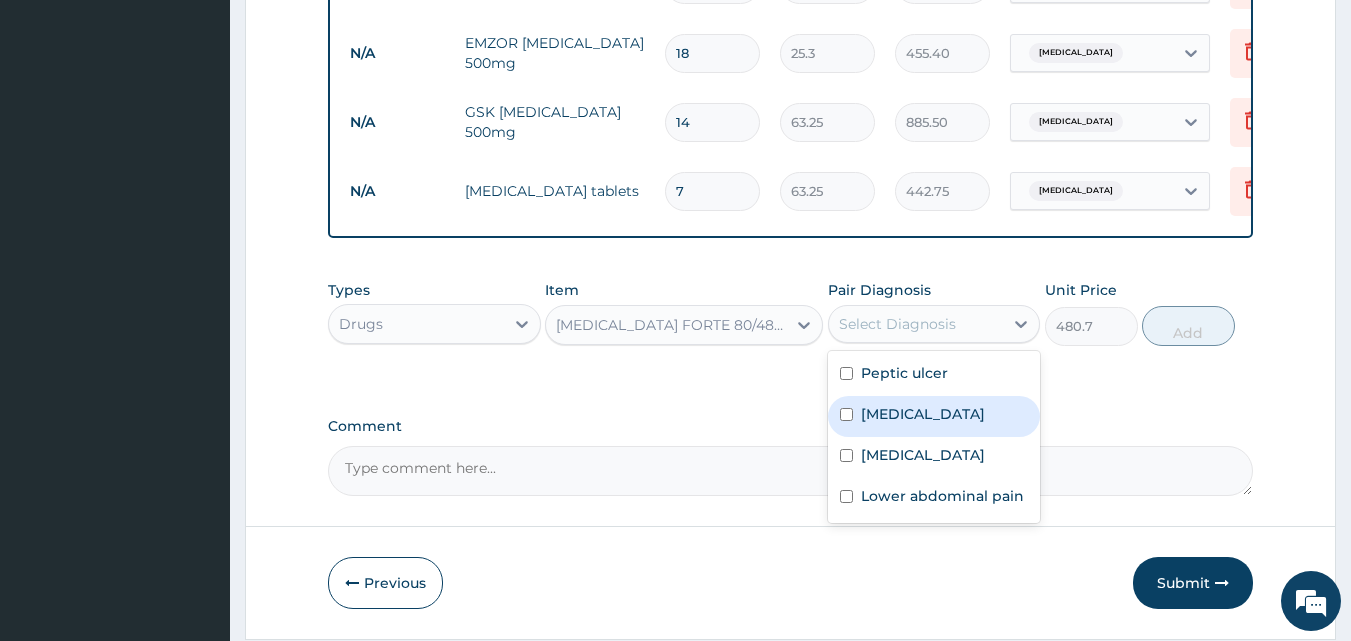 click on "Malaria" at bounding box center (923, 414) 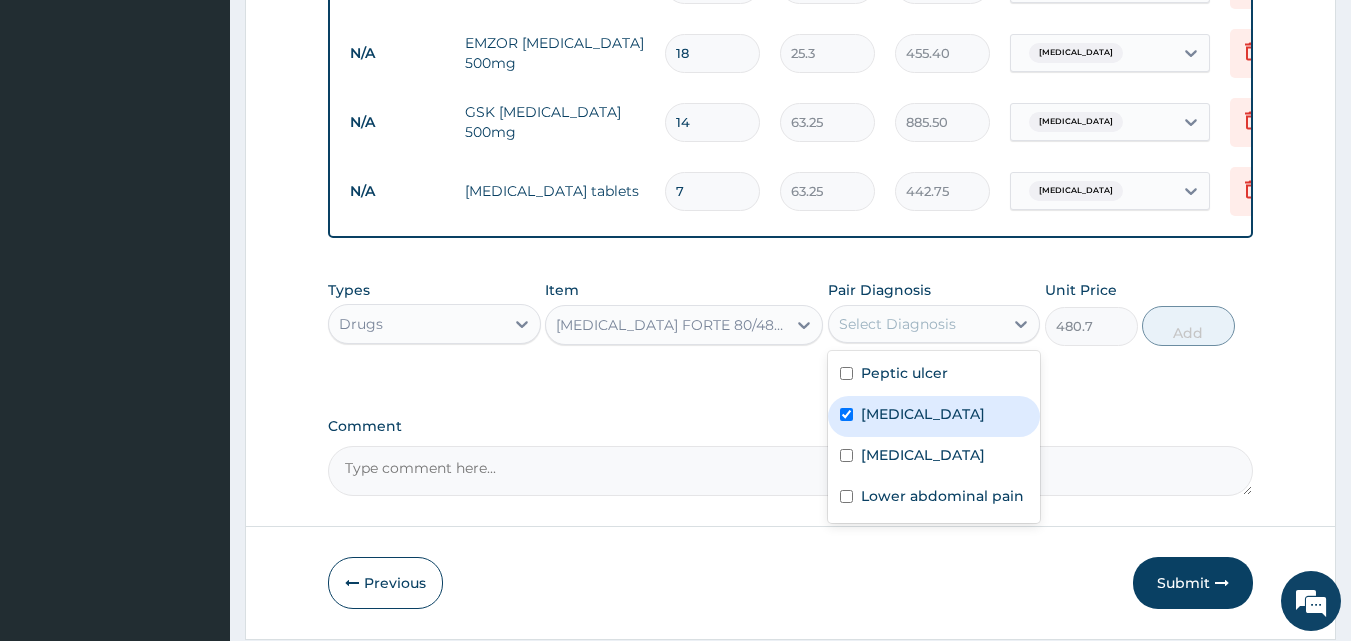 checkbox on "true" 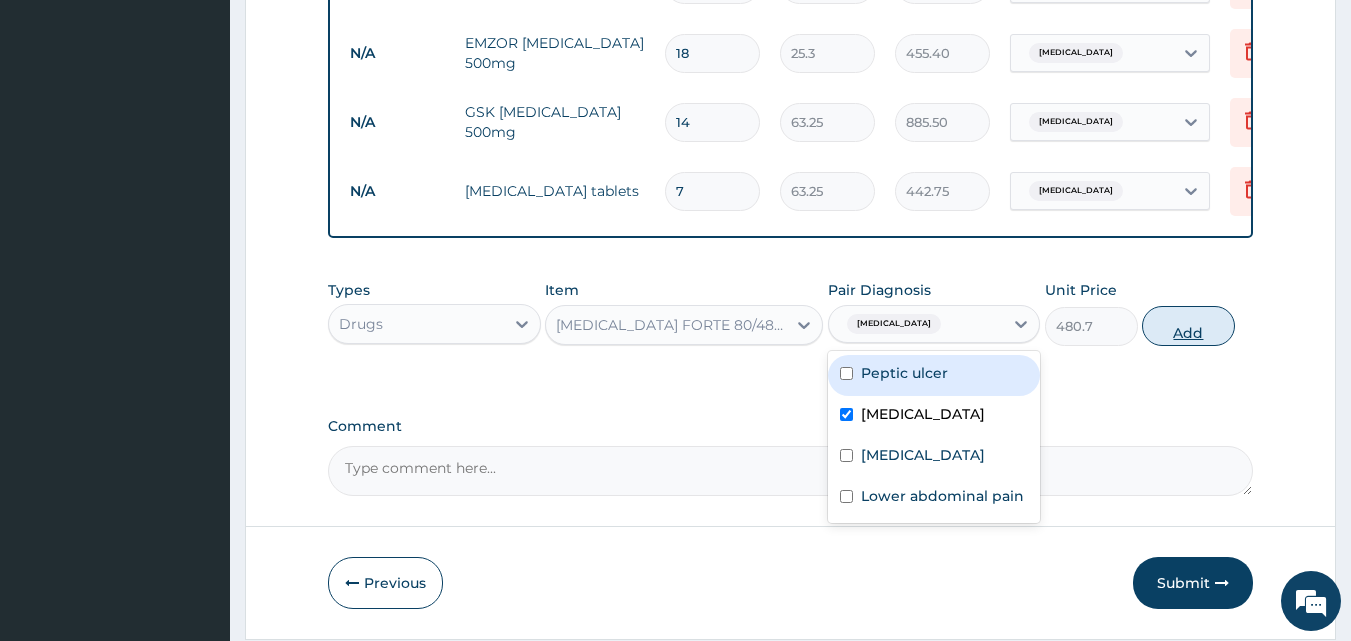 click on "Add" at bounding box center (1188, 326) 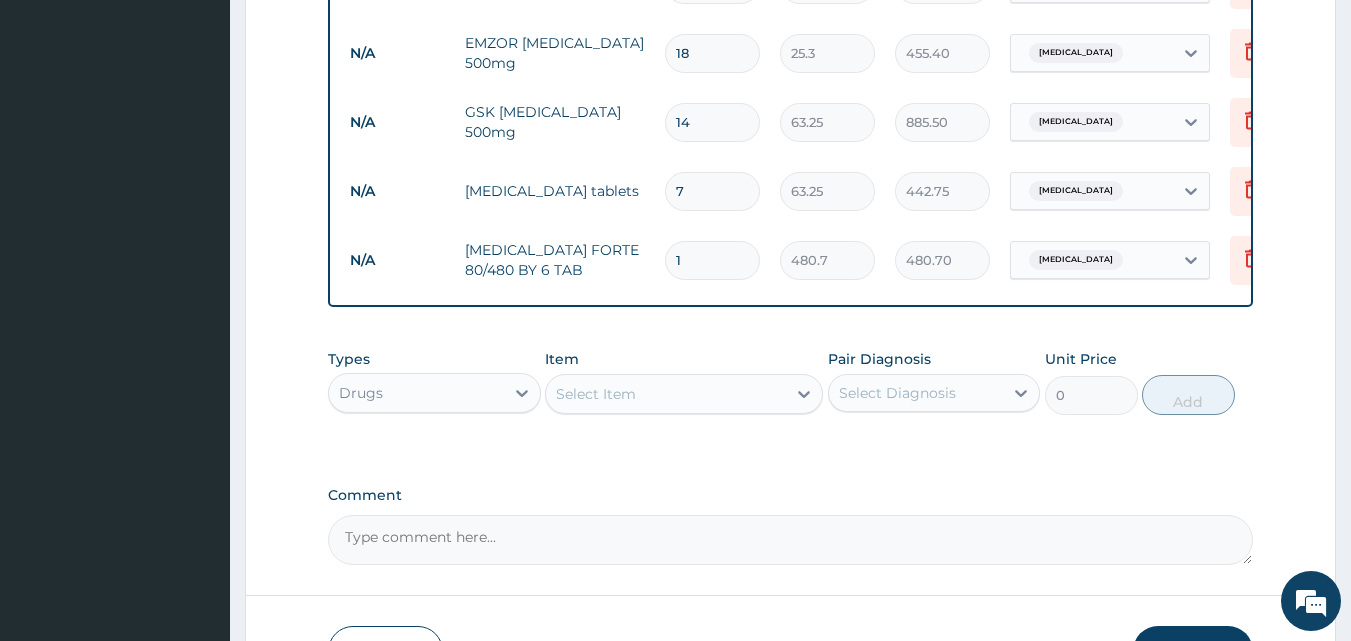 click on "1" at bounding box center (712, 260) 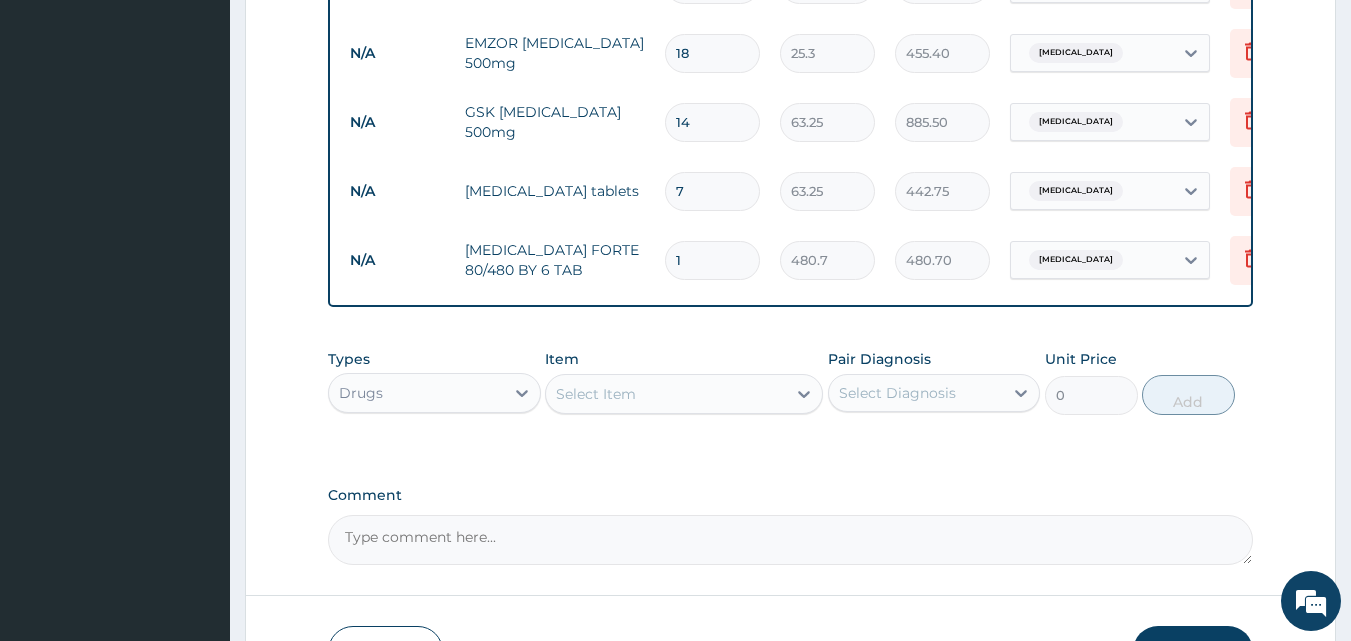 type 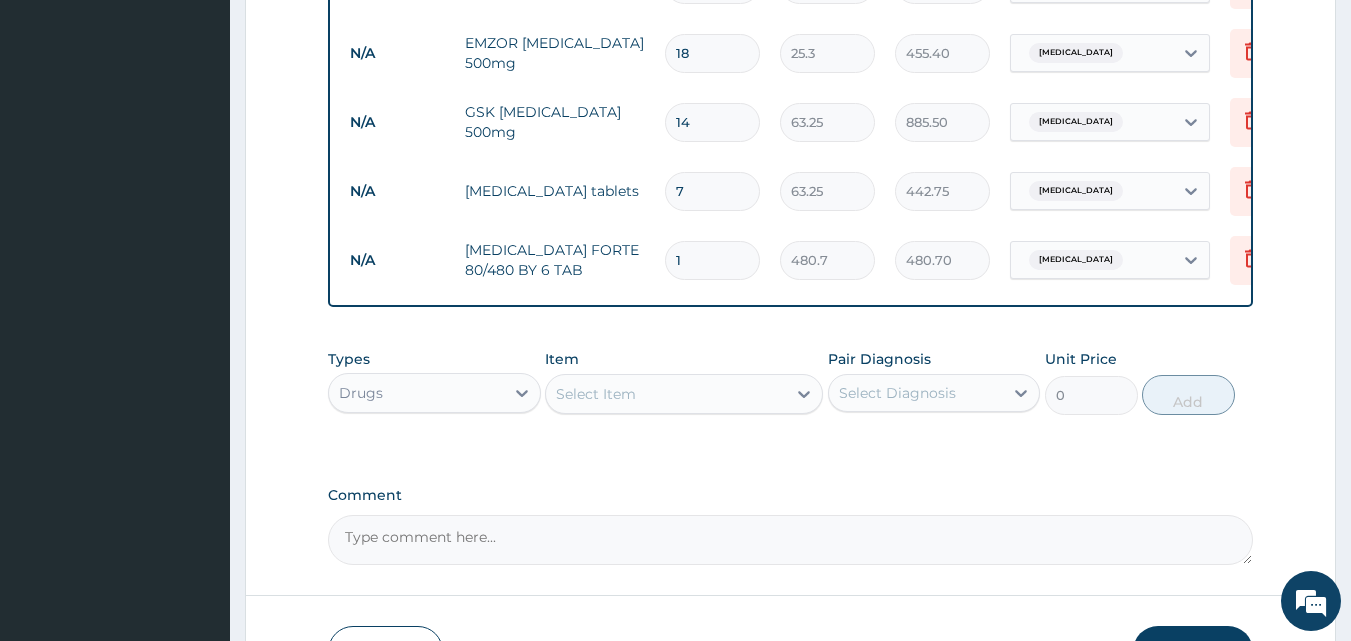 type on "0.00" 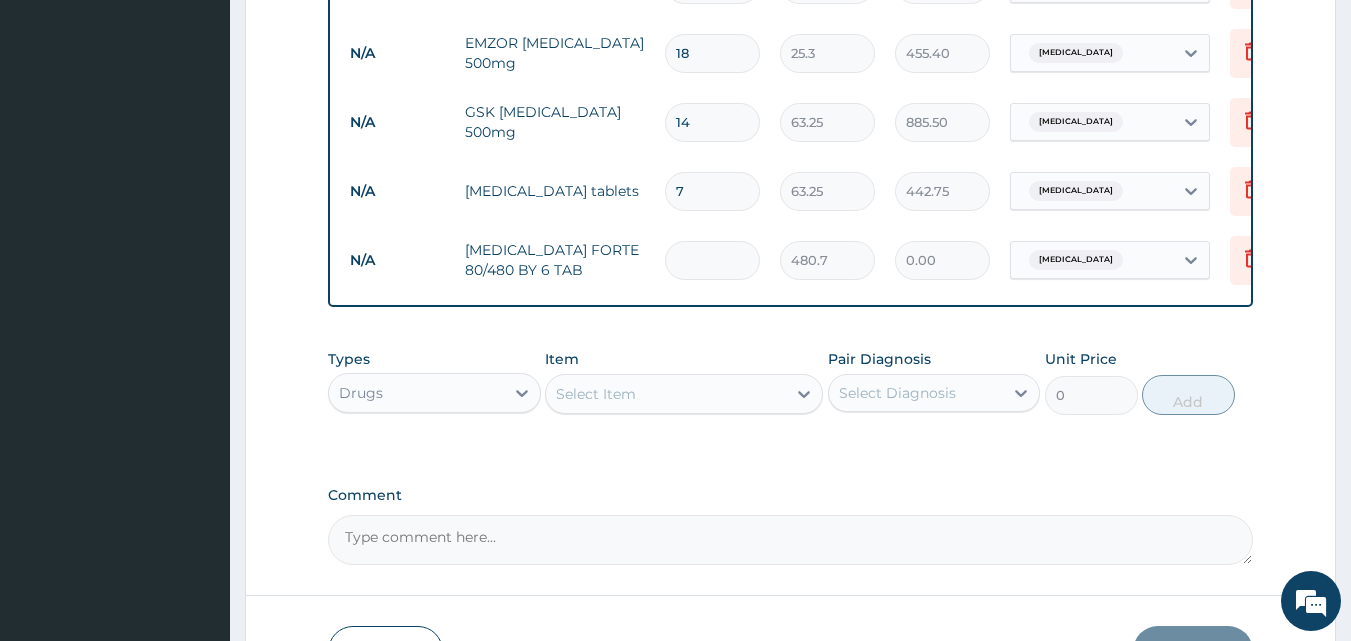 type on "6" 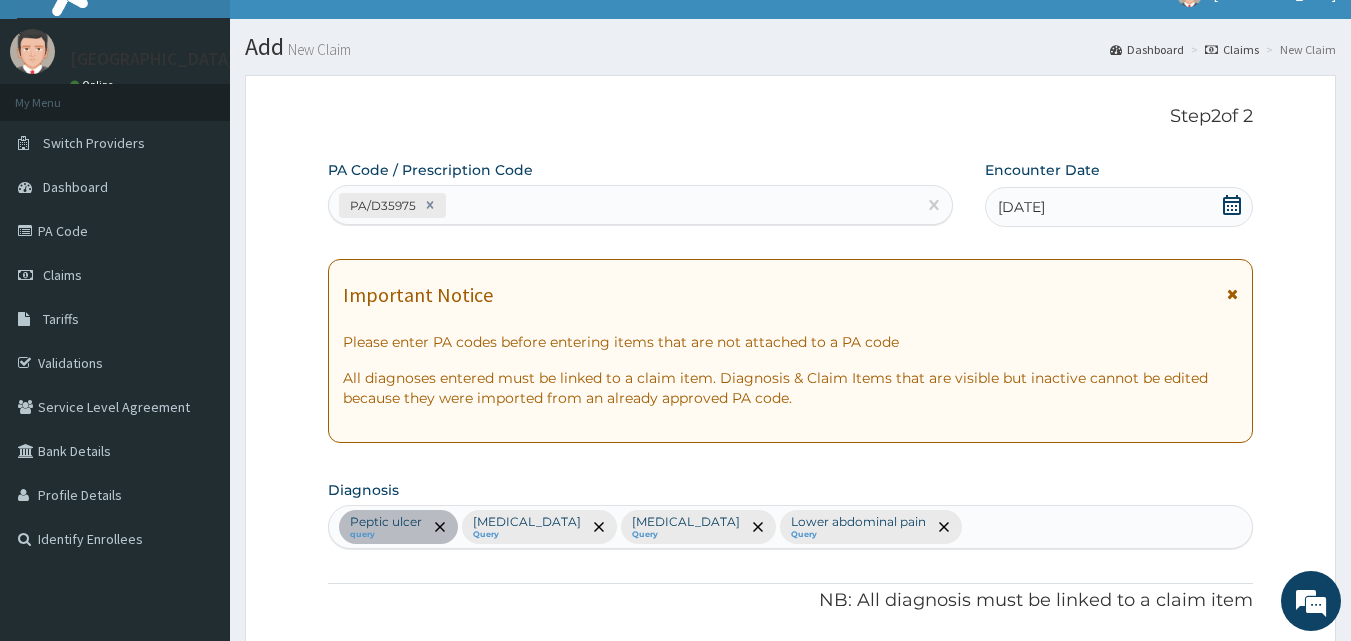 scroll, scrollTop: 30, scrollLeft: 0, axis: vertical 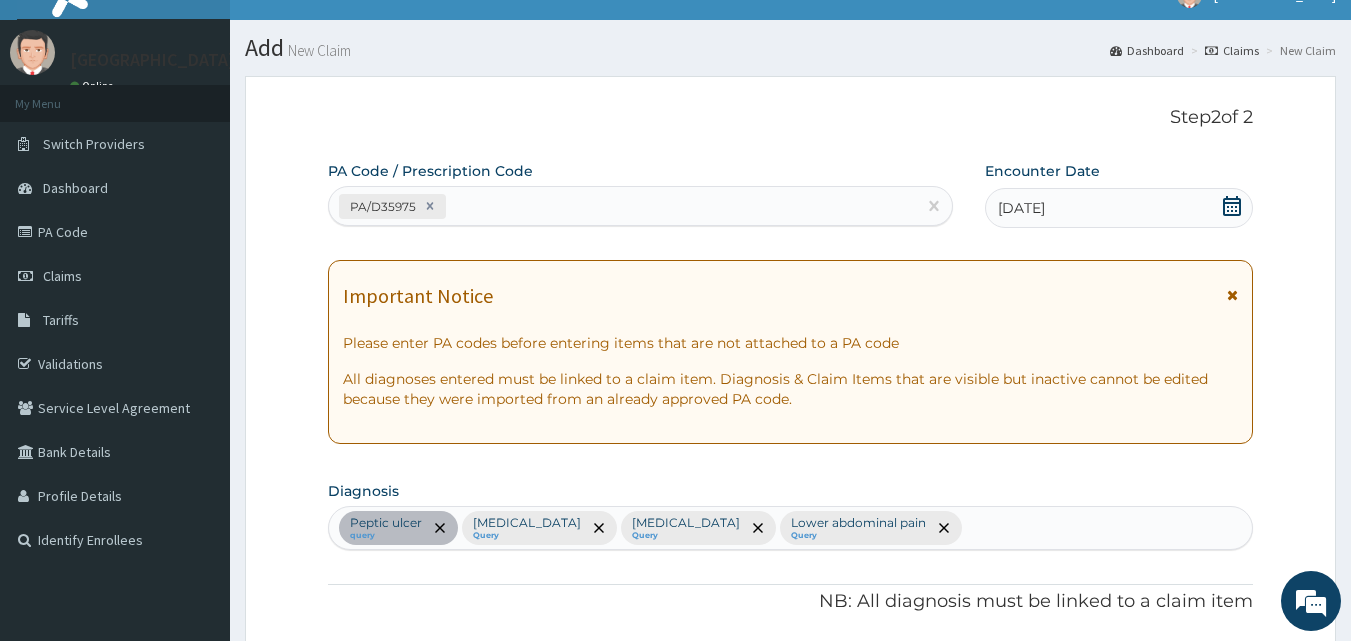 type on "6" 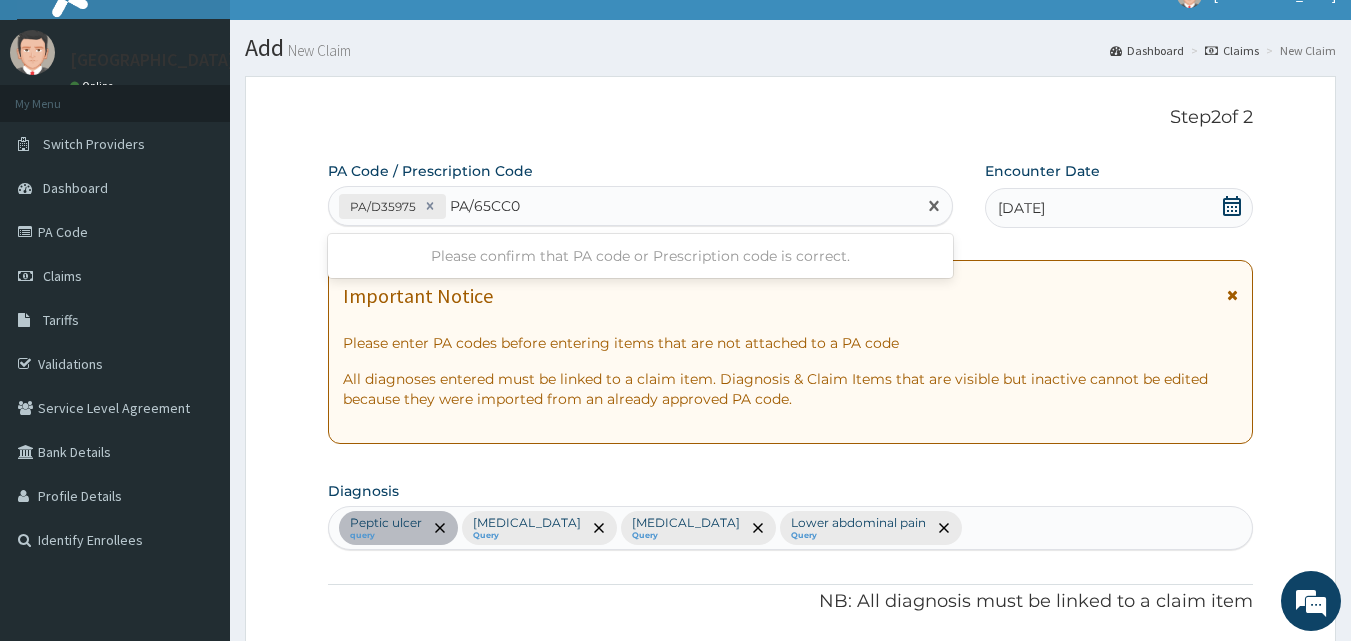type on "PA/65CC04" 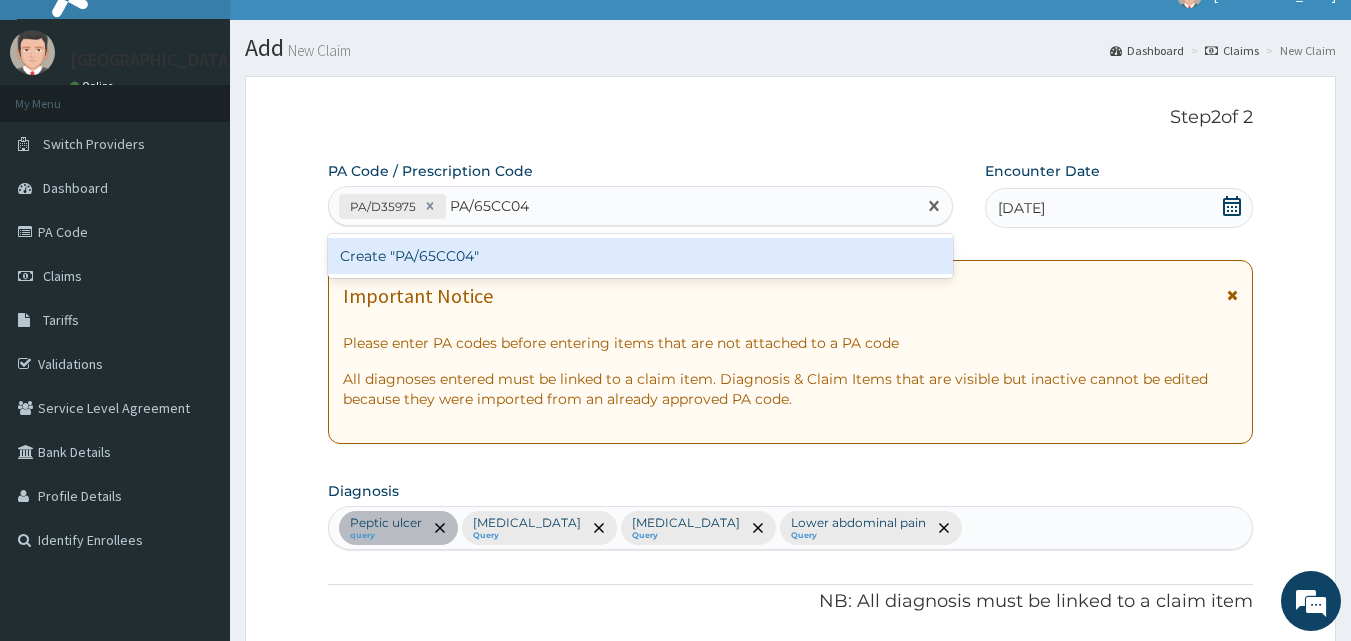 click on "Create "PA/65CC04"" at bounding box center [641, 256] 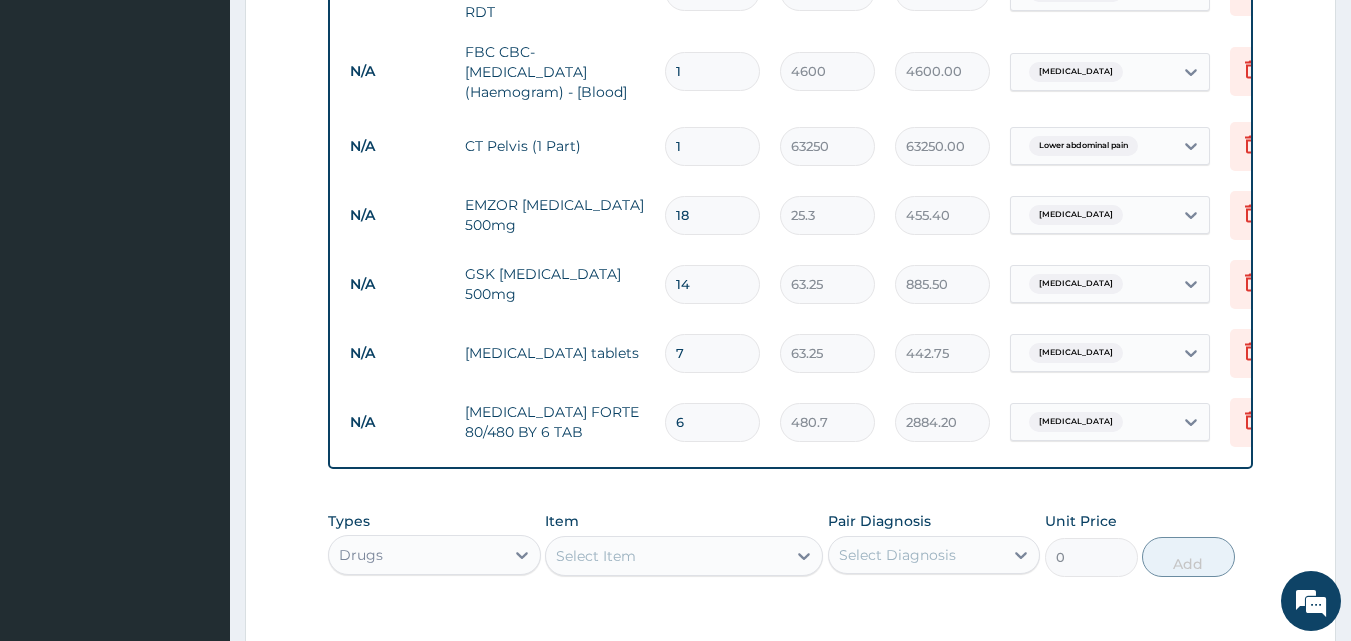 scroll, scrollTop: 1227, scrollLeft: 0, axis: vertical 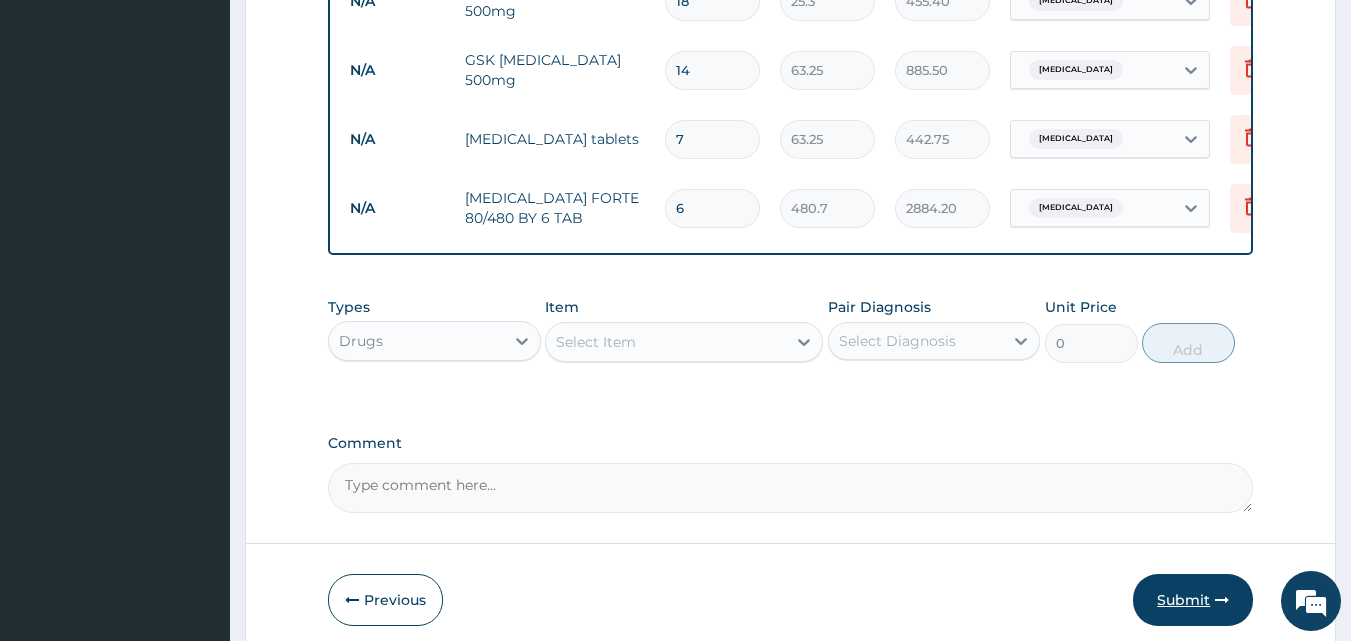 click on "Submit" at bounding box center (1193, 600) 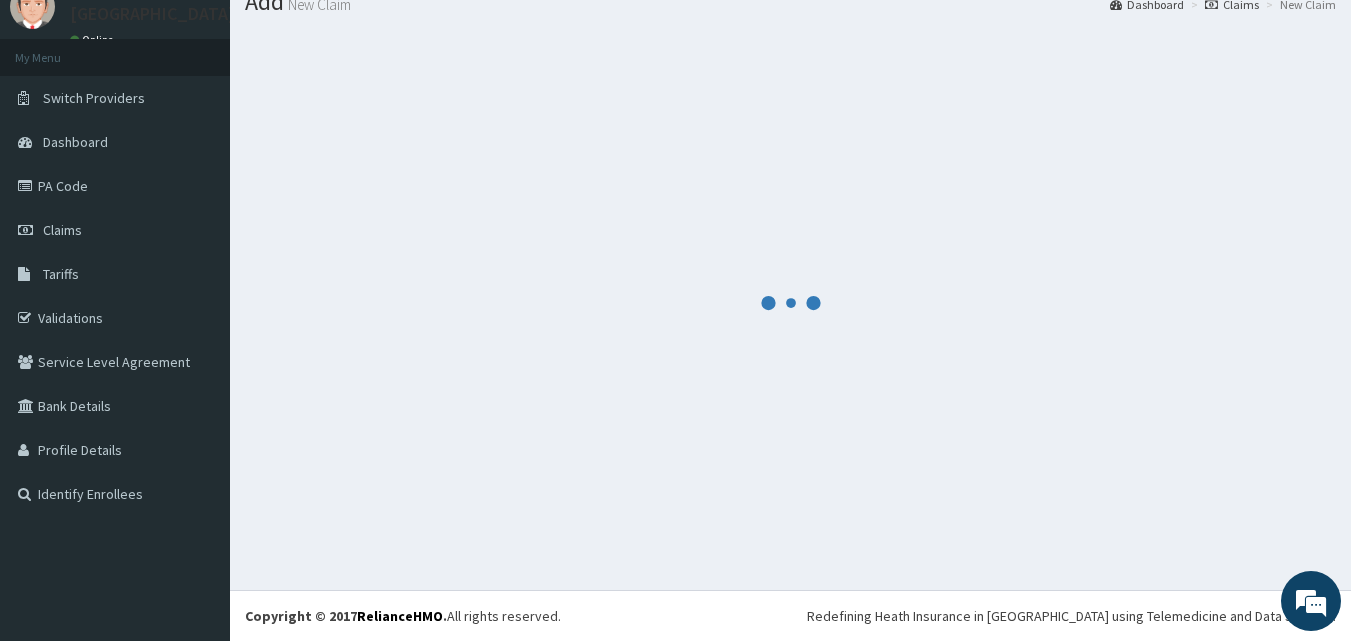 scroll, scrollTop: 1227, scrollLeft: 0, axis: vertical 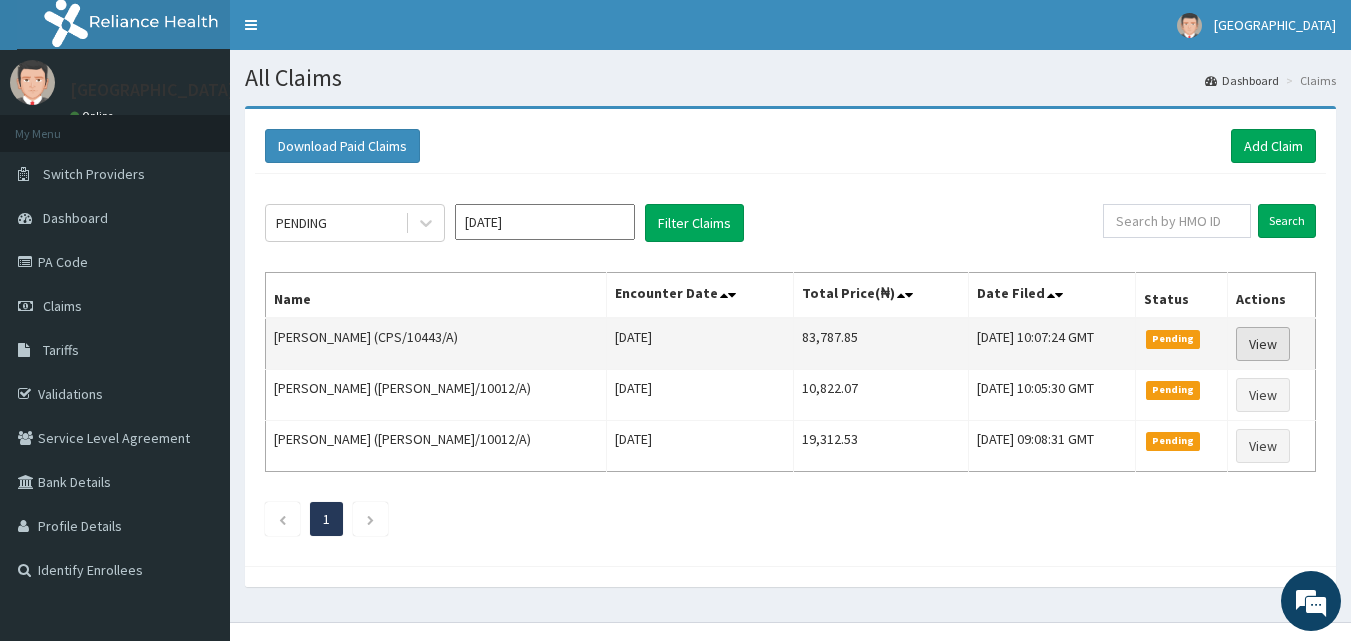 click on "View" at bounding box center (1263, 344) 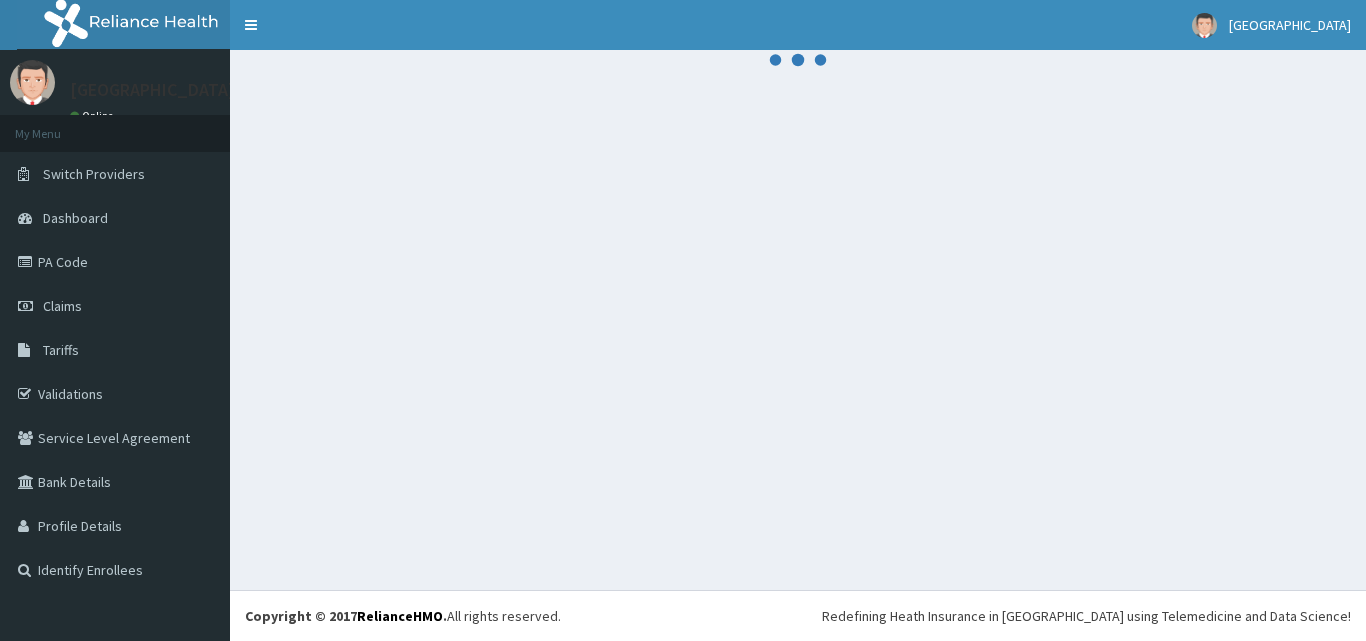 scroll, scrollTop: 0, scrollLeft: 0, axis: both 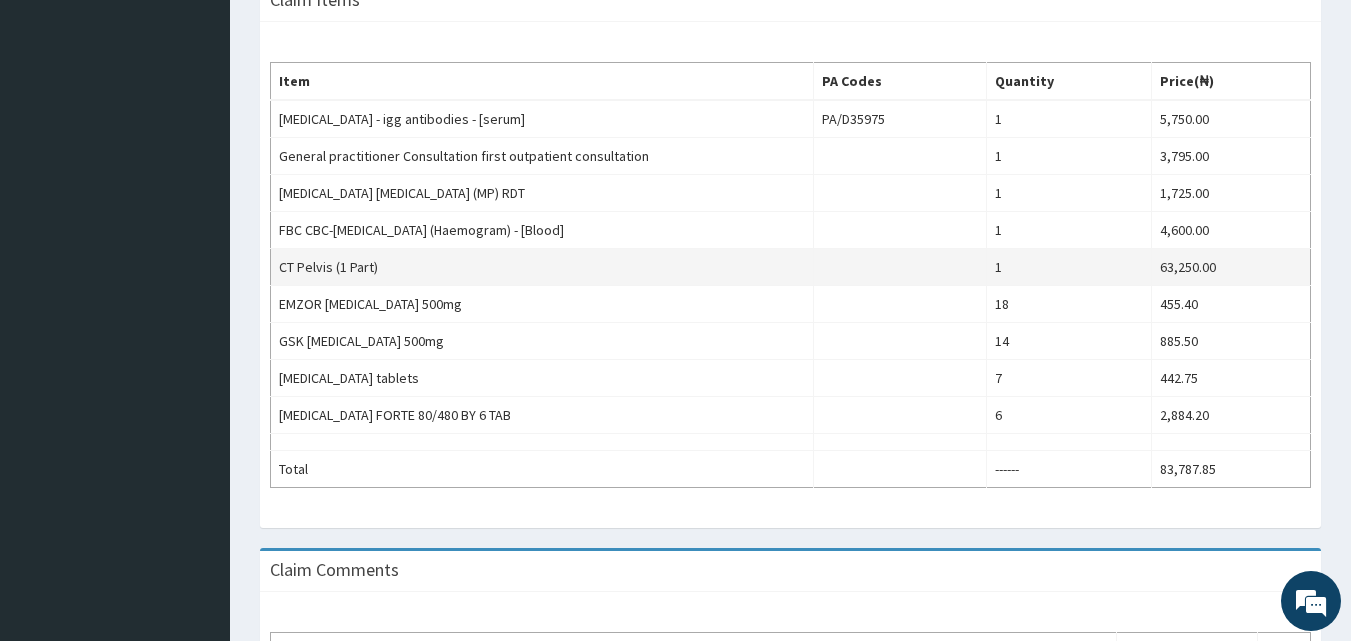 click on "63,250.00" at bounding box center [1231, 267] 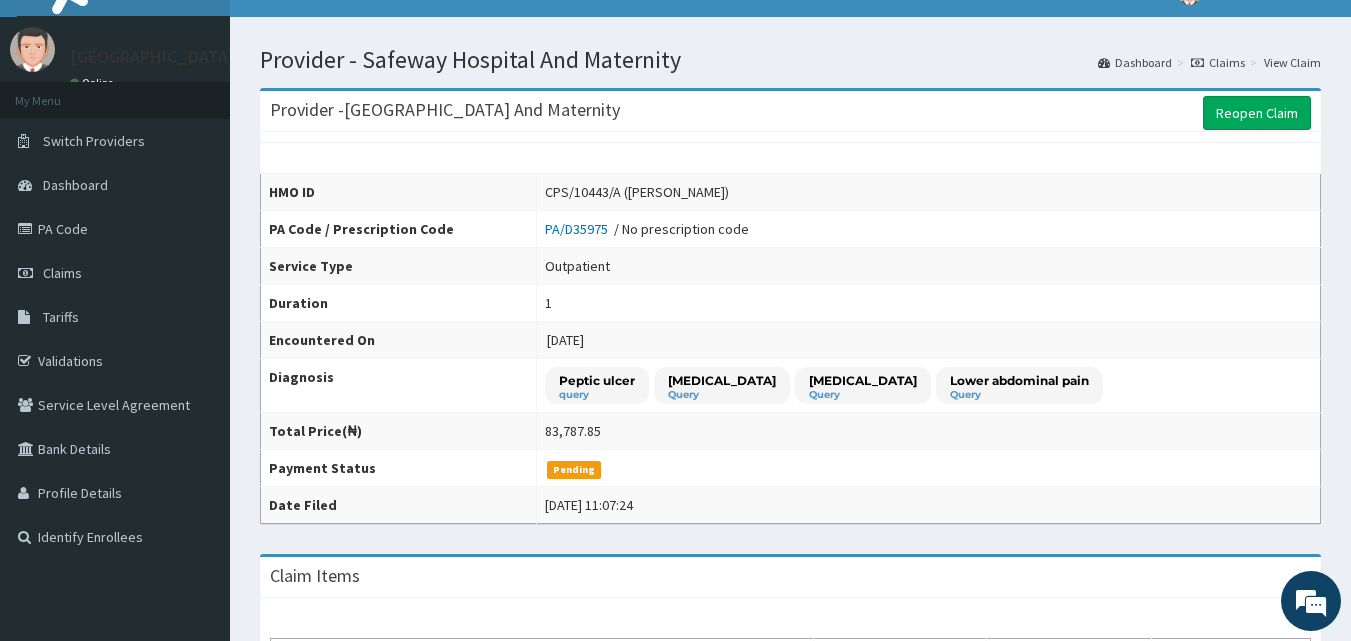 scroll, scrollTop: 0, scrollLeft: 0, axis: both 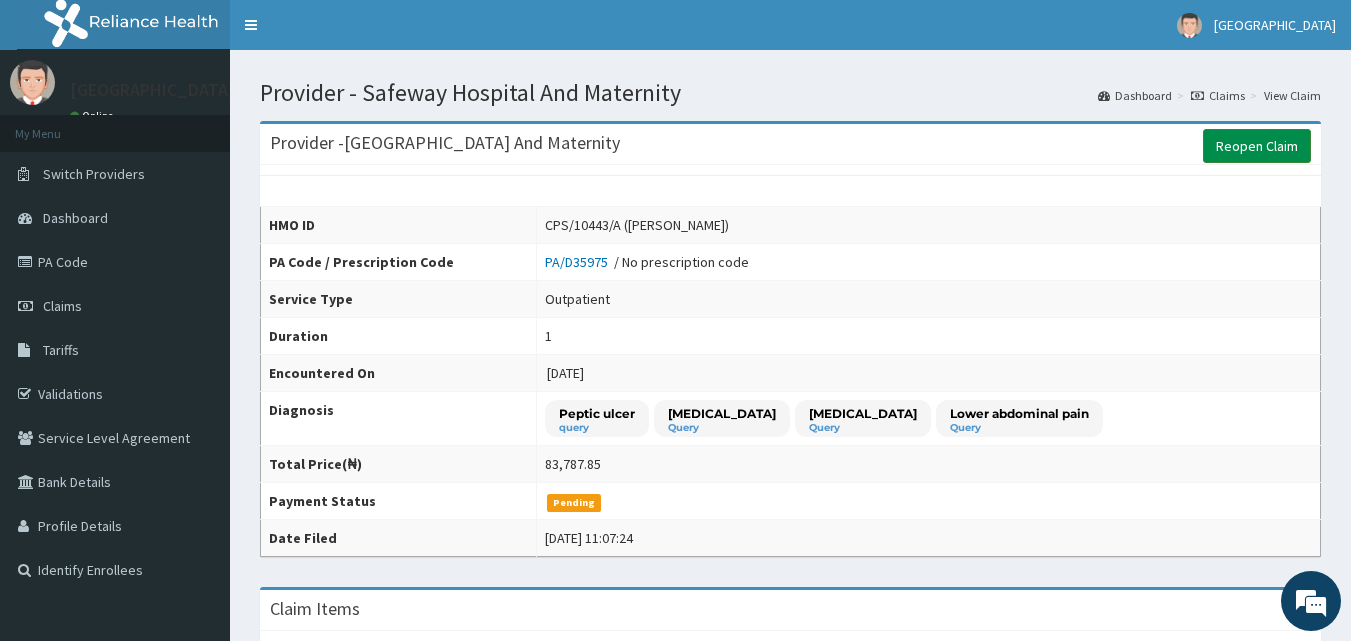 click on "Reopen Claim" at bounding box center (1257, 146) 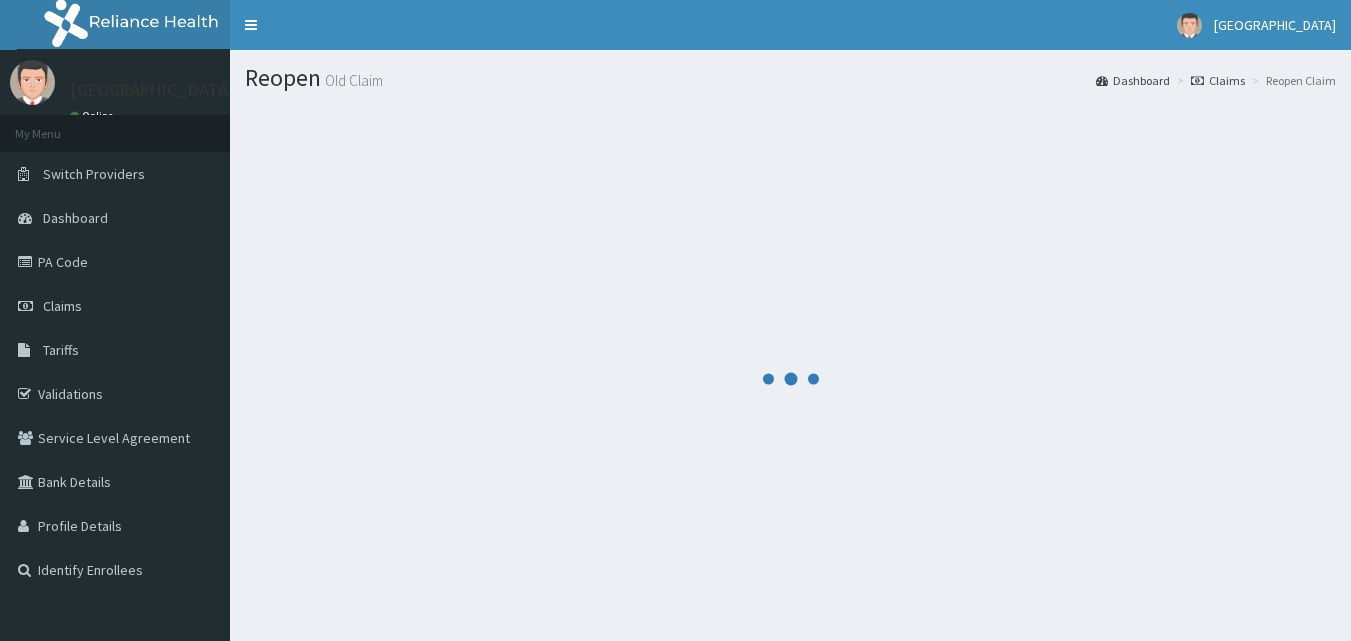 scroll, scrollTop: 0, scrollLeft: 0, axis: both 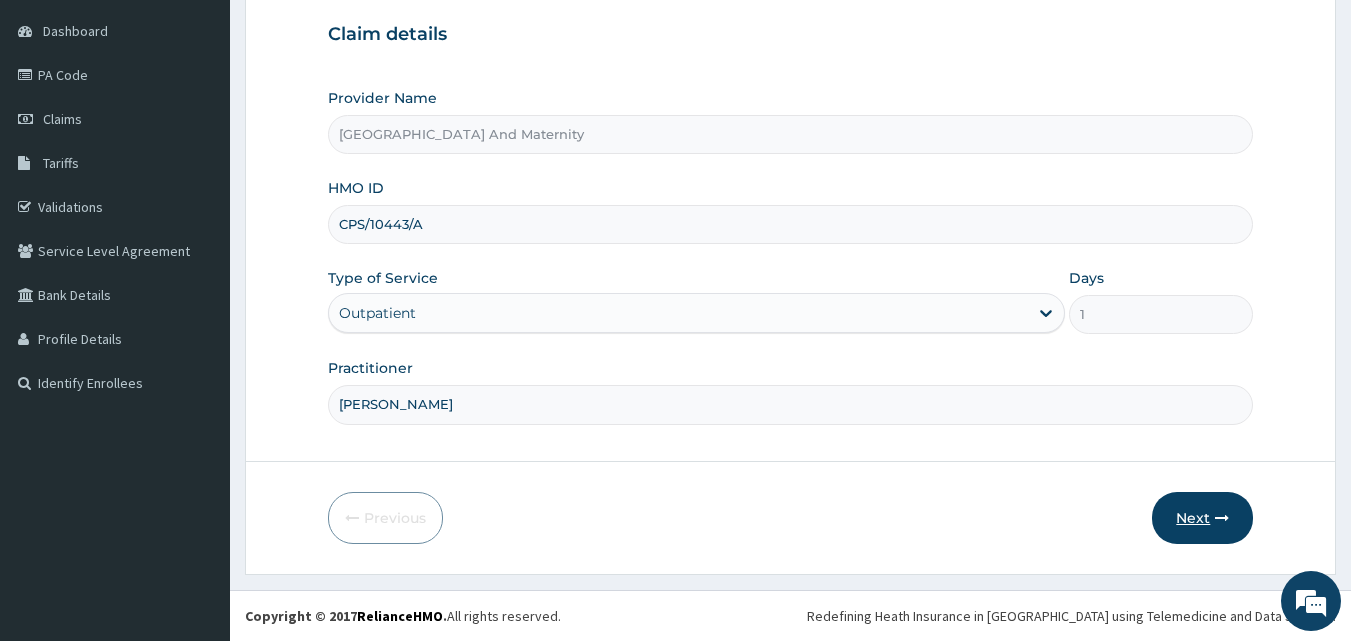 click on "Next" at bounding box center [1202, 518] 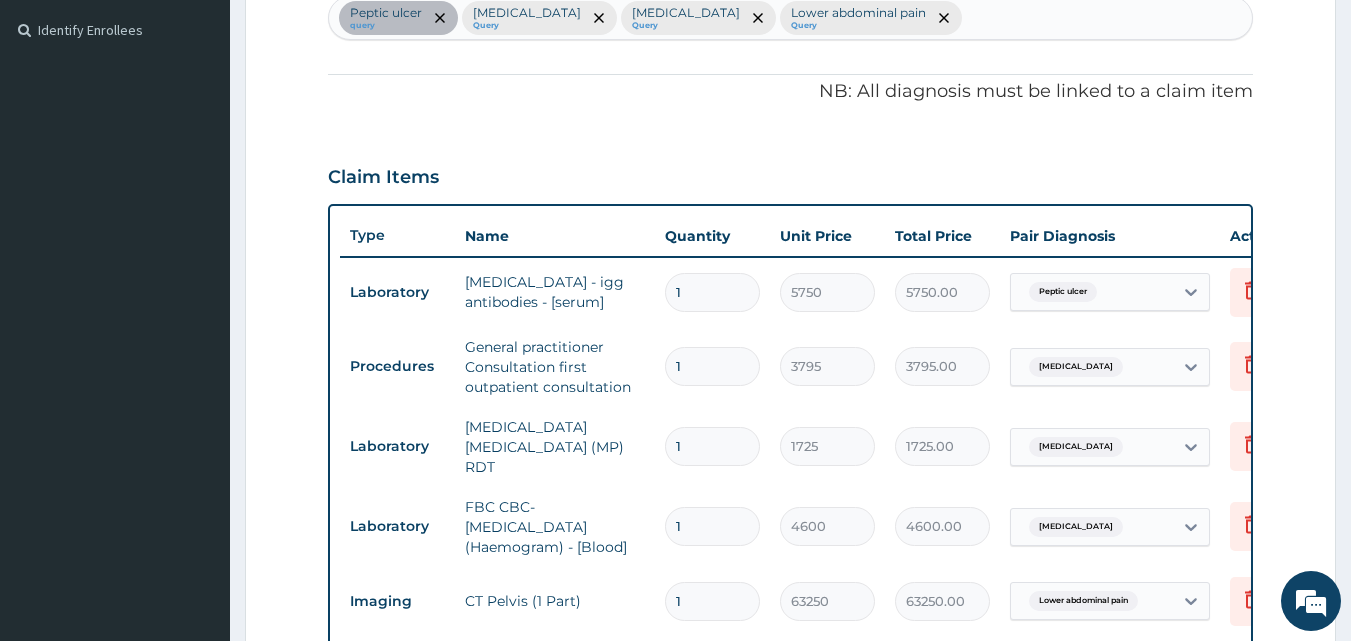 scroll, scrollTop: 811, scrollLeft: 0, axis: vertical 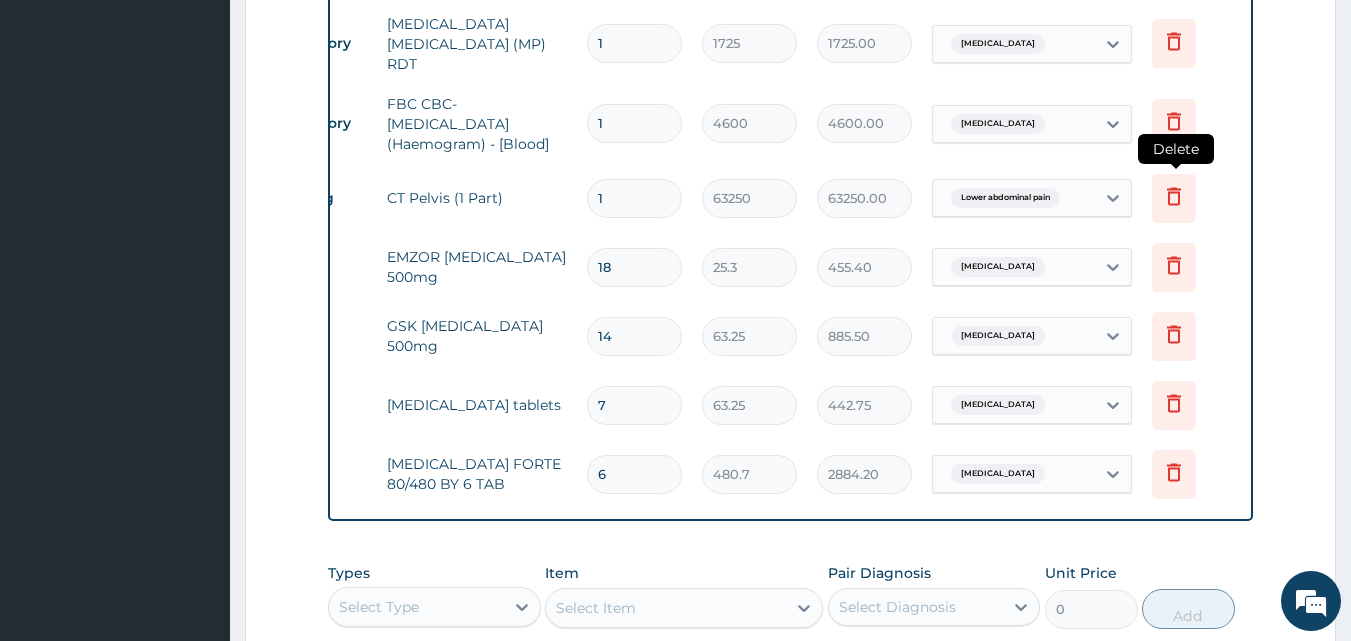 click 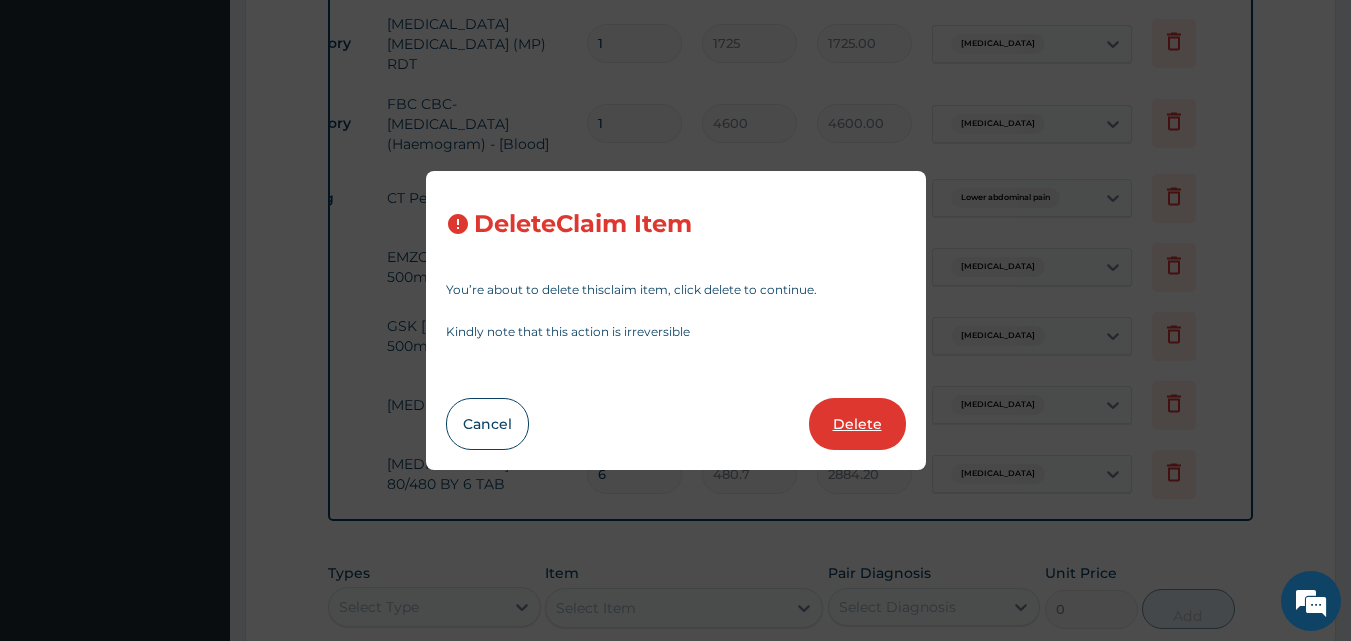 click on "Delete" at bounding box center [857, 424] 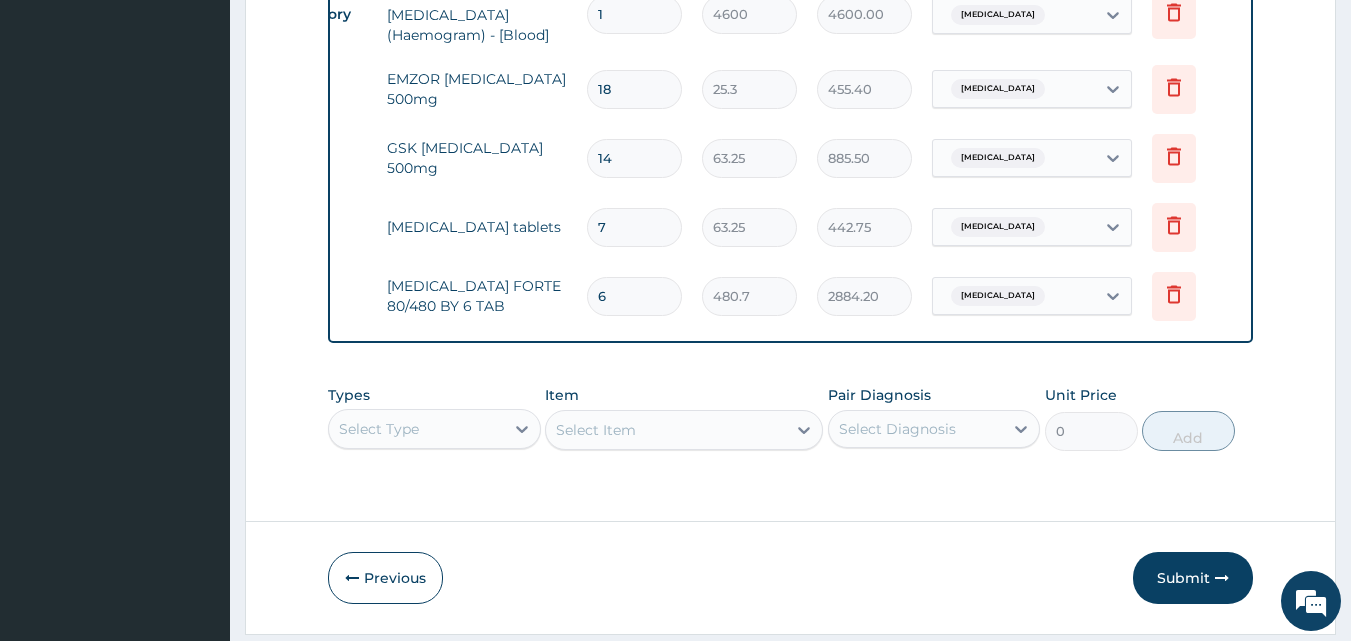 scroll, scrollTop: 1116, scrollLeft: 0, axis: vertical 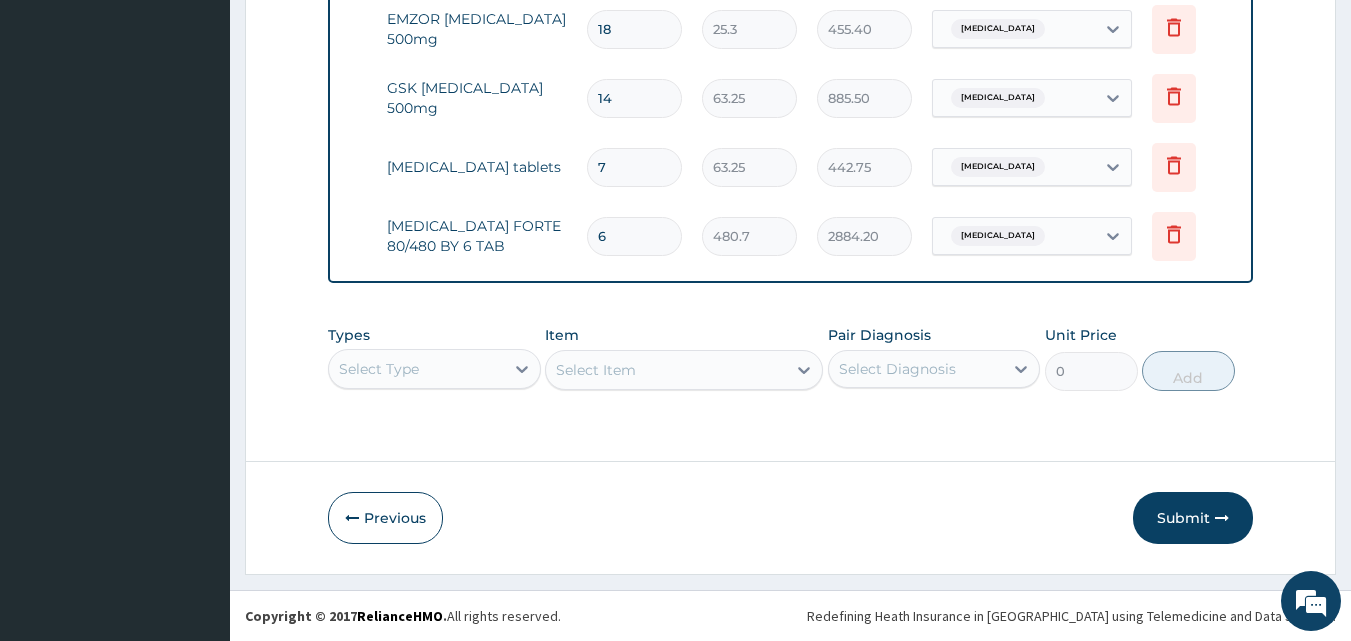 click on "Select Type" at bounding box center [434, 369] 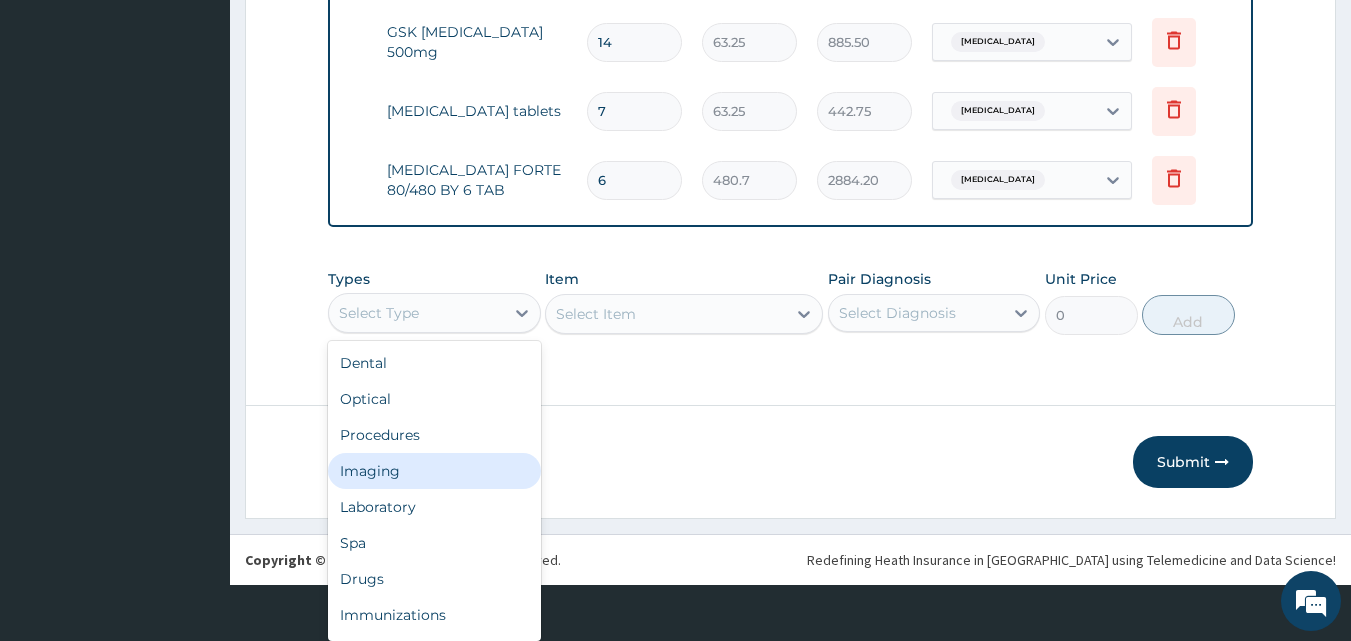 click on "Imaging" at bounding box center [434, 471] 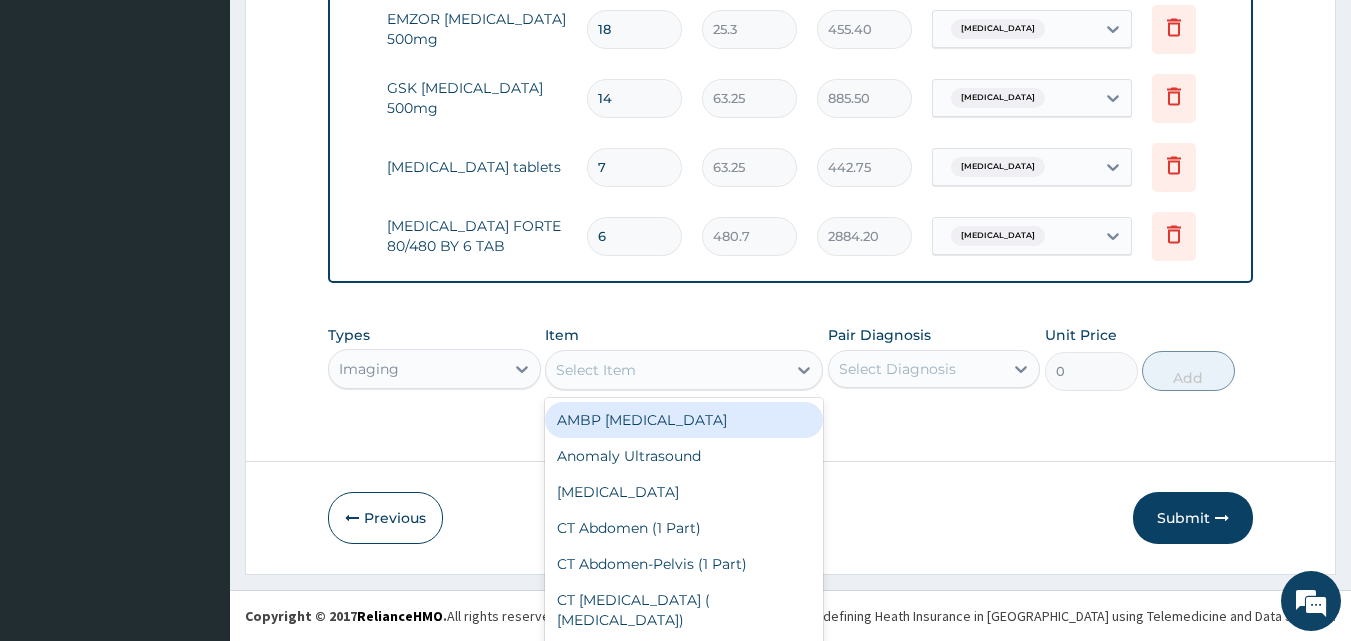 click on "option AMBP Ambulatory Blood Pressure Monitoring focused, 1 of 283. 283 results available. Use Up and Down to choose options, press Enter to select the currently focused option, press Escape to exit the menu, press Tab to select the option and exit the menu. Select Item AMBP Ambulatory Blood Pressure Monitoring Anomaly Ultrasound Audiometry CT Abdomen (1 Part) CT Abdomen-Pelvis (1 Part) CT Angiography ( Abdominal Aorta) CT Angiography, Lower Extremity, CT Angiography, Upper Extremity, CT Ankle (1 Part) CT Brain / Head (CT Head) CT Brain + Cervical Spine (Trauma Series) CT Carotid Angiogram CT Cerebral And Carotid ( Head & Neck) Angiogram CT Chest CT Chest/Abdomen (2 Parts) CT Chest/Abdomen-Pelvis (2 Parts) CT Coronary Angiogram CT Dental Scan CT Elbow (1 Part) CT Facial Bones (1 Part) CT Femur/Thigh CT Foot (1 Part) CT For Second Opinion (Reporting Only) CT Guided Abcess Drainage (CT Guided Procedure-Drainage) CT Guided Biopsy Bone (CT Guided Procedure- FNAC/Biopsy) CT Guided-FNAC/Biopsy/Asp CT Hand CT Leg" at bounding box center (684, 370) 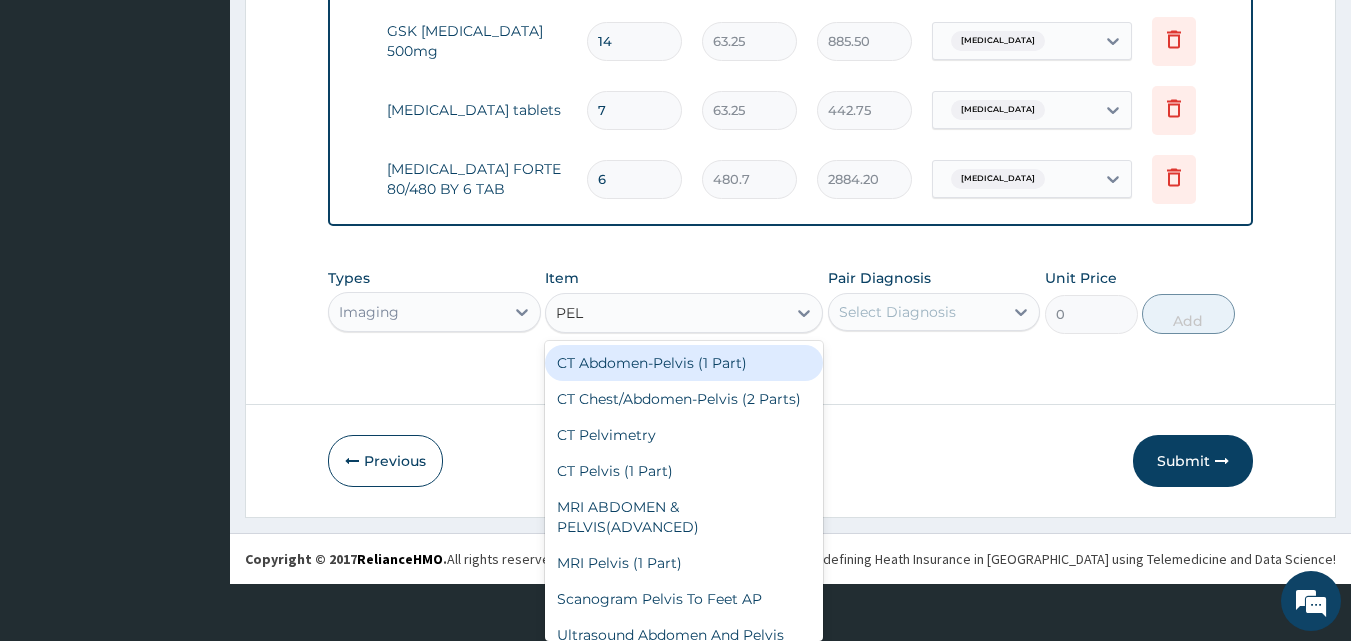 type on "PELV" 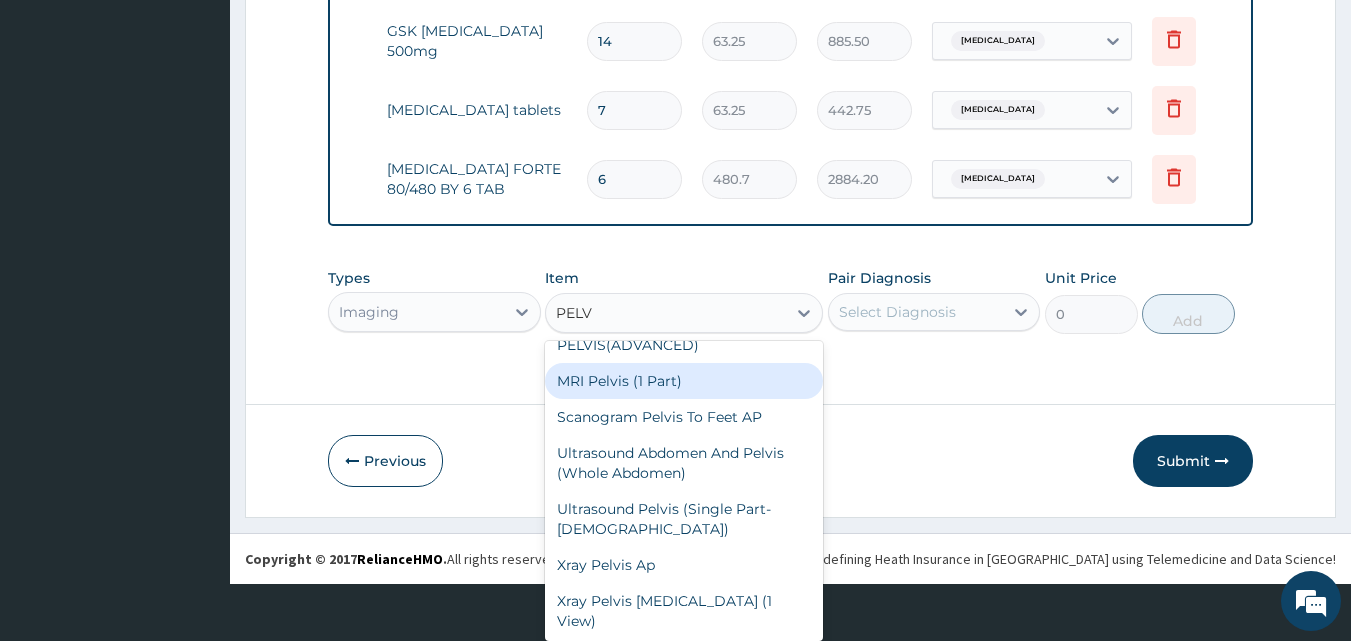 scroll, scrollTop: 184, scrollLeft: 0, axis: vertical 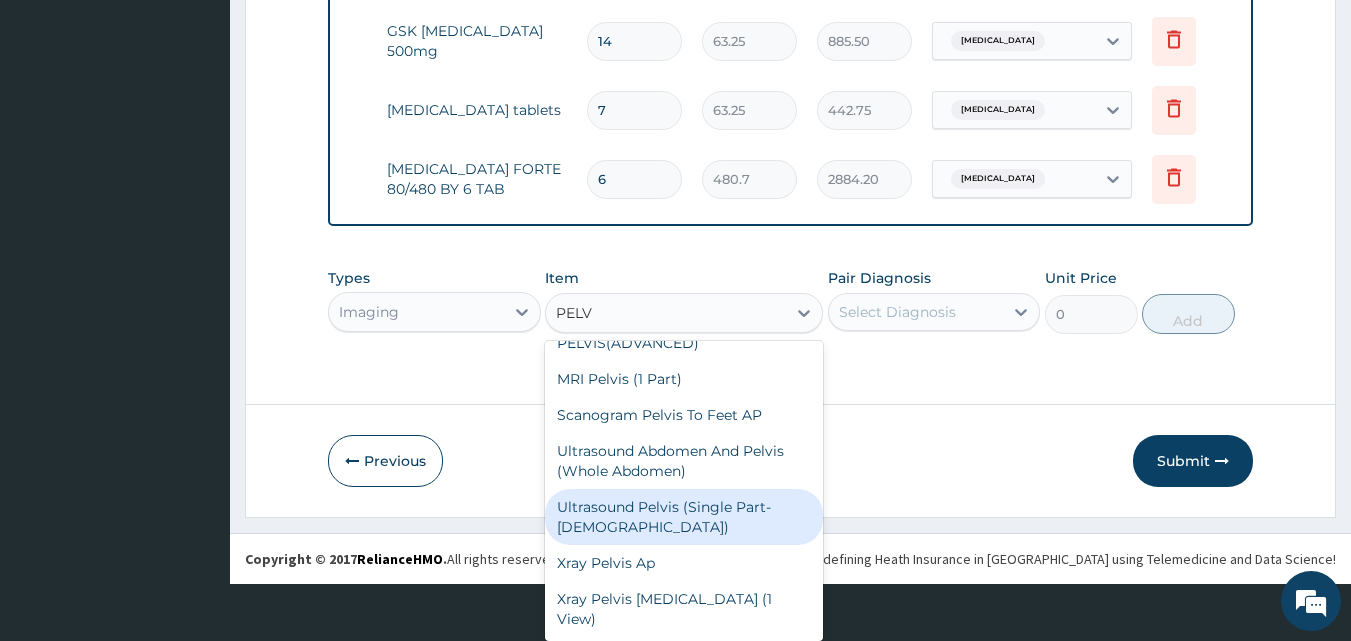 click on "Ultrasound Pelvis (Single Part- Female)" at bounding box center [684, 517] 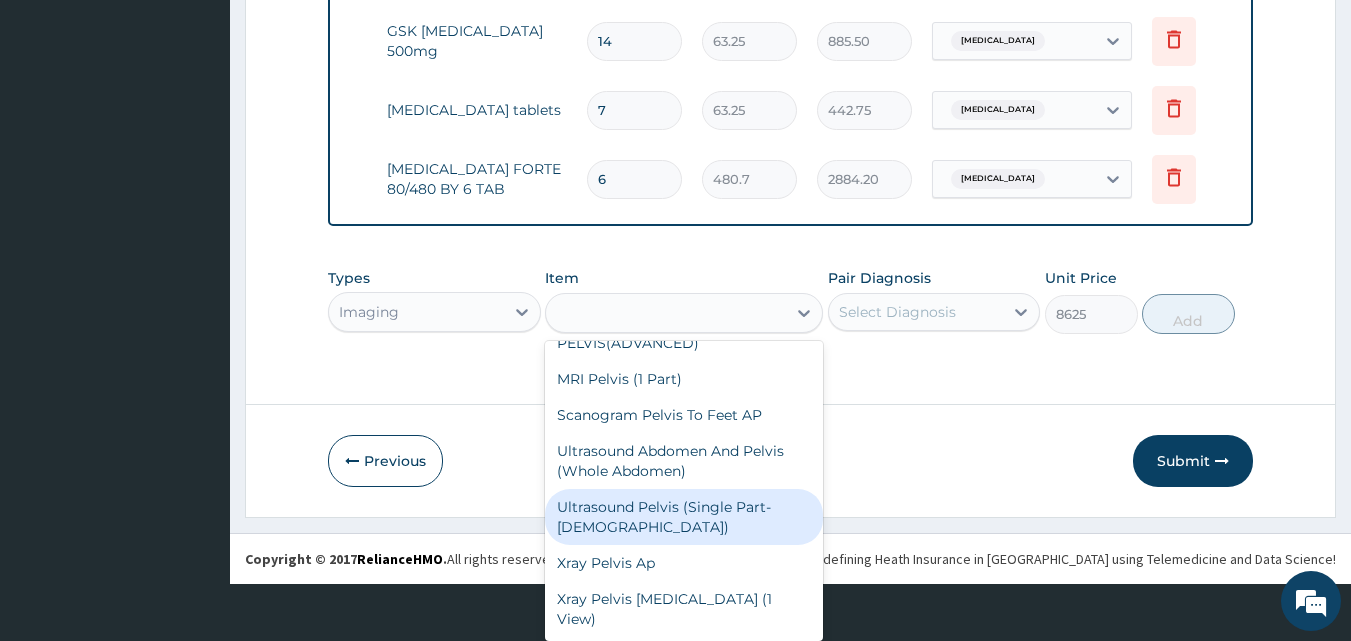 scroll, scrollTop: 0, scrollLeft: 0, axis: both 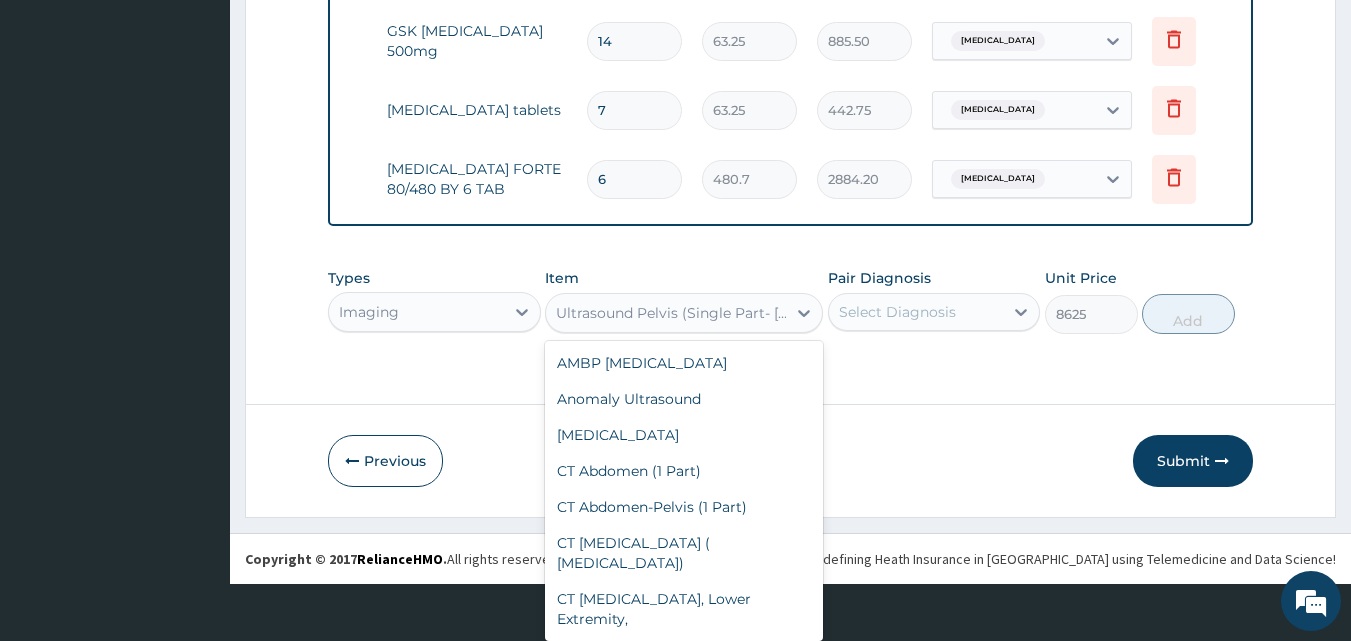 click on "option Ultrasound Pelvis (Single Part- Female), selected. option Ultrasound Kub & Prostate focused, 157 of 283. 283 results available. Use Up and Down to choose options, press Enter to select the currently focused option, press Escape to exit the menu, press Tab to select the option and exit the menu. Ultrasound Pelvis (Single Part- Female) AMBP Ambulatory Blood Pressure Monitoring Anomaly Ultrasound Audiometry CT Abdomen (1 Part) CT Abdomen-Pelvis (1 Part) CT Angiography ( Abdominal Aorta) CT Angiography, Lower Extremity, CT Angiography, Upper Extremity, CT Ankle (1 Part) CT Brain / Head (CT Head) CT Brain + Cervical Spine (Trauma Series) CT Carotid Angiogram CT Cerebral And Carotid ( Head & Neck) Angiogram CT Chest CT Chest/Abdomen (2 Parts) CT Chest/Abdomen-Pelvis (2 Parts) CT Coronary Angiogram CT Dental Scan CT Elbow (1 Part) CT Facial Bones (1 Part) CT Femur/Thigh CT Foot (1 Part) CT For Second Opinion (Reporting Only) CT Guided Abcess Drainage (CT Guided Procedure-Drainage) CT Guided-FNAC/Biopsy/Asp" at bounding box center (684, 313) 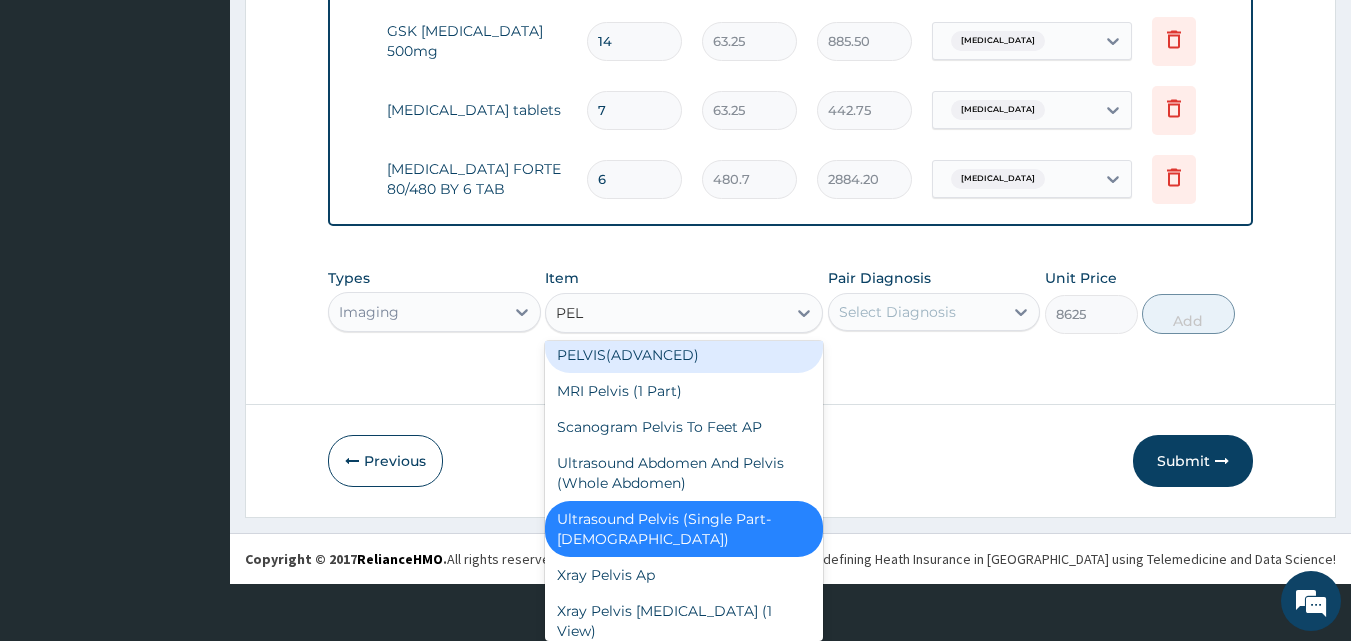 scroll, scrollTop: 184, scrollLeft: 0, axis: vertical 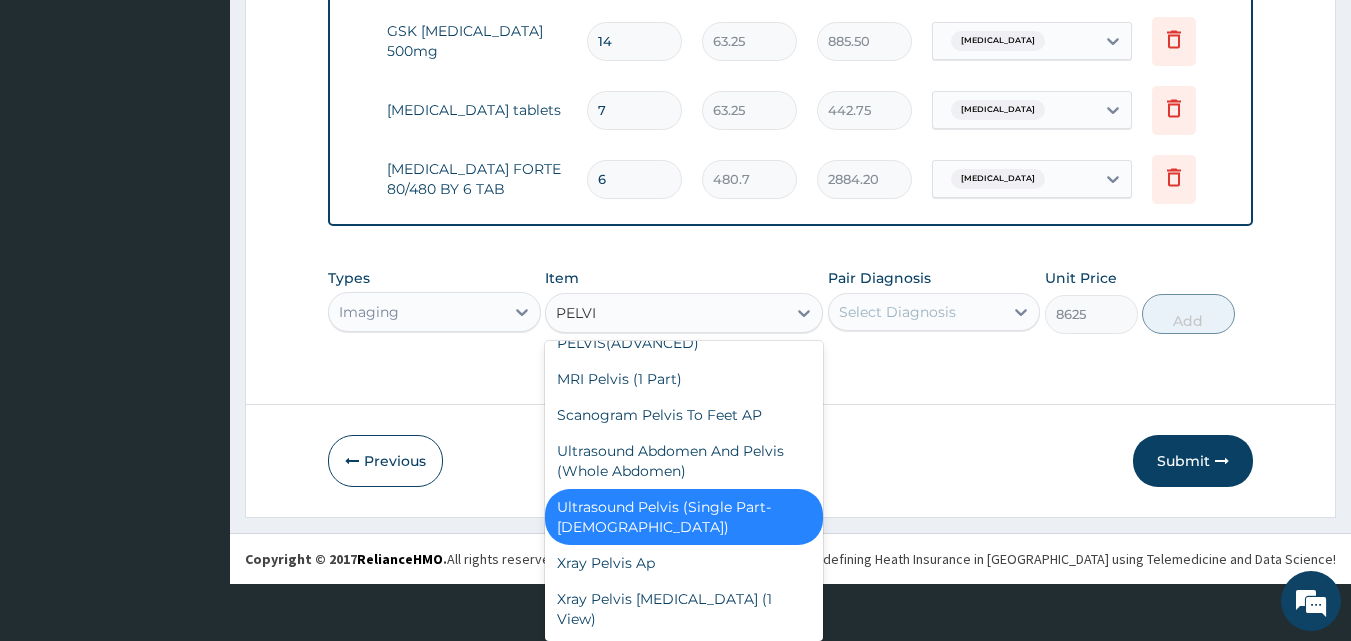 type on "PELVIC" 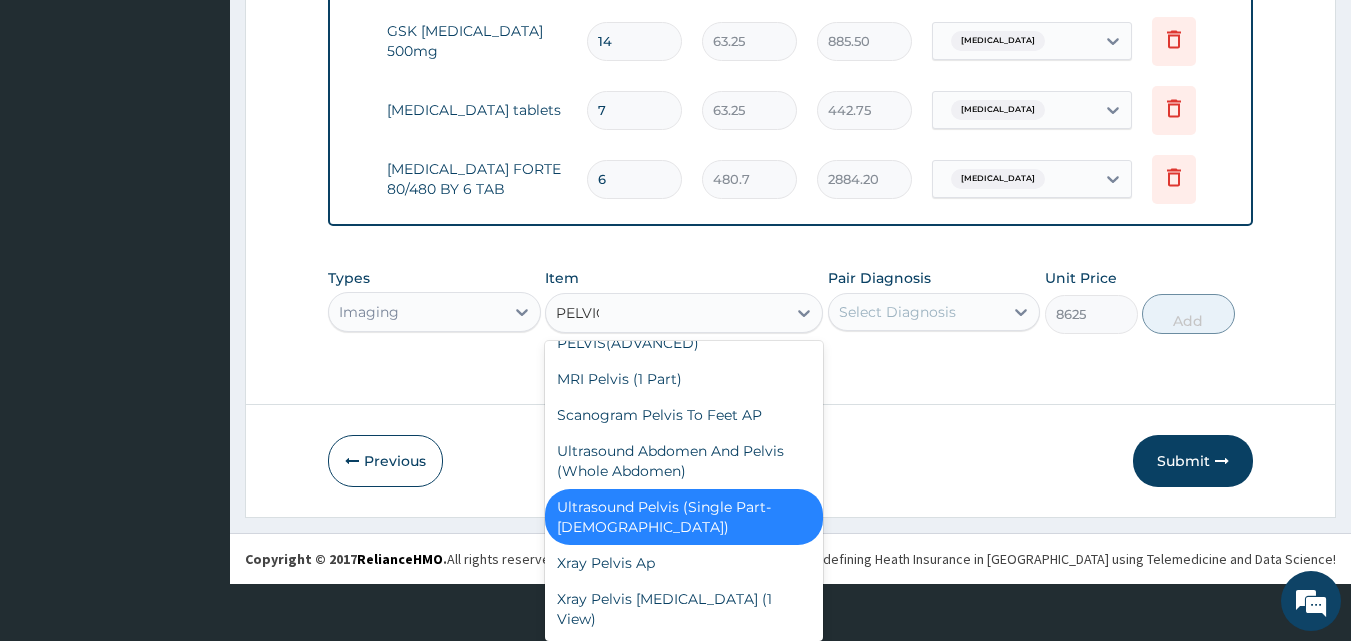 scroll, scrollTop: 0, scrollLeft: 0, axis: both 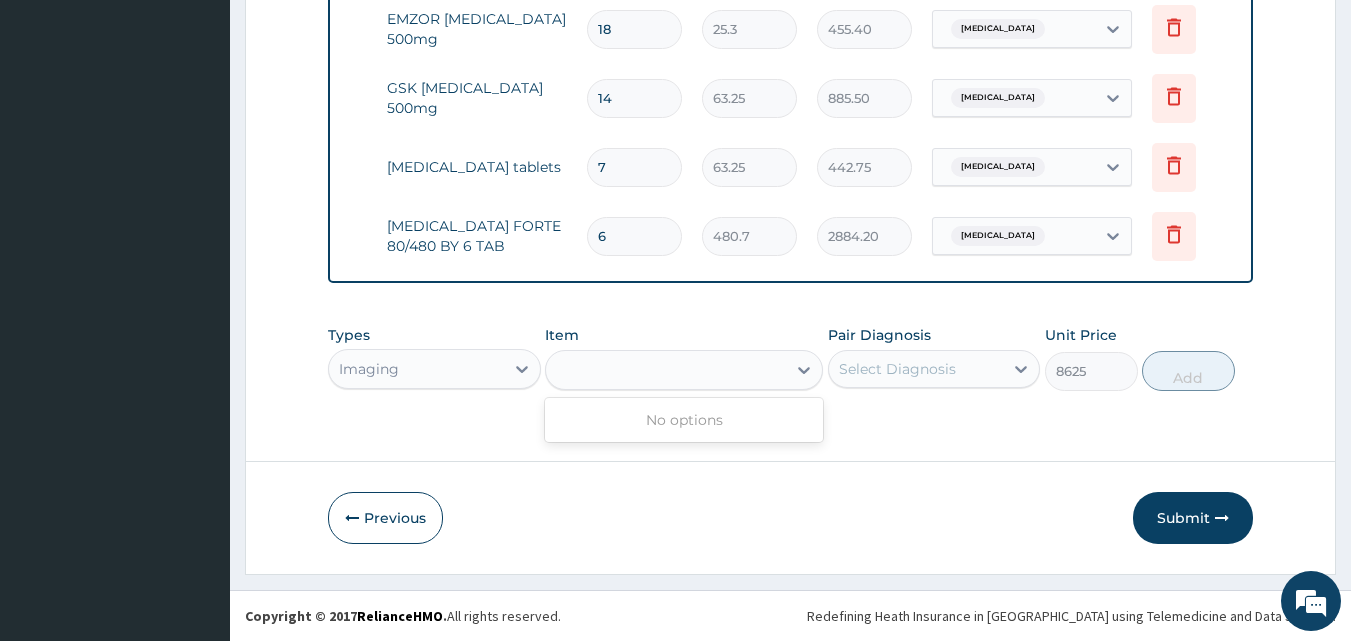 click on "PELVIC" at bounding box center (666, 370) 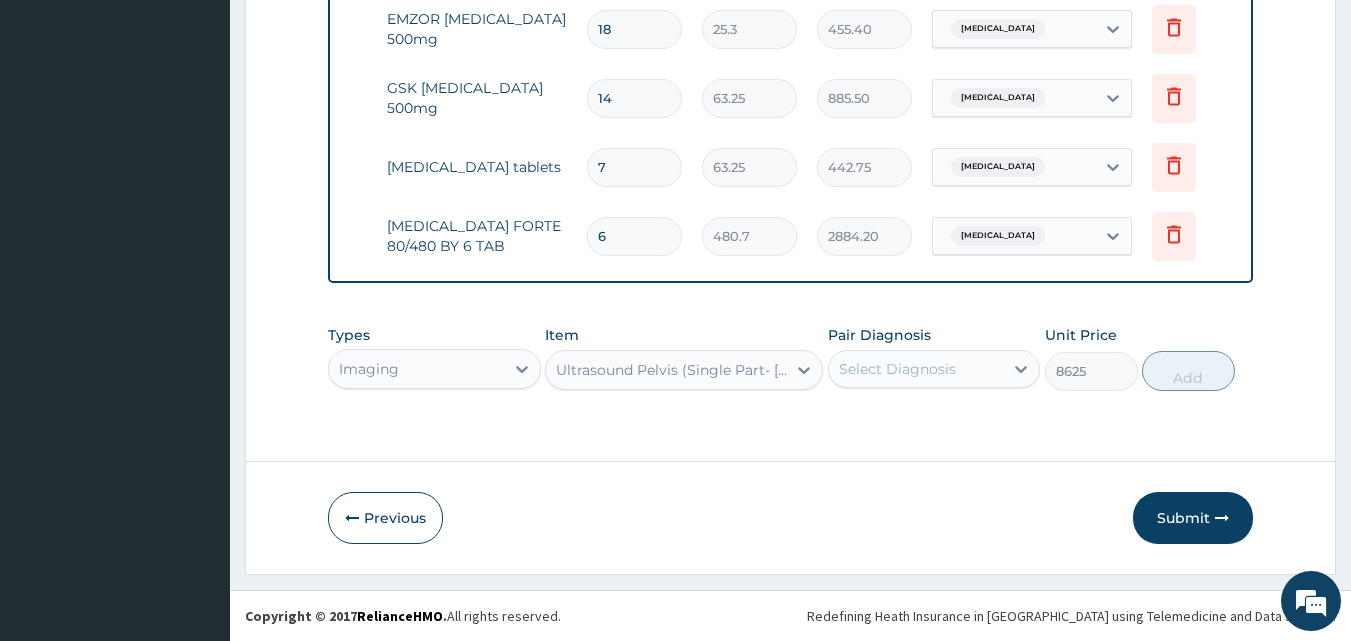 click on "option Ultrasound Pelvis (Single Part- Female), selected.   Select is focused ,type to refine list, press Down to open the menu,  Ultrasound Pelvis (Single Part- Female)" at bounding box center (684, 370) 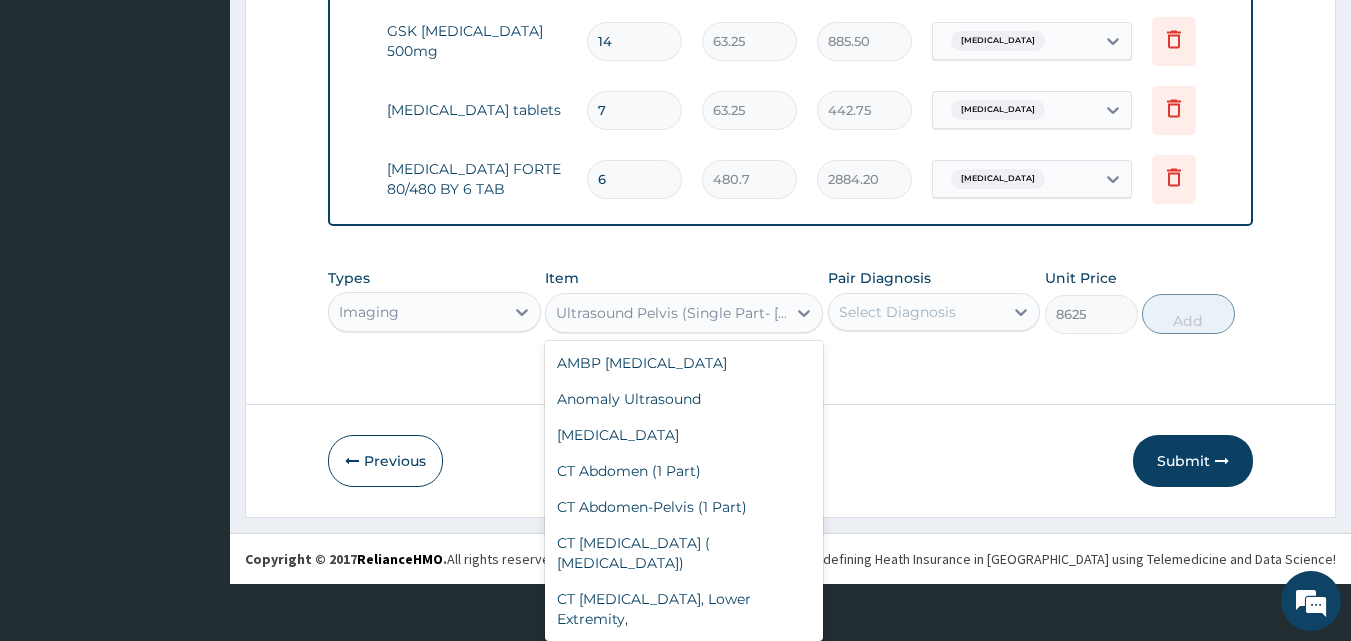 scroll, scrollTop: 57, scrollLeft: 0, axis: vertical 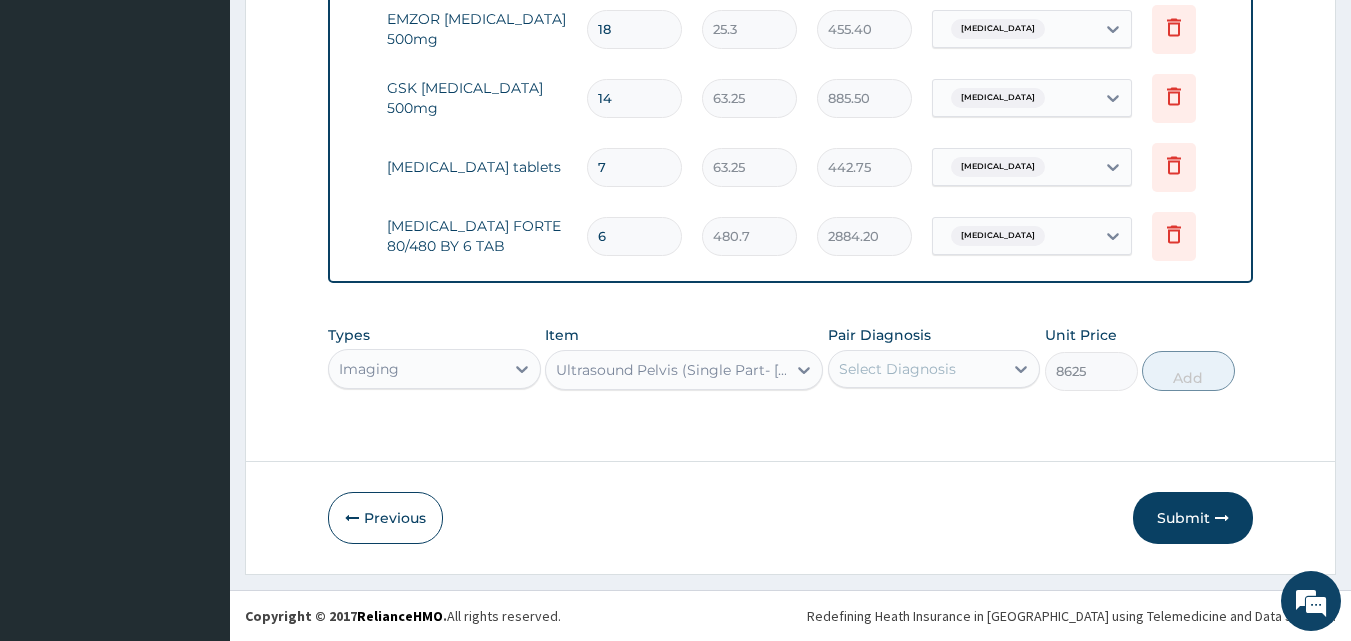click on "Types Imaging Item option Ultrasound Pelvis (Single Part- Female), selected.   Select is focused ,type to refine list, press Down to open the menu,  Ultrasound Pelvis (Single Part- Female) Pair Diagnosis Select Diagnosis Unit Price 8625 Add" at bounding box center [791, 358] 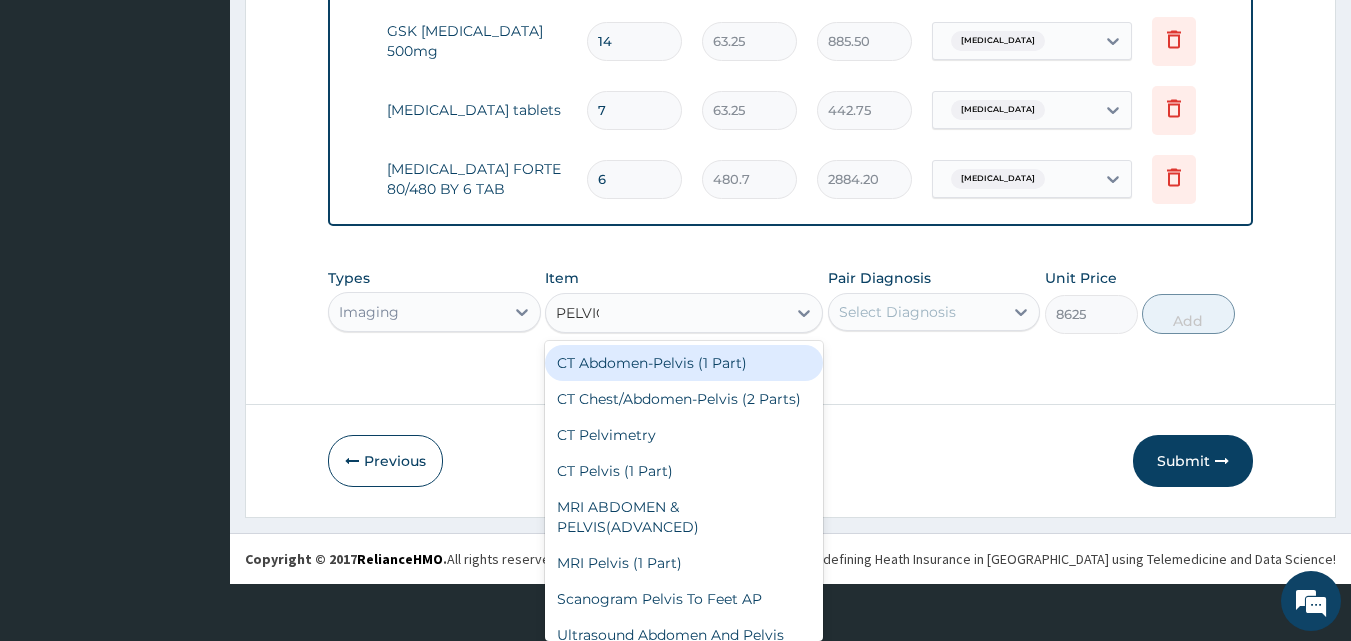 scroll, scrollTop: 0, scrollLeft: 0, axis: both 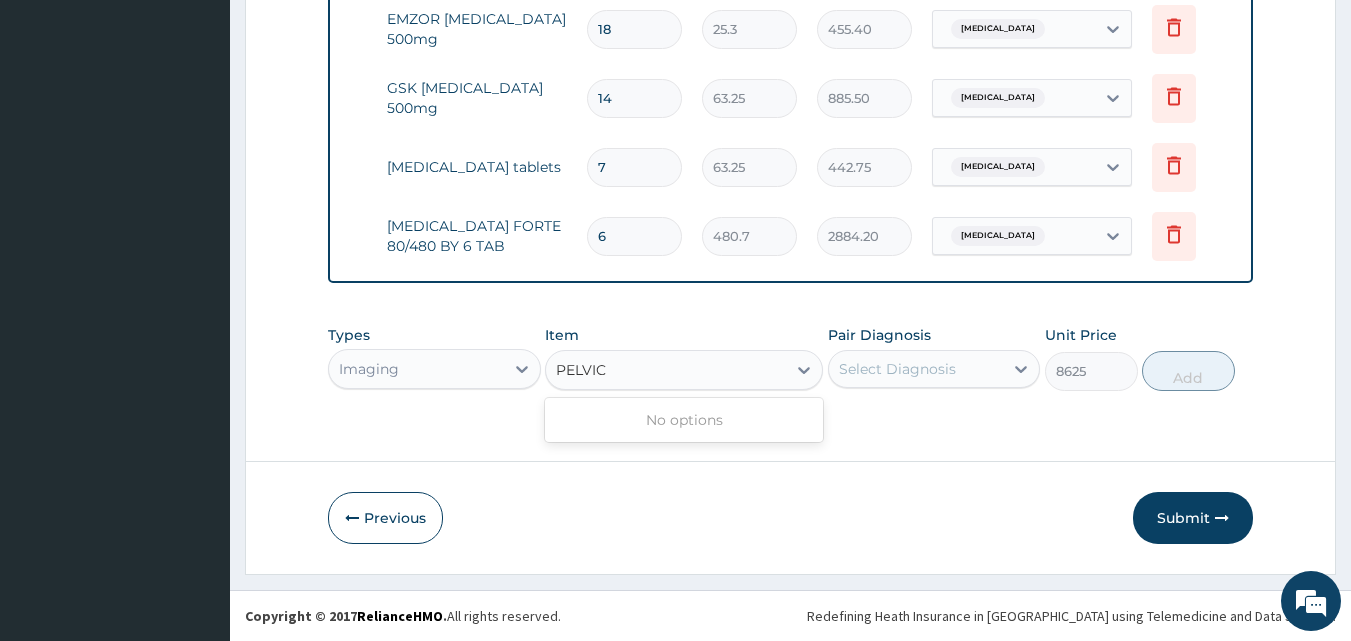 type on "PELVI" 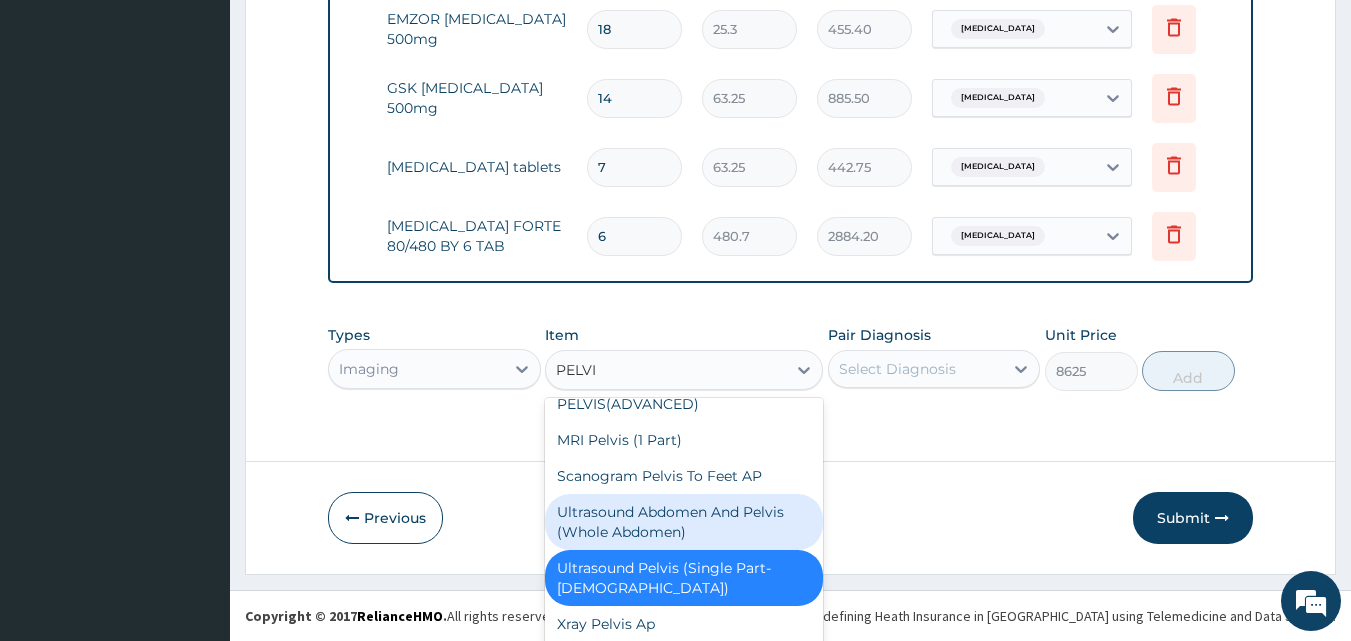 scroll, scrollTop: 184, scrollLeft: 0, axis: vertical 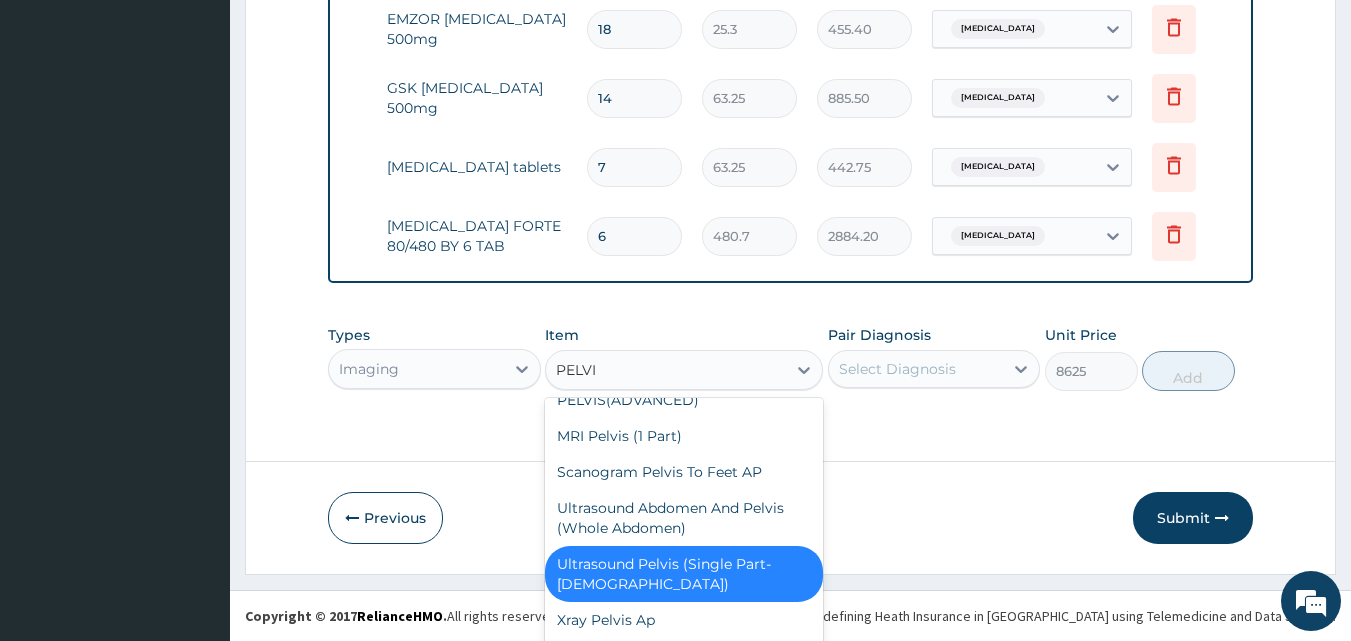 click on "Ultrasound Pelvis (Single Part- Female)" at bounding box center (684, 574) 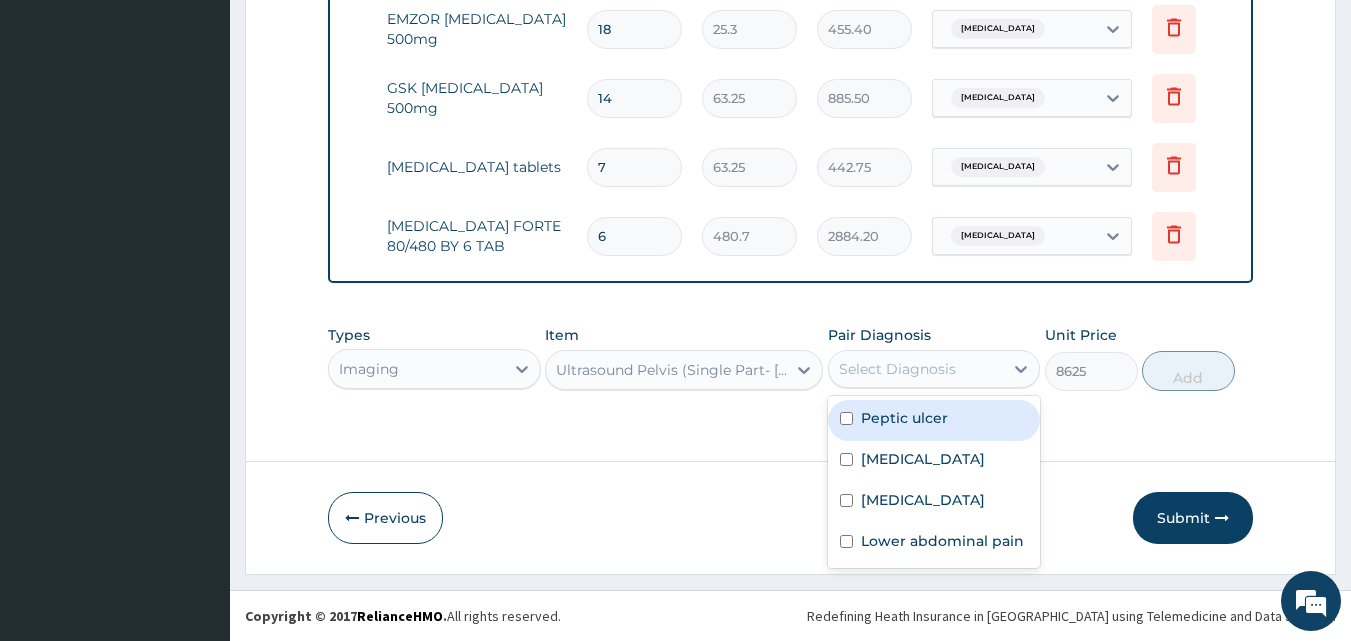 click on "Select Diagnosis" at bounding box center (897, 369) 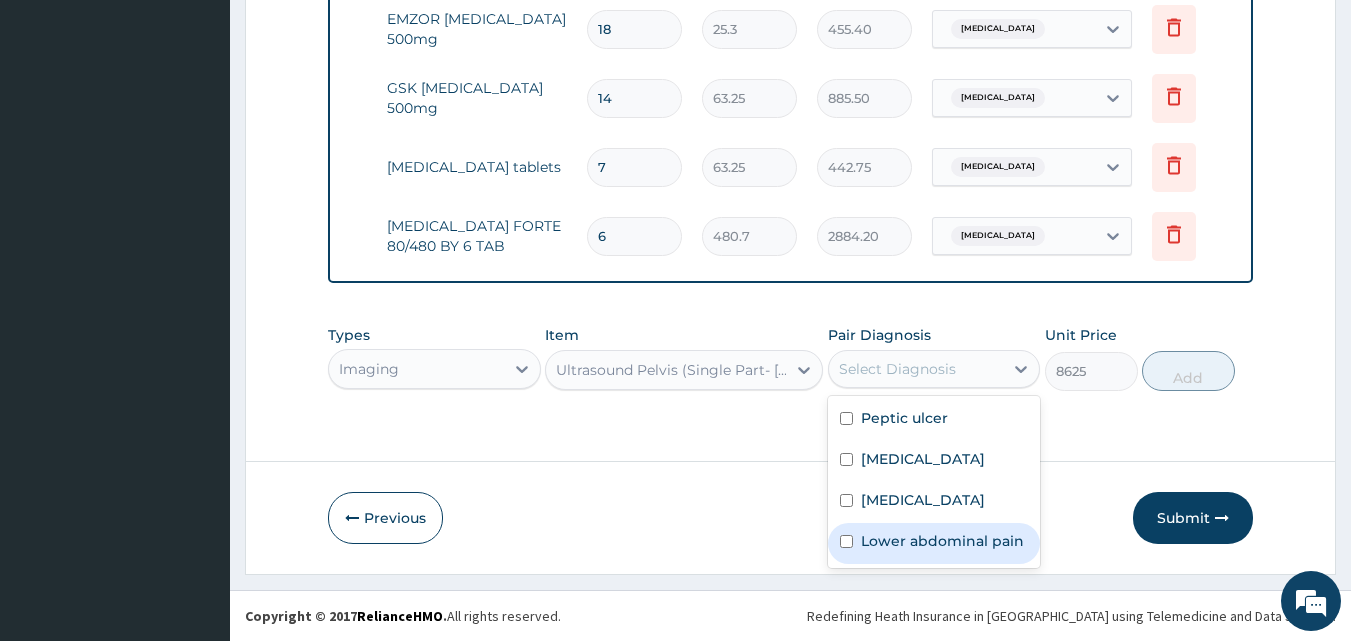 click on "Lower abdominal pain" at bounding box center (942, 541) 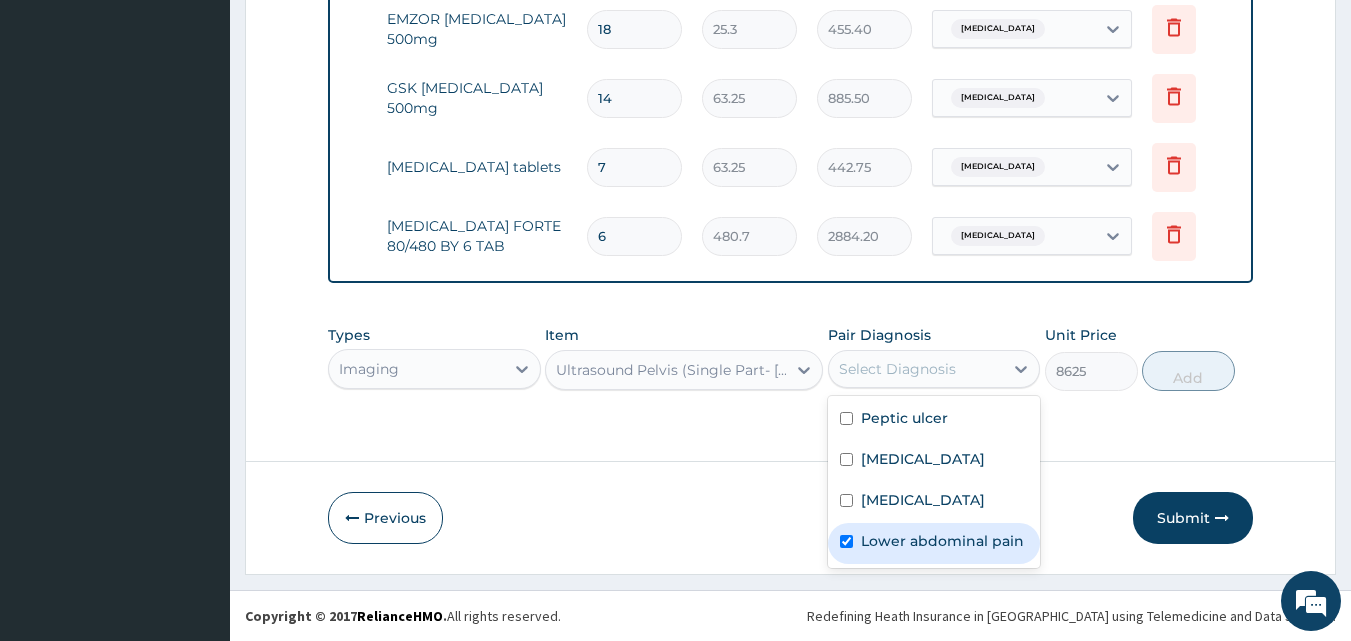 checkbox on "true" 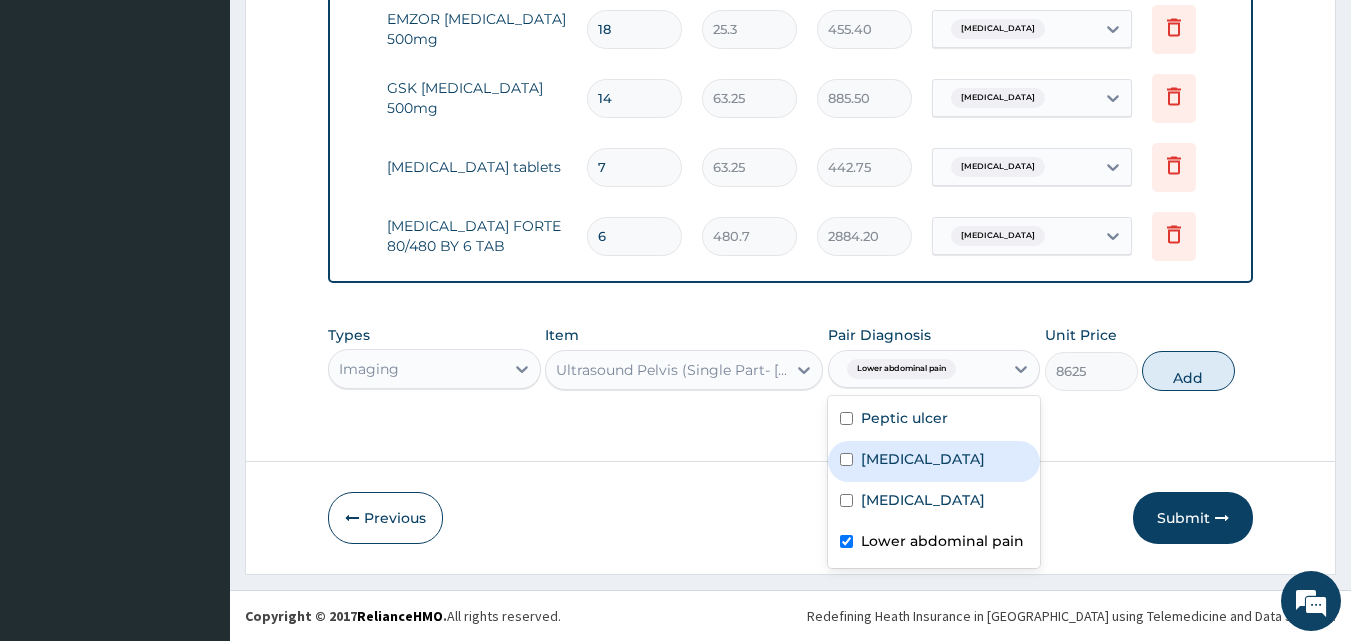 click on "Step  2  of 2 PA Code / Prescription Code PA/D35975 Encounter Date 08-07-2025 Important Notice Please enter PA codes before entering items that are not attached to a PA code   All diagnoses entered must be linked to a claim item. Diagnosis & Claim Items that are visible but inactive cannot be edited because they were imported from an already approved PA code. Diagnosis Peptic ulcer query Malaria Query Bacteremia Query Lower abdominal pain Query NB: All diagnosis must be linked to a claim item Claim Items Type Name Quantity Unit Price Total Price Pair Diagnosis Actions Laboratory helicobacter pylori - igg antibodies - [serum] 1 5750 5750.00 Peptic ulcer Delete Procedures General practitioner Consultation first outpatient consultation 1 3795 3795.00 Malaria Delete Laboratory MALARIA PARASITE (MP) RDT 1 1725 1725.00 Malaria Delete Laboratory FBC CBC-Complete Blood Count (Haemogram) - [Blood] 1 4600 4600.00 Bacteremia Delete Drugs EMZOR PARACETAMOL 500mg 18 25.3 455.40 Malaria Delete Drugs GSK AMOXIL 500mg 14 7 6" at bounding box center (790, -216) 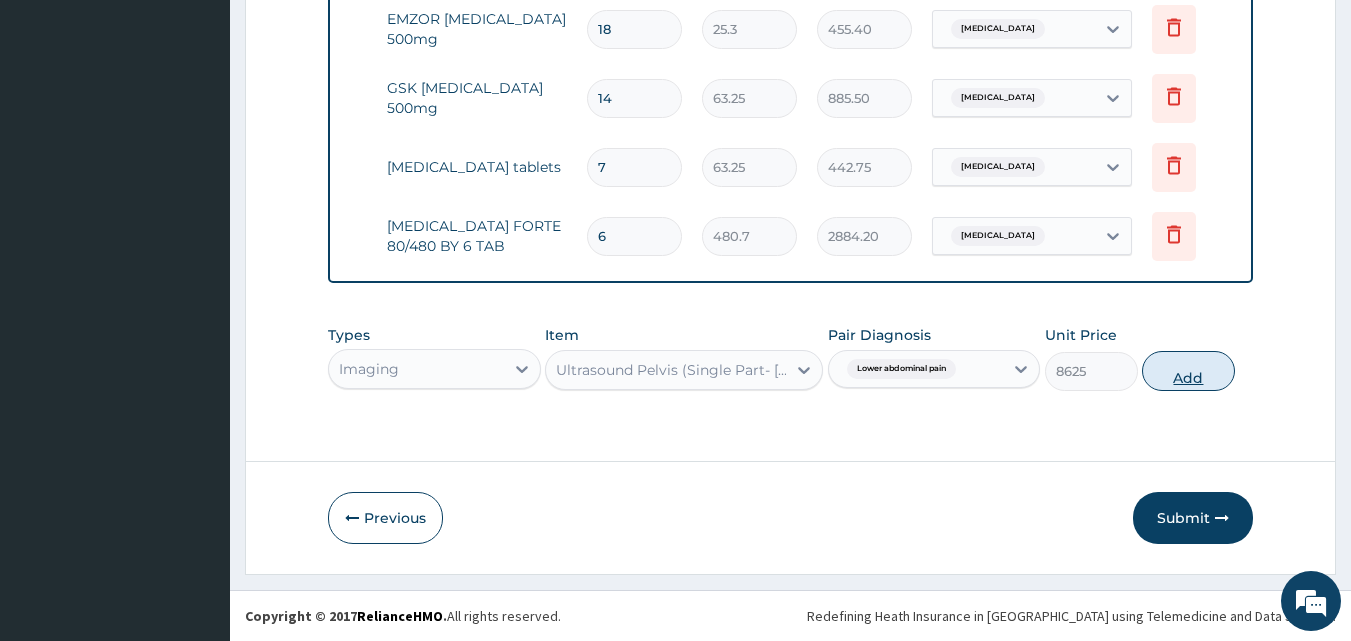 click on "Add" at bounding box center (1188, 371) 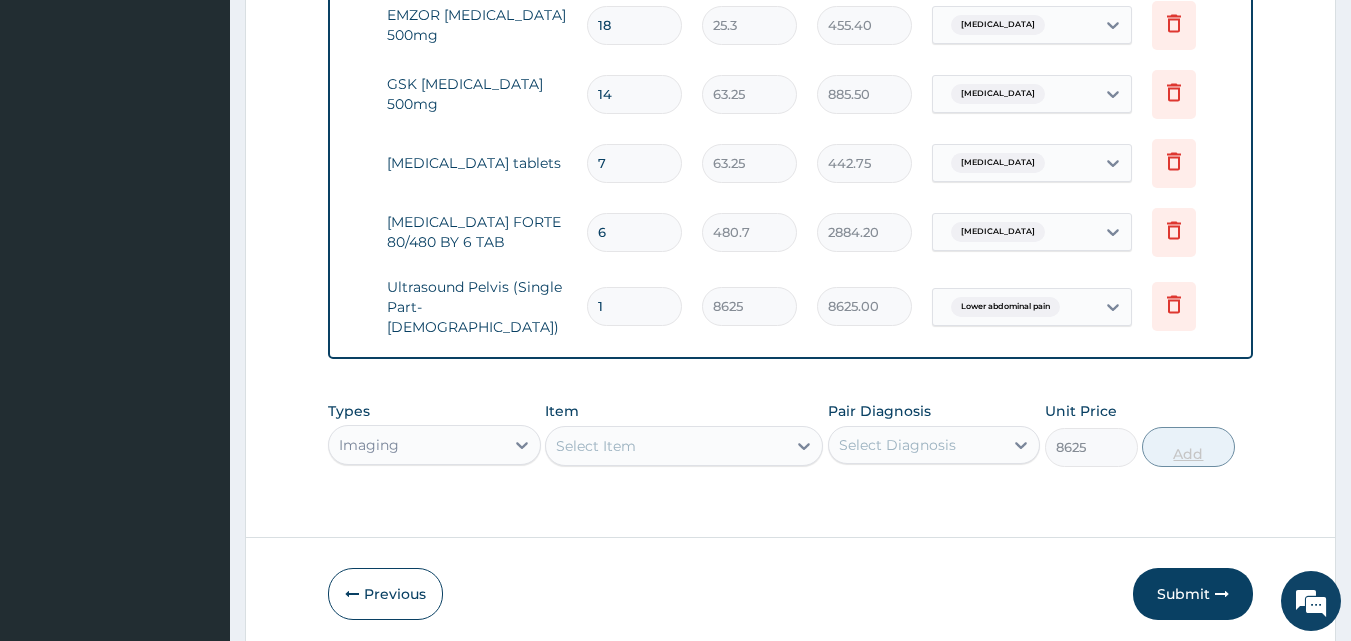 type on "0" 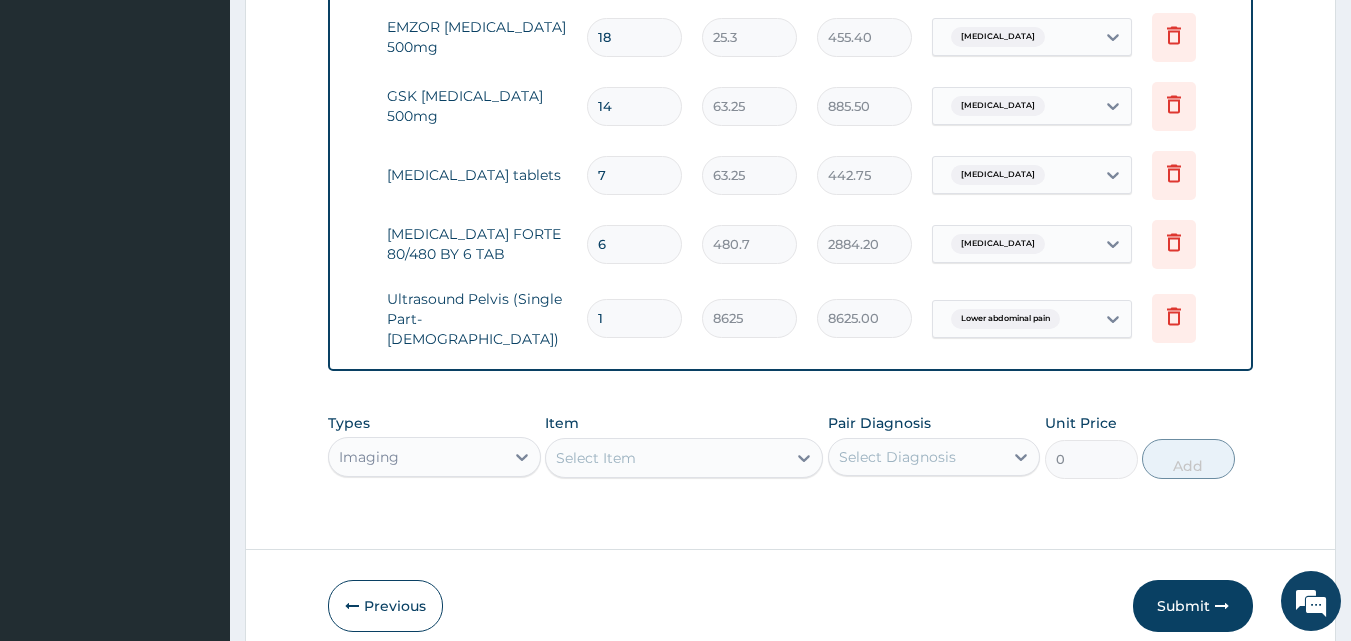 scroll, scrollTop: 1185, scrollLeft: 0, axis: vertical 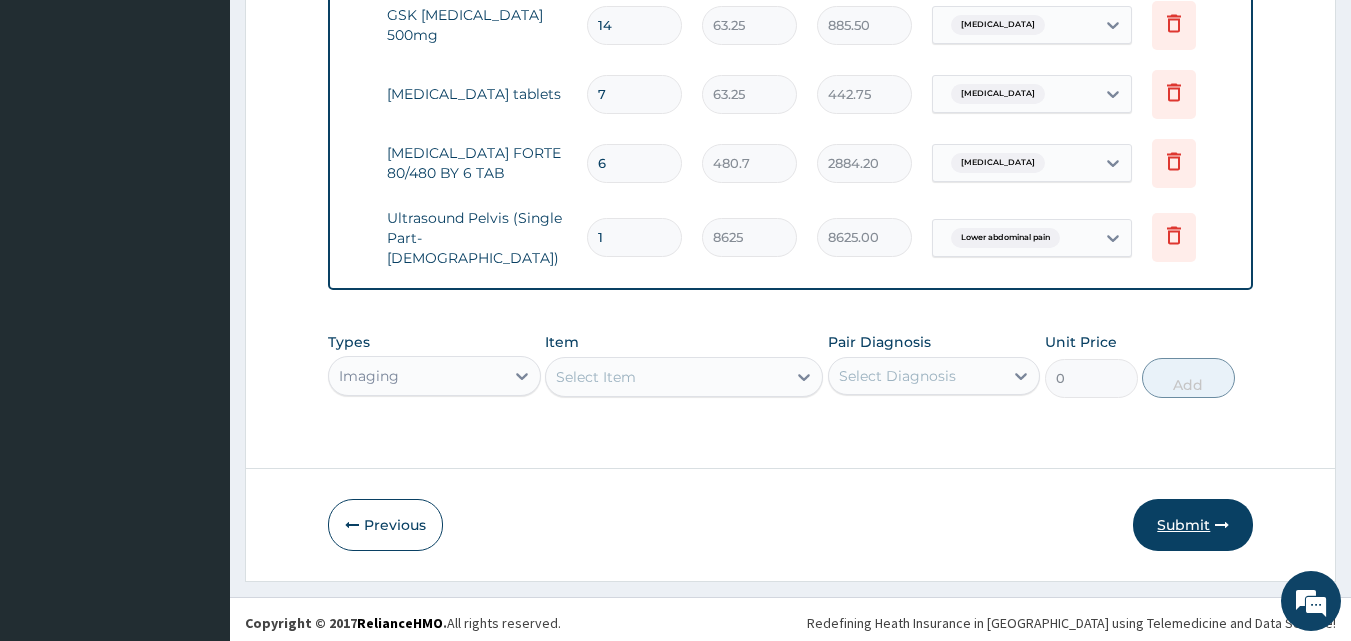 click on "Submit" at bounding box center (1193, 525) 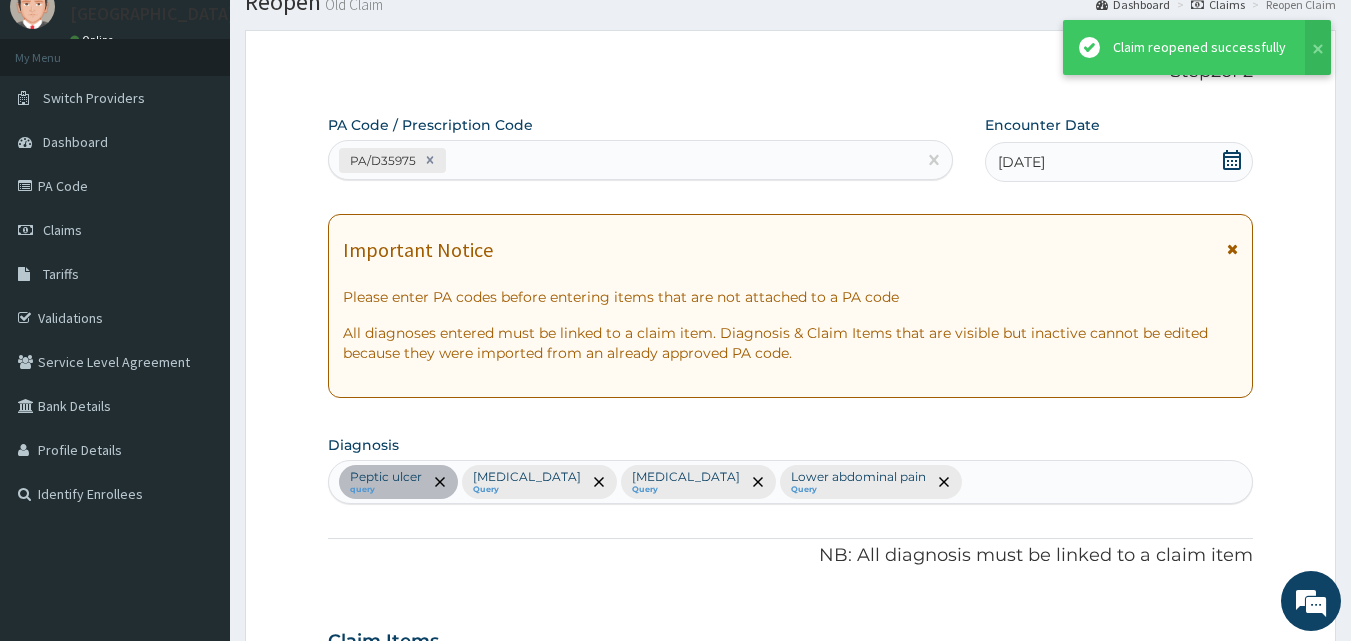 scroll, scrollTop: 1185, scrollLeft: 0, axis: vertical 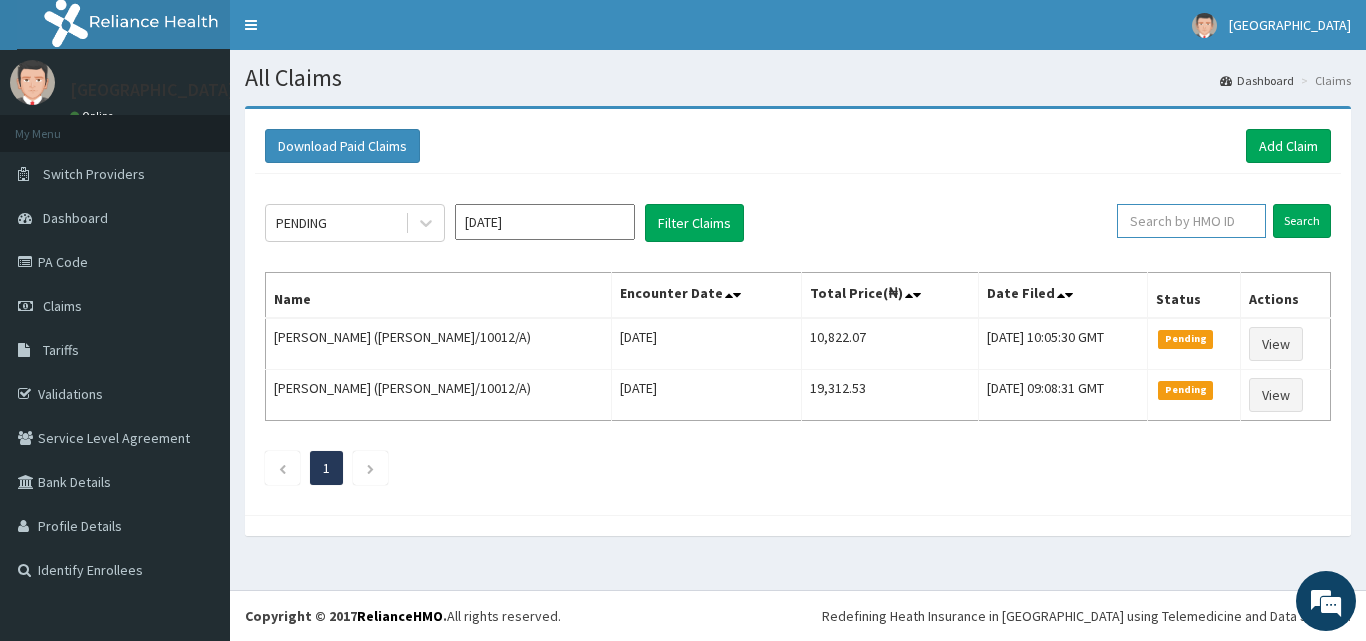 click at bounding box center (1191, 221) 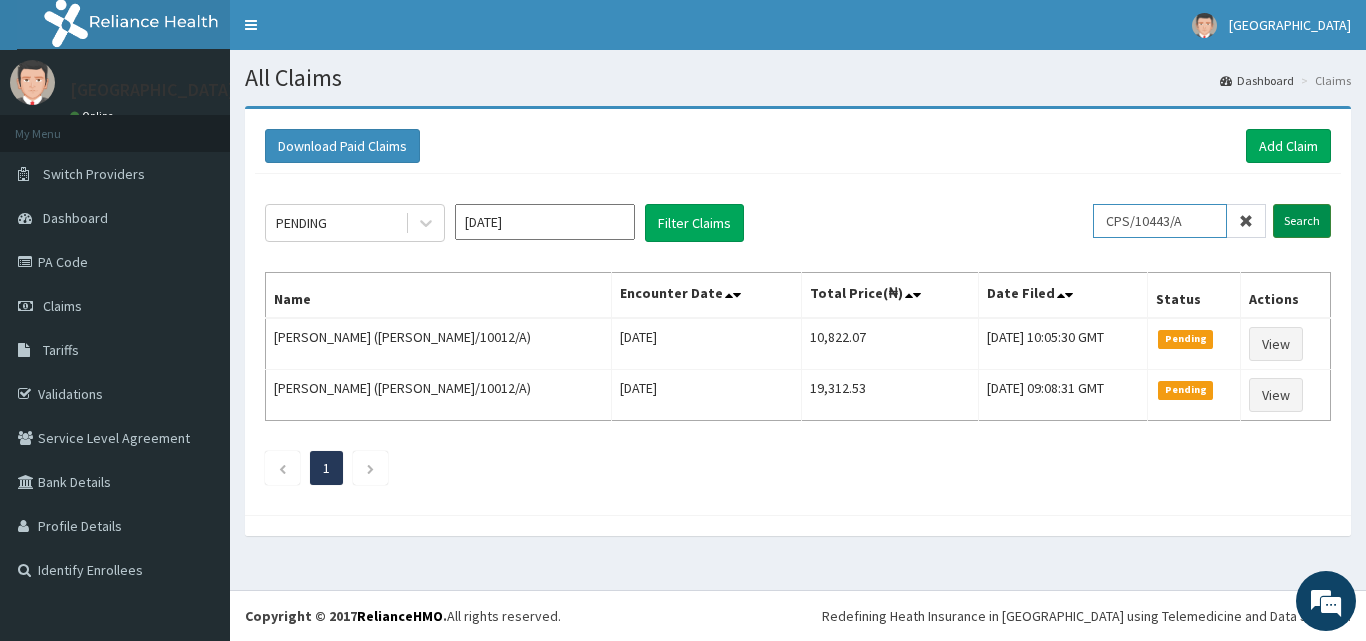 type on "CPS/10443/A" 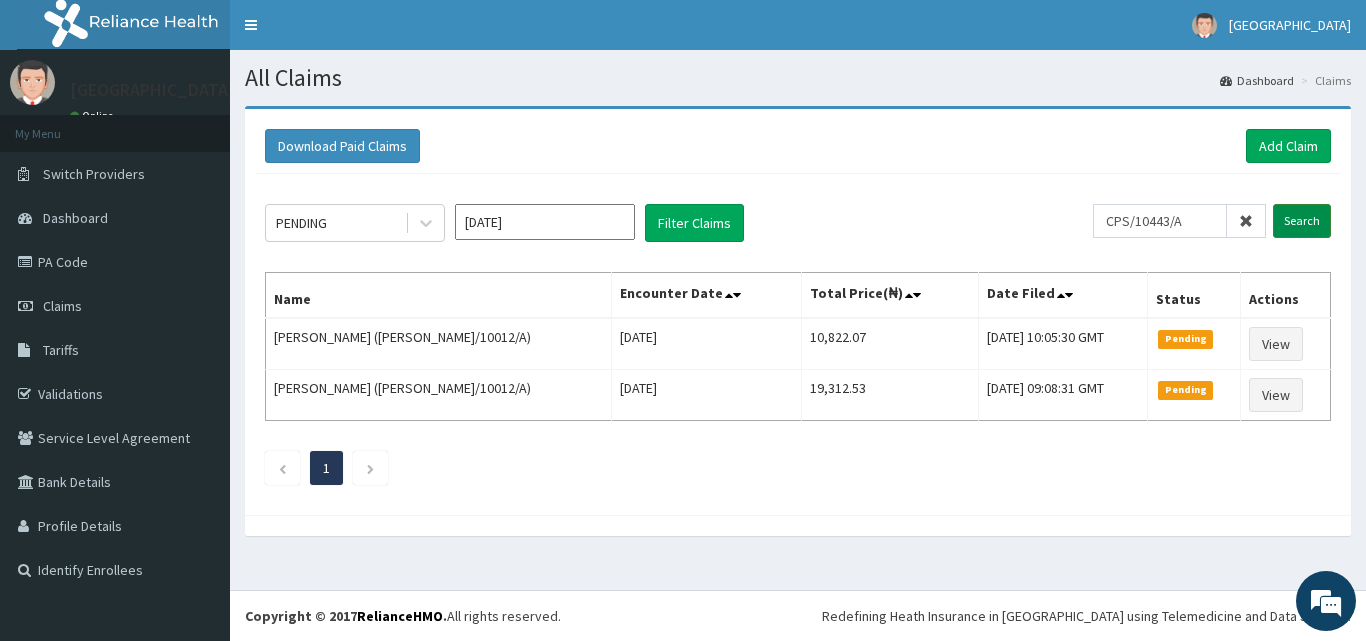 click on "Search" at bounding box center (1302, 221) 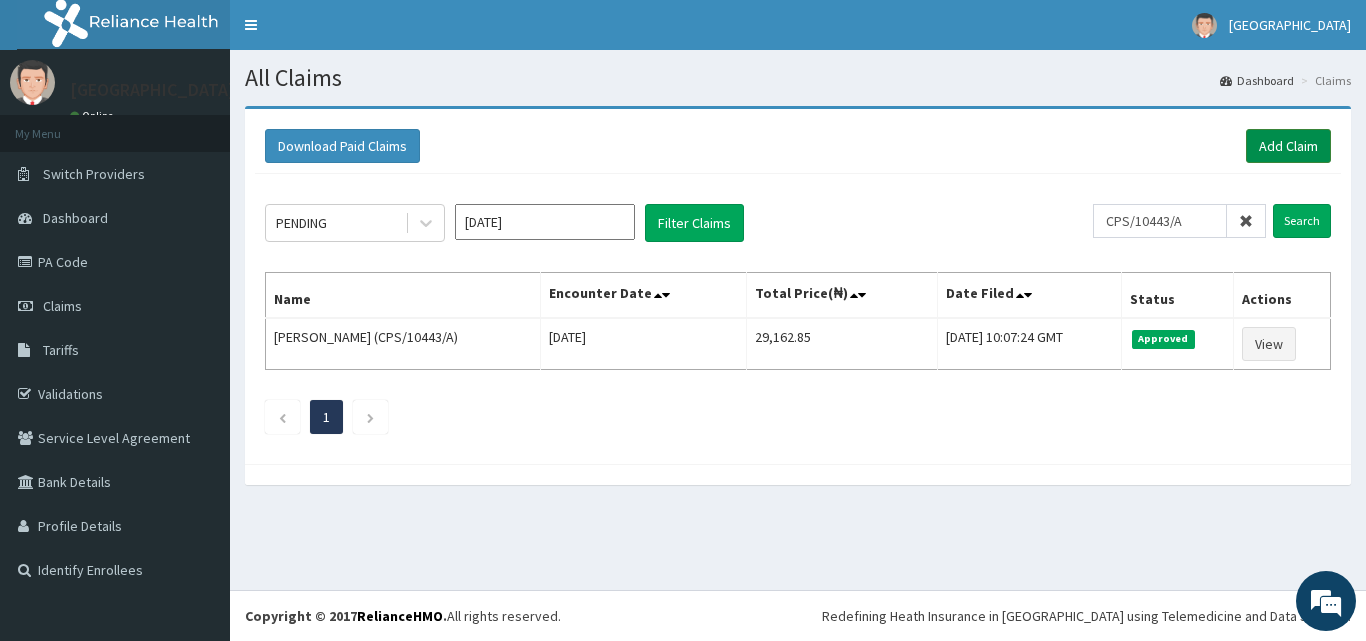 click on "Add Claim" at bounding box center [1288, 146] 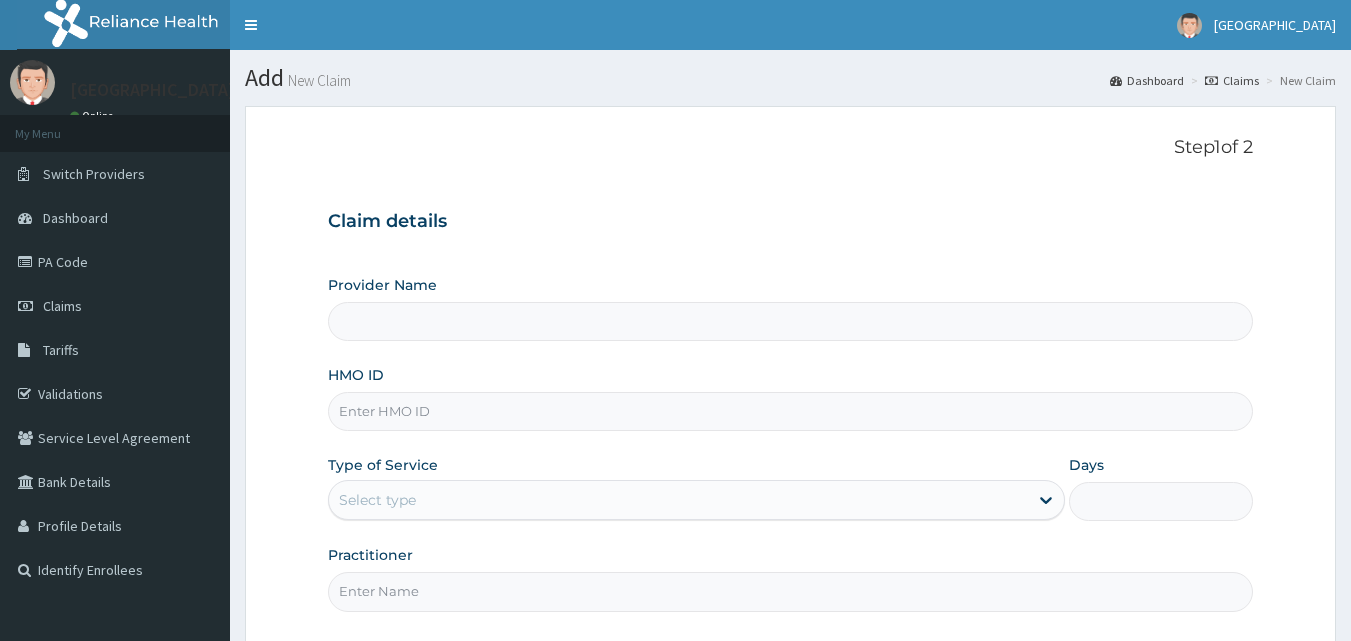 scroll, scrollTop: 0, scrollLeft: 0, axis: both 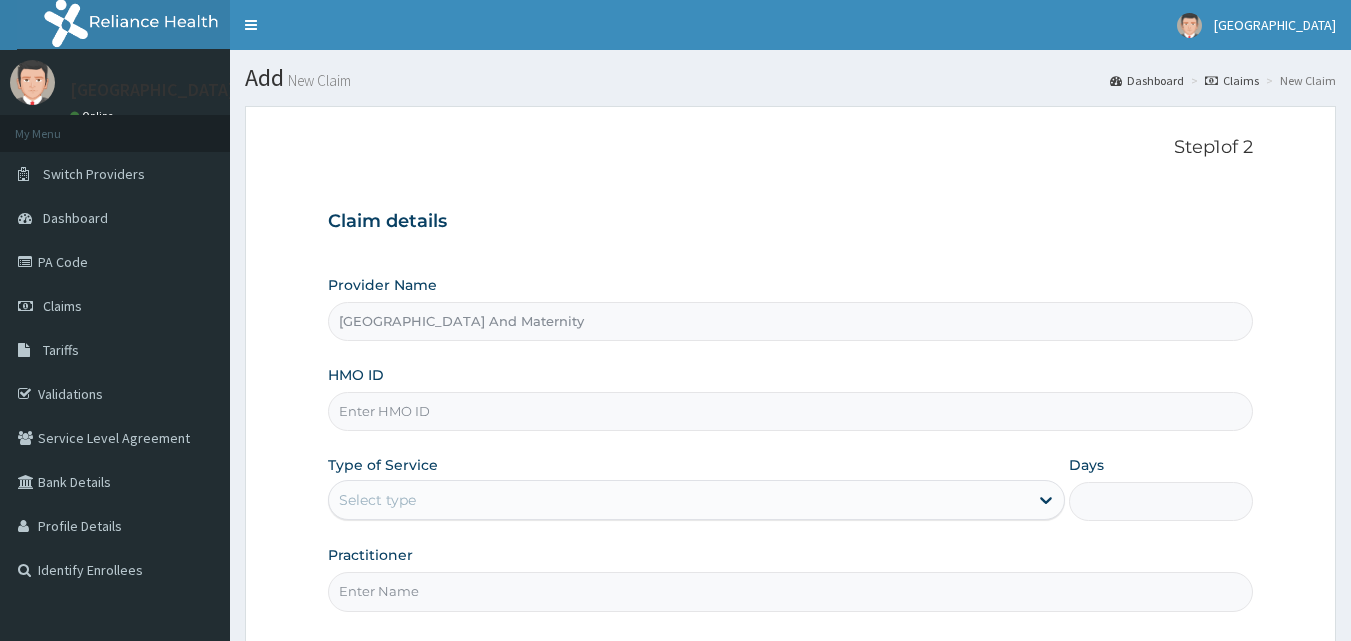 click on "[GEOGRAPHIC_DATA] And Maternity" at bounding box center (791, 321) 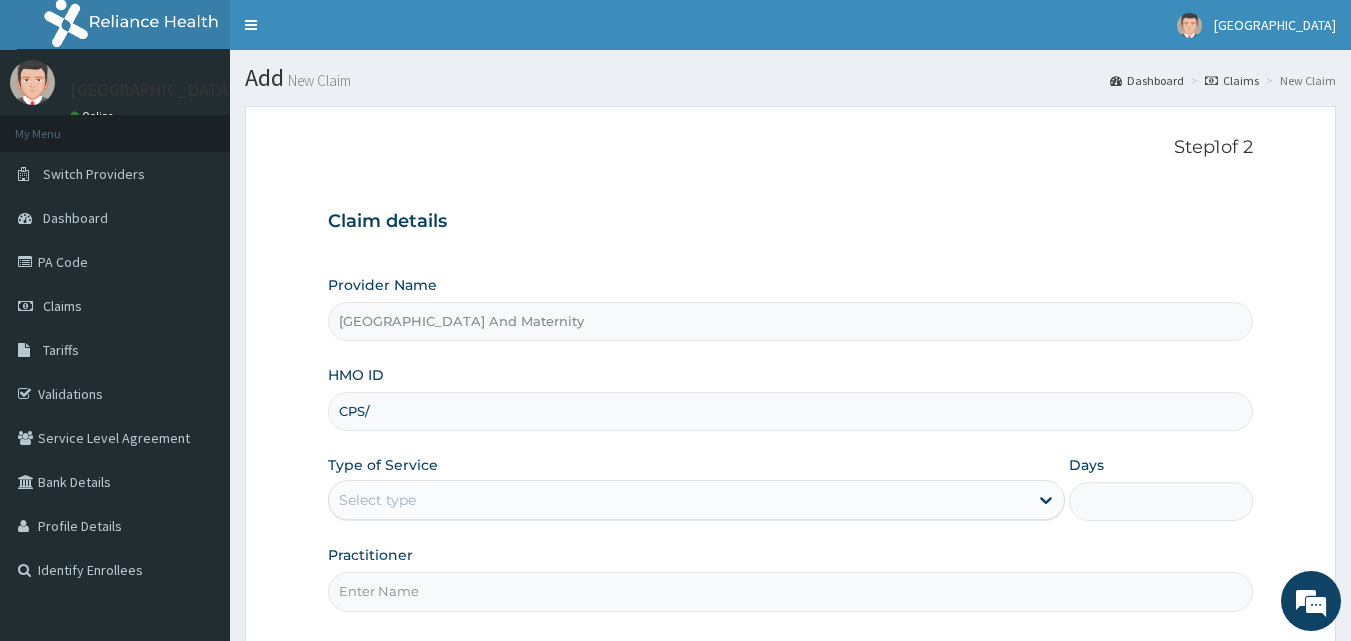 scroll, scrollTop: 0, scrollLeft: 0, axis: both 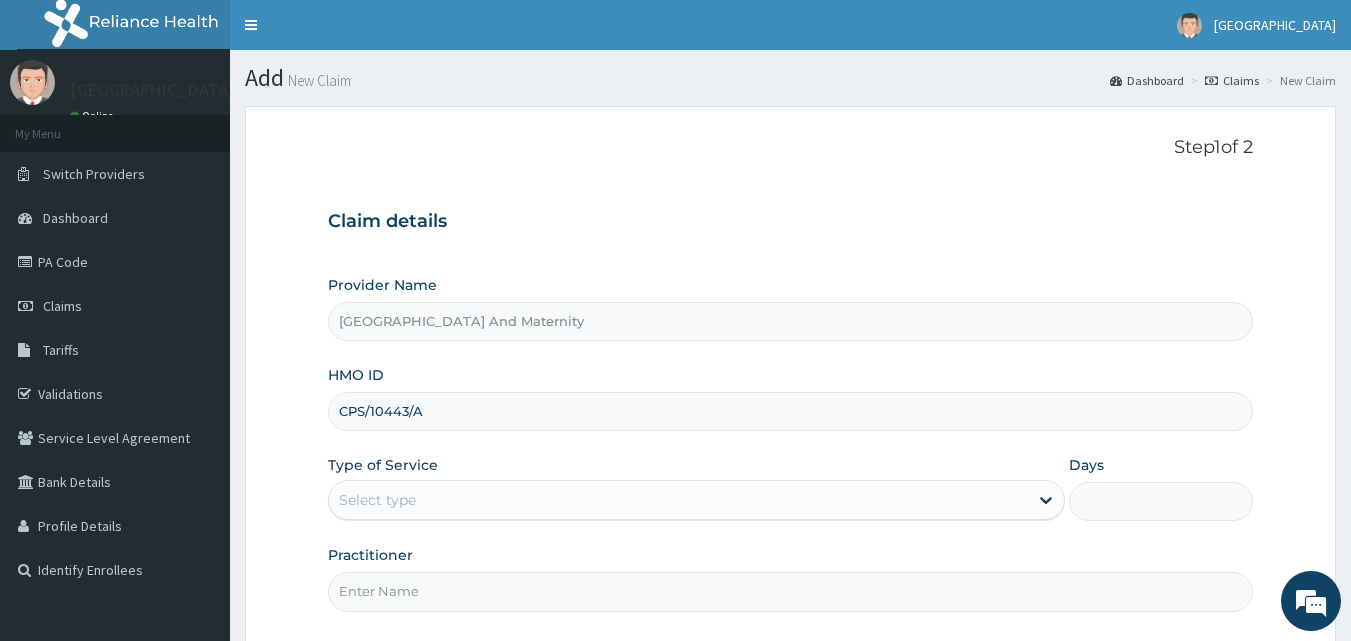 type on "CPS/10443/A" 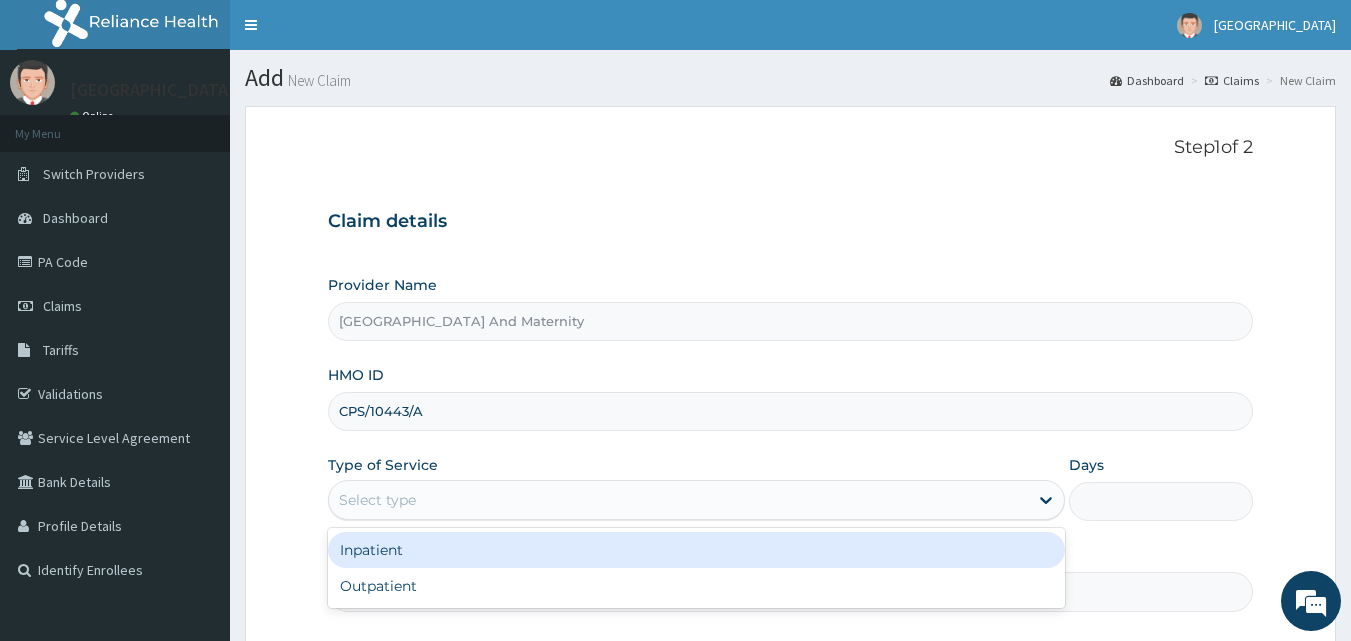 click on "Select type" at bounding box center [678, 500] 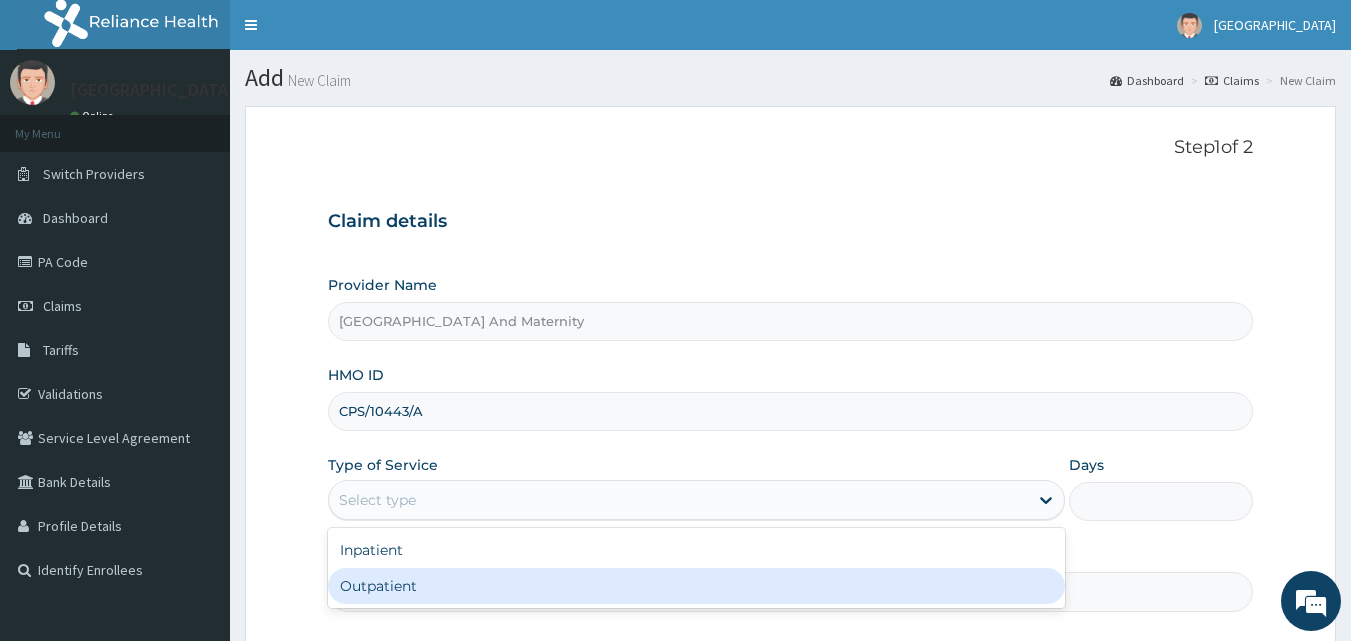 click on "Outpatient" at bounding box center (696, 586) 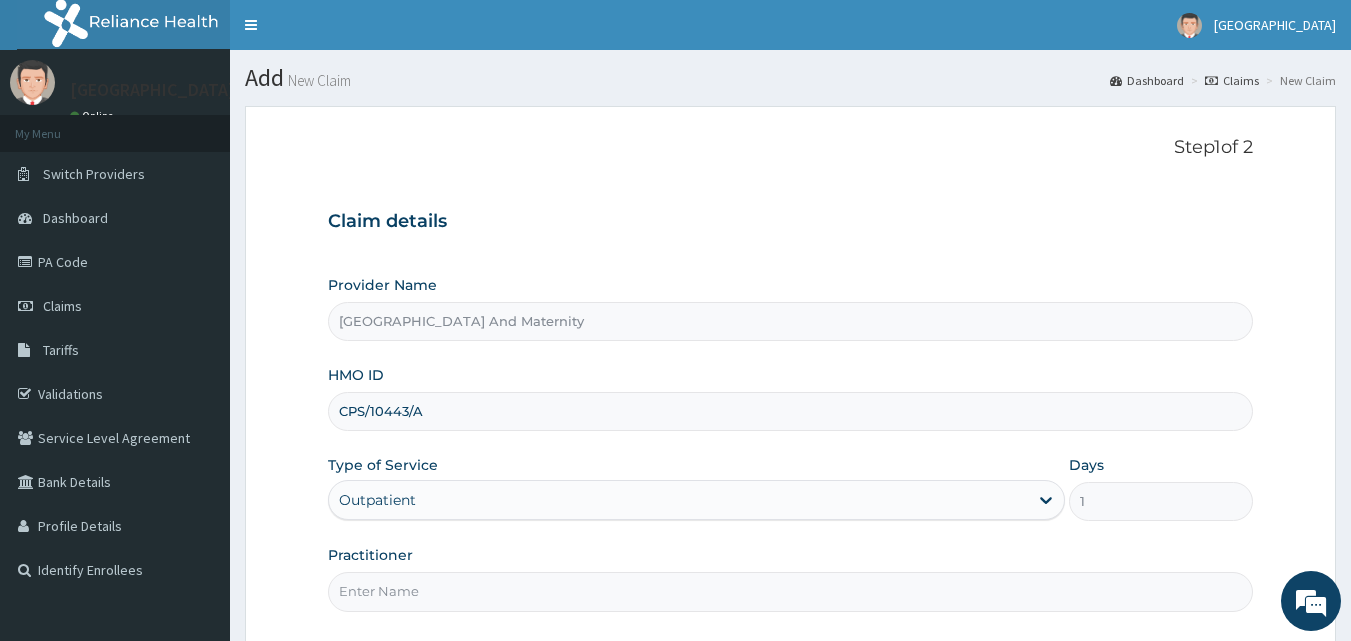 click on "Practitioner" at bounding box center [791, 591] 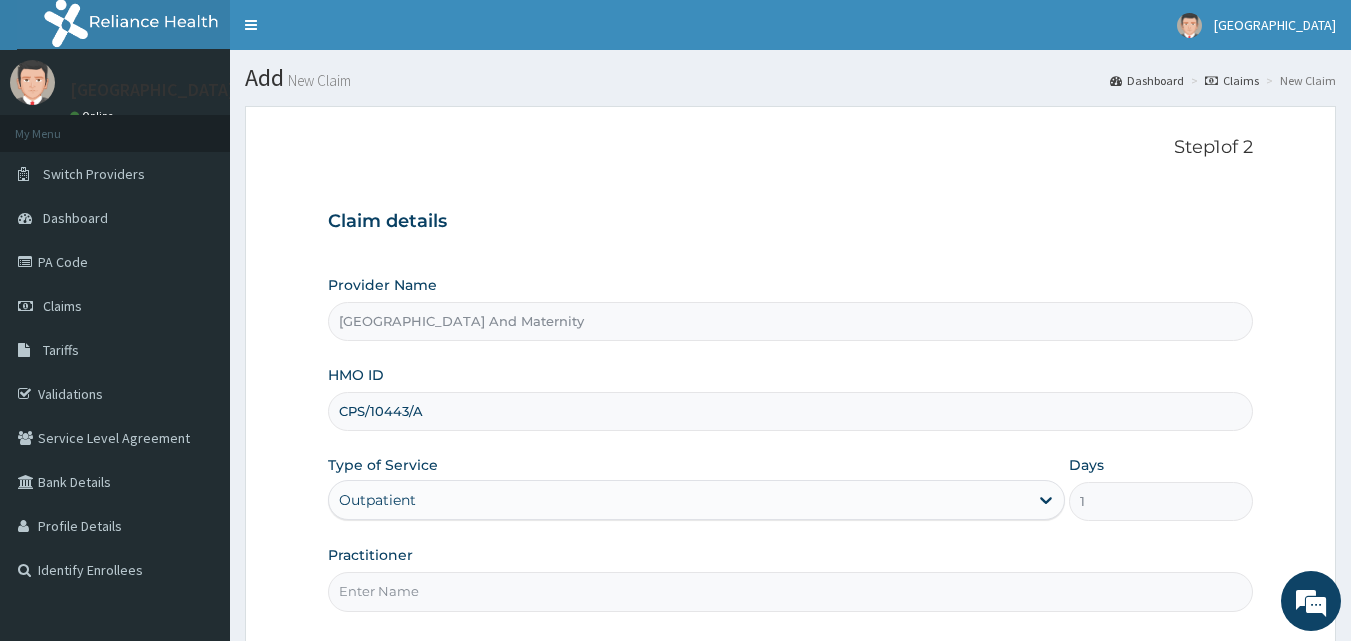 type on "[PERSON_NAME]" 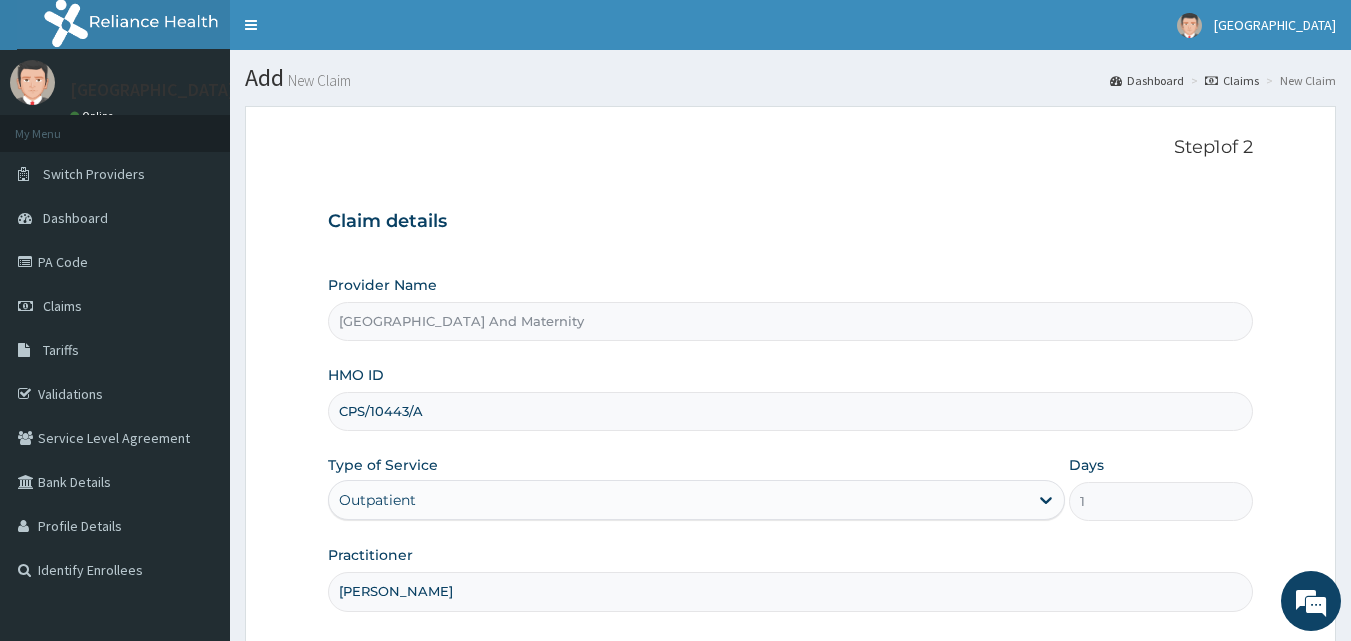 scroll, scrollTop: 187, scrollLeft: 0, axis: vertical 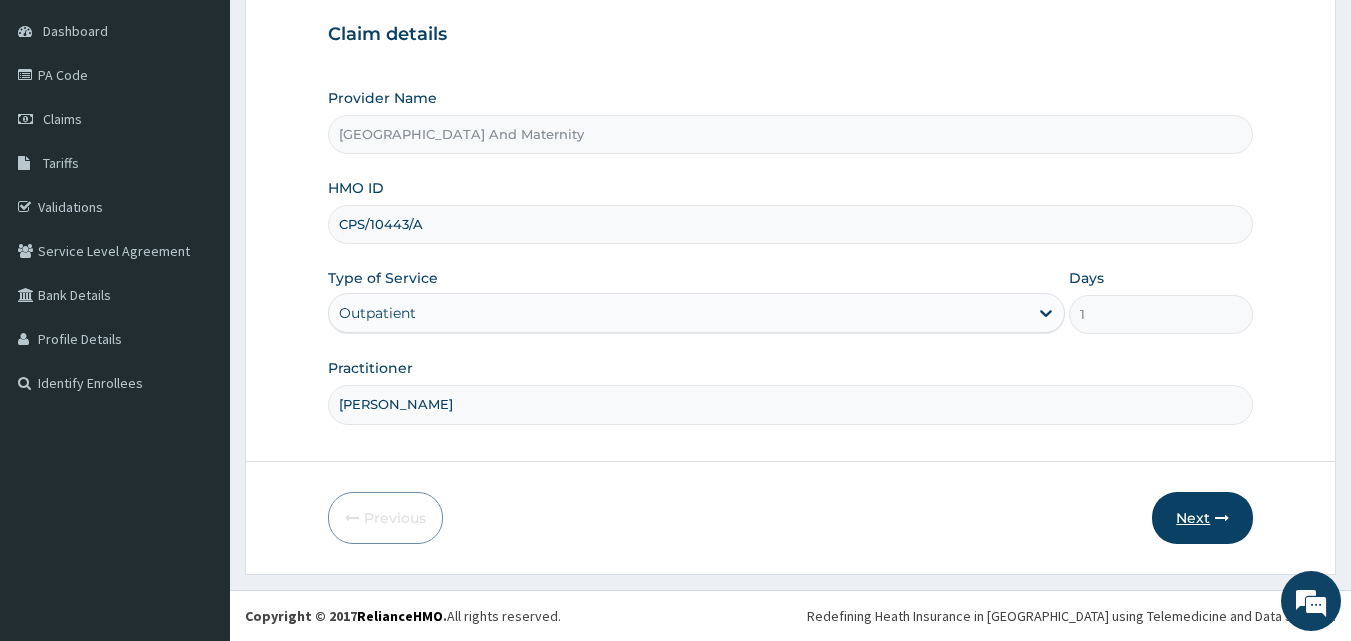 click on "Next" at bounding box center [1202, 518] 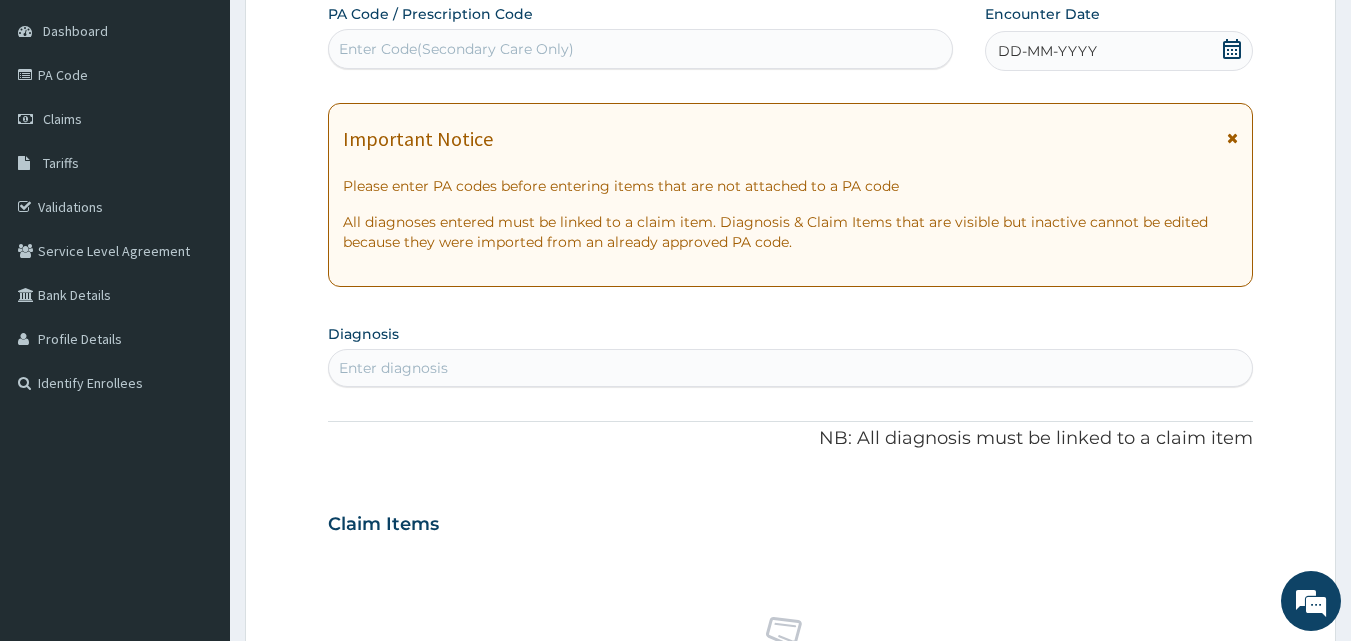 click on "Enter Code(Secondary Care Only)" at bounding box center (456, 49) 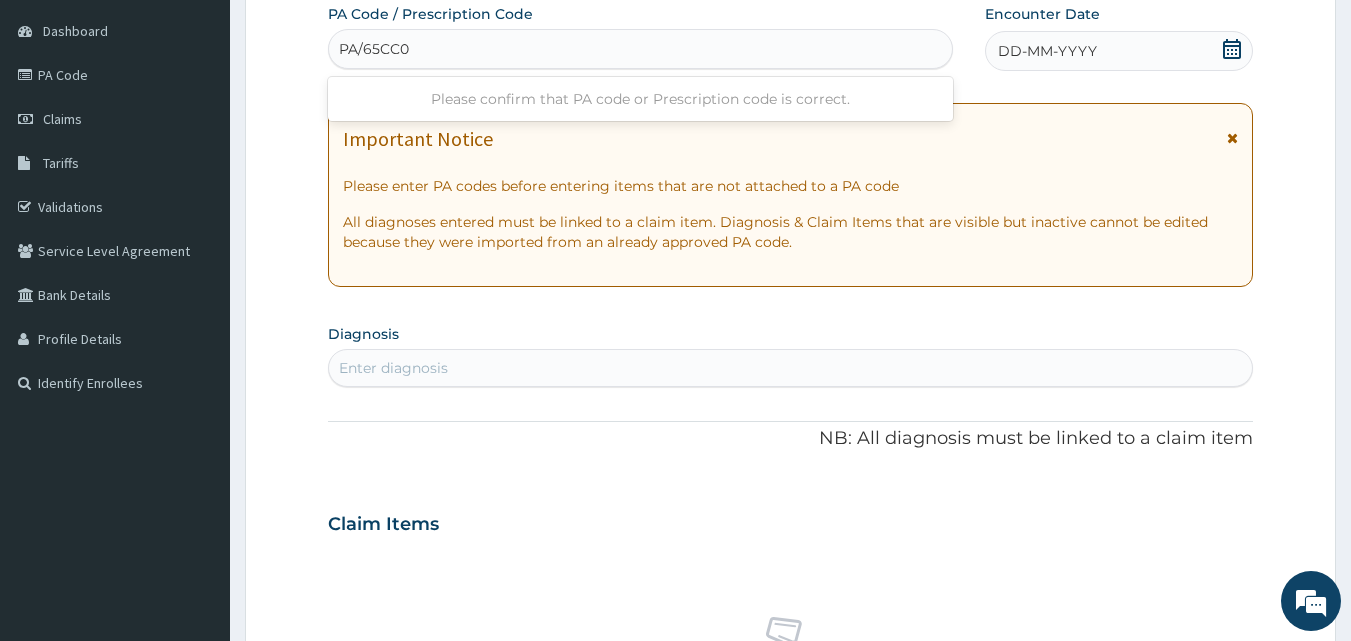 type on "PA/65CC04" 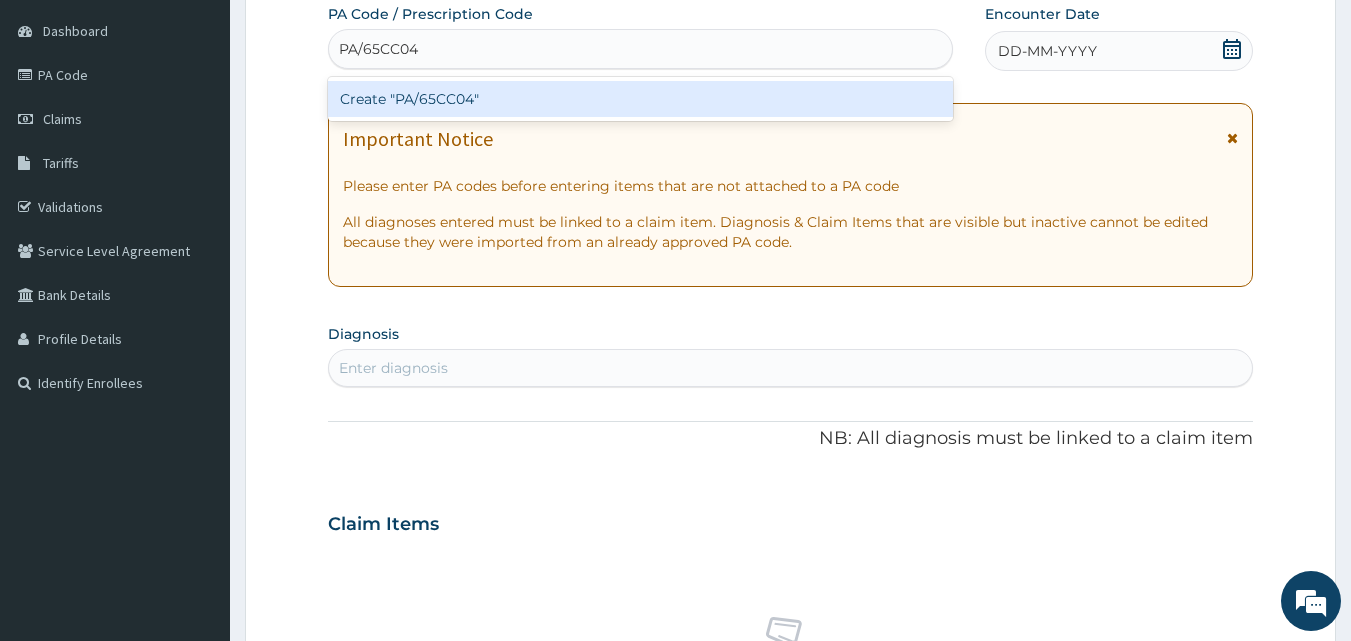 click on "Create "PA/65CC04"" at bounding box center (641, 99) 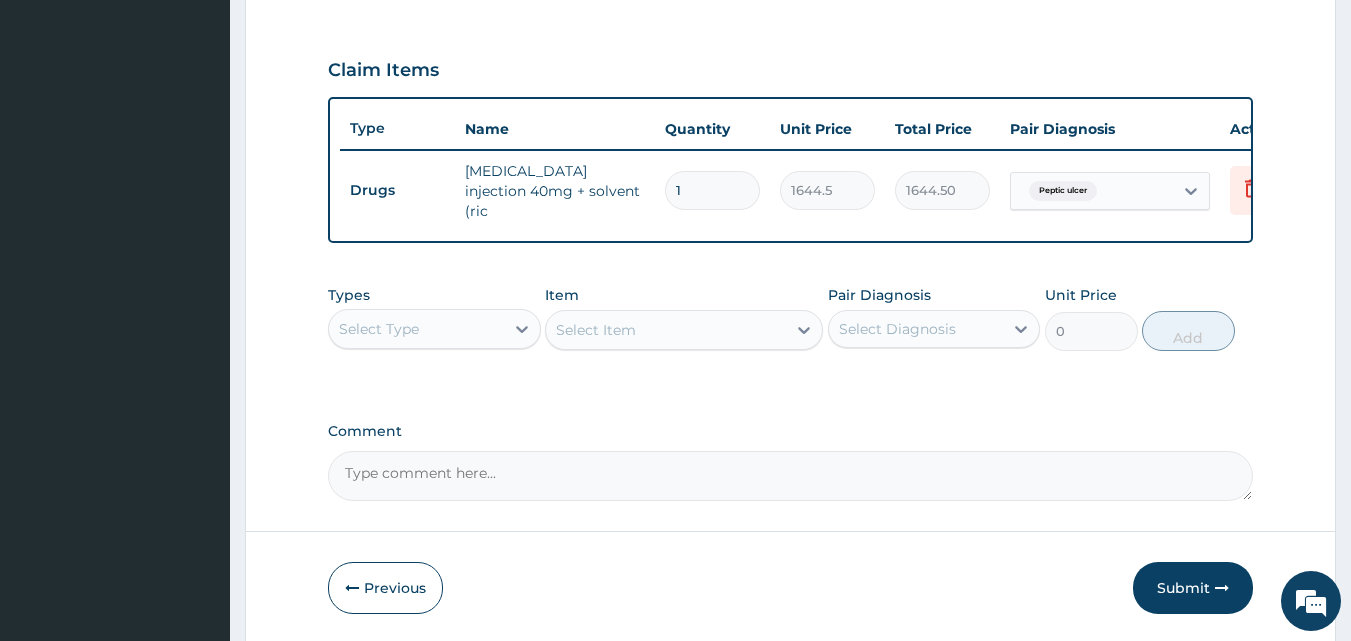 scroll, scrollTop: 721, scrollLeft: 0, axis: vertical 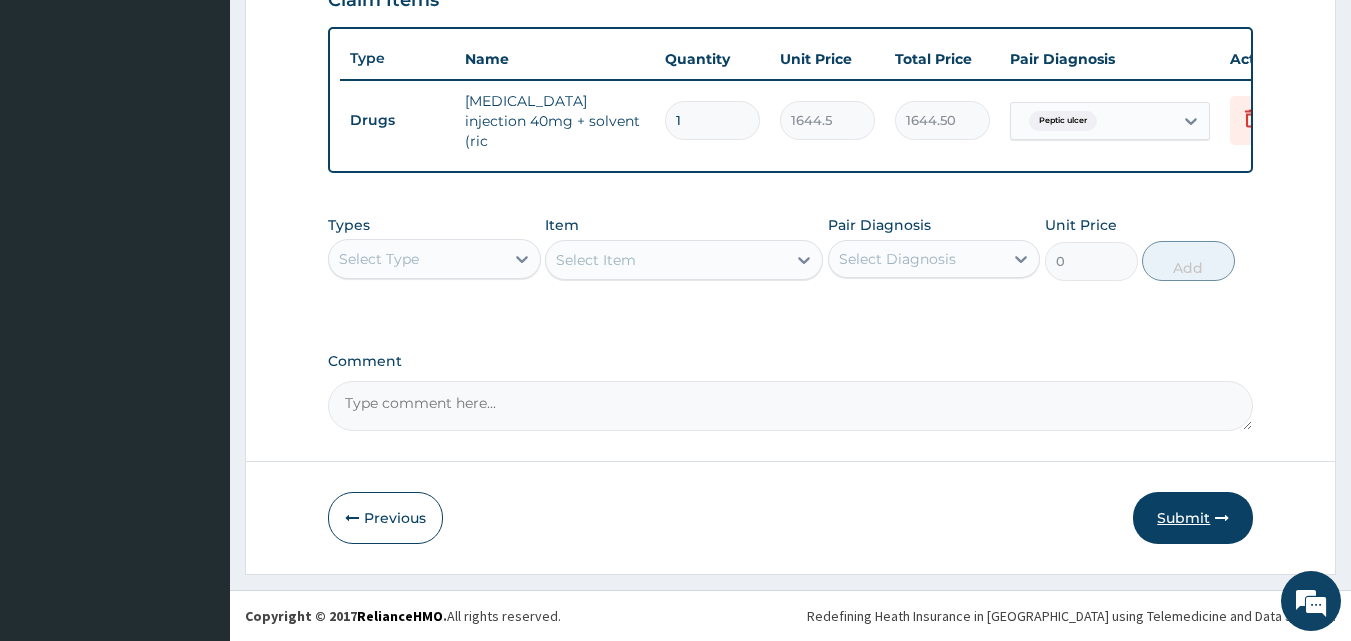 click on "Submit" at bounding box center [1193, 518] 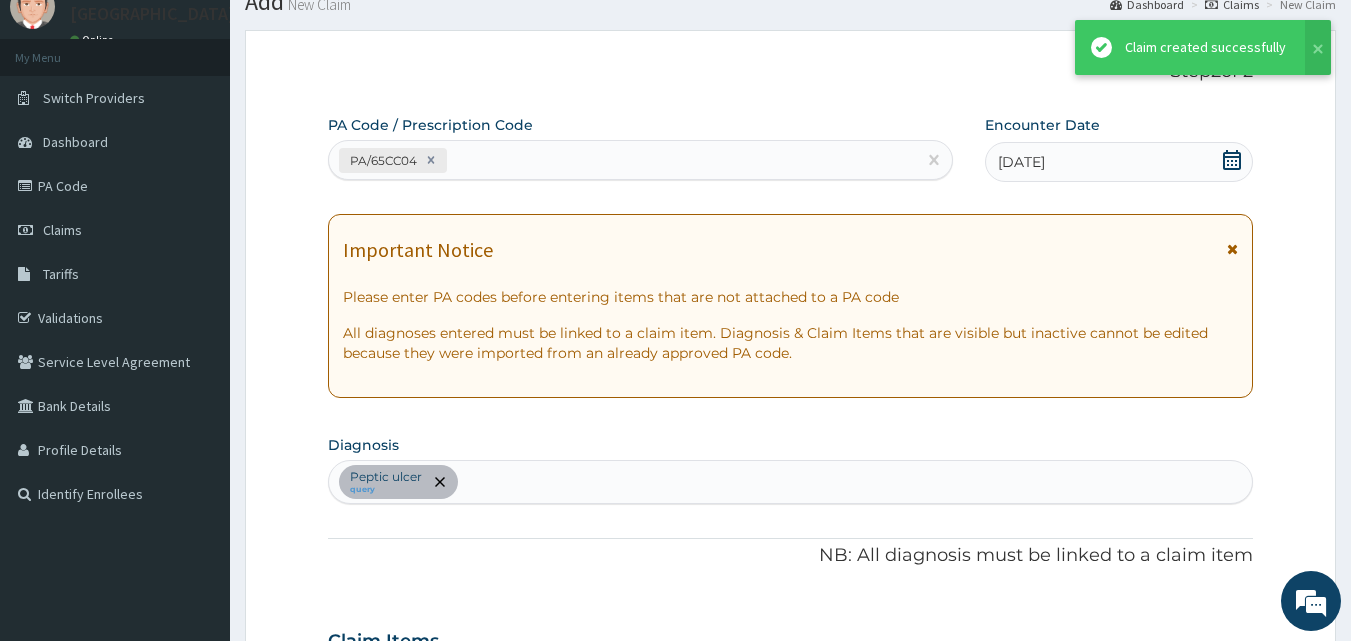 scroll, scrollTop: 721, scrollLeft: 0, axis: vertical 